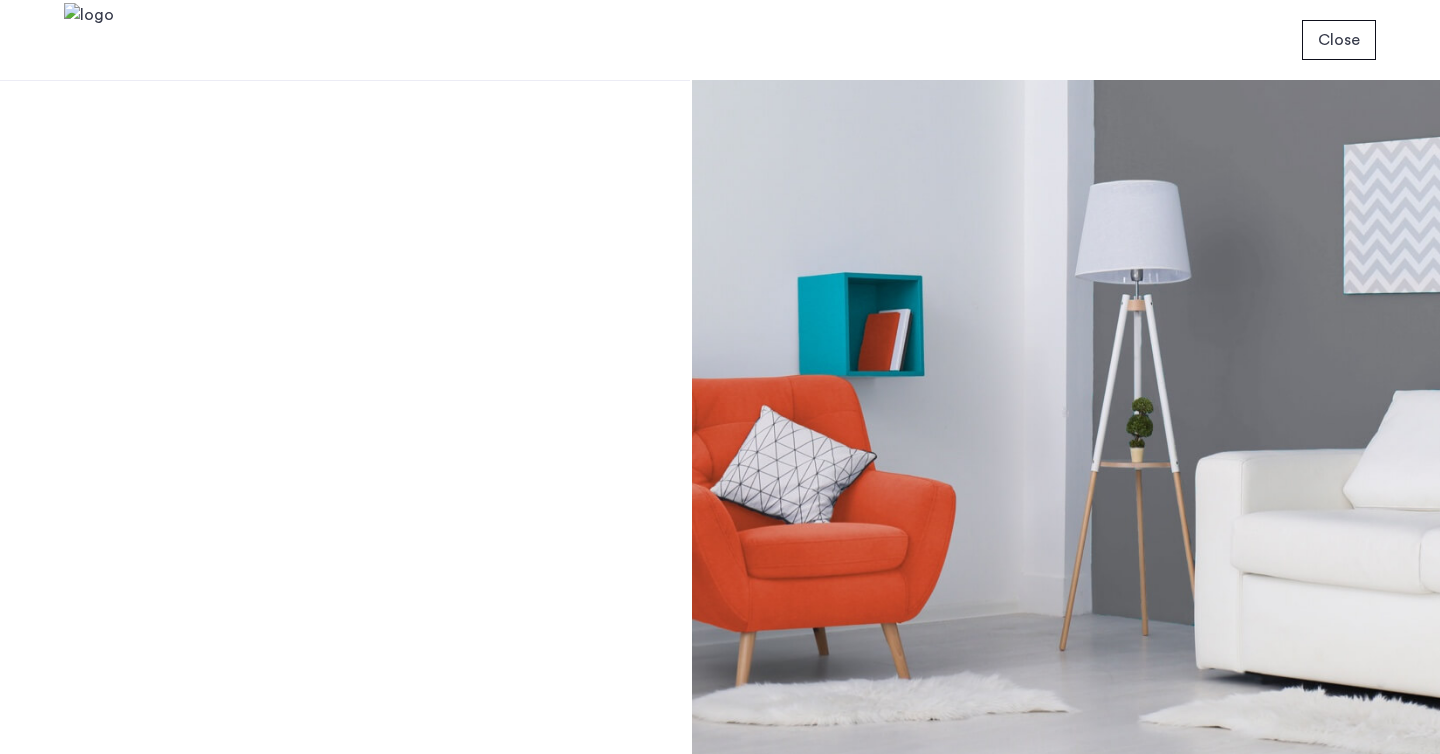 scroll, scrollTop: 0, scrollLeft: 0, axis: both 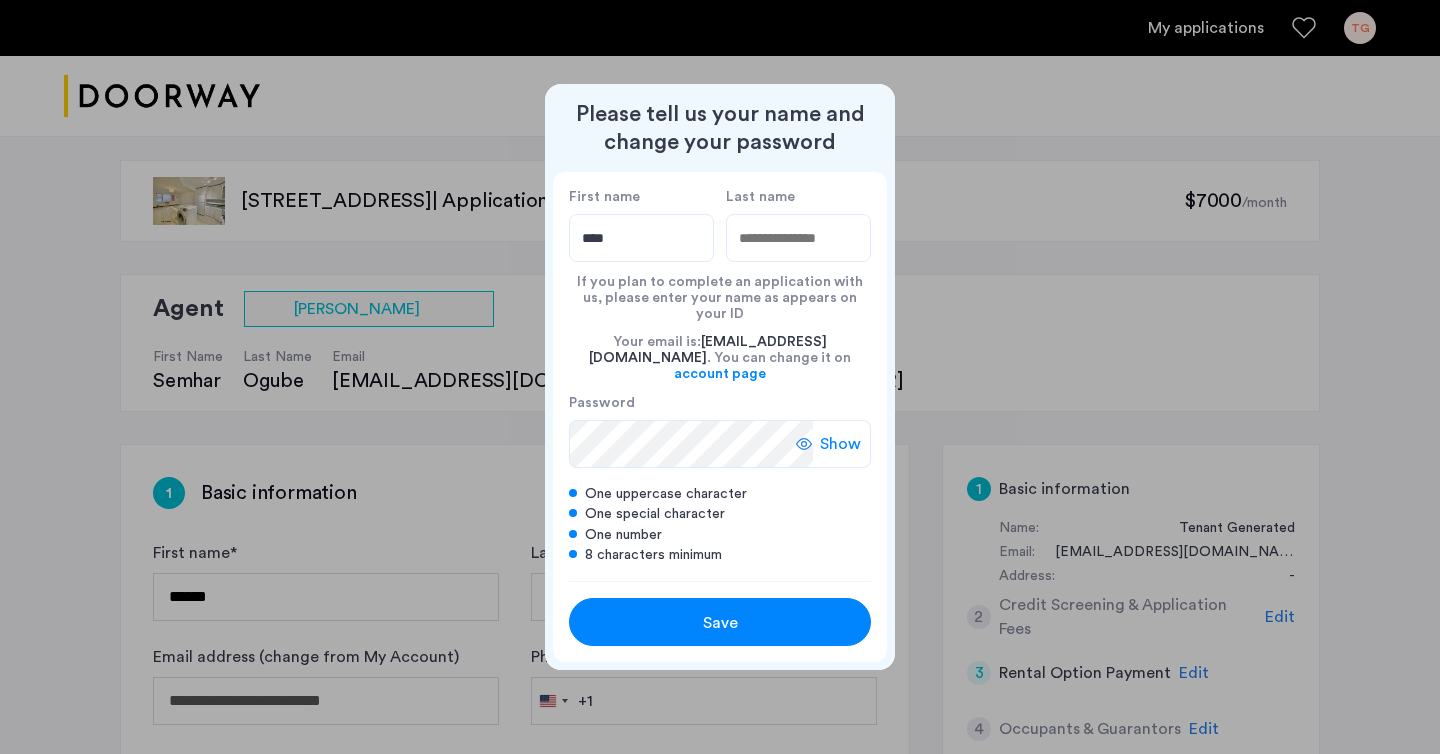 type on "****" 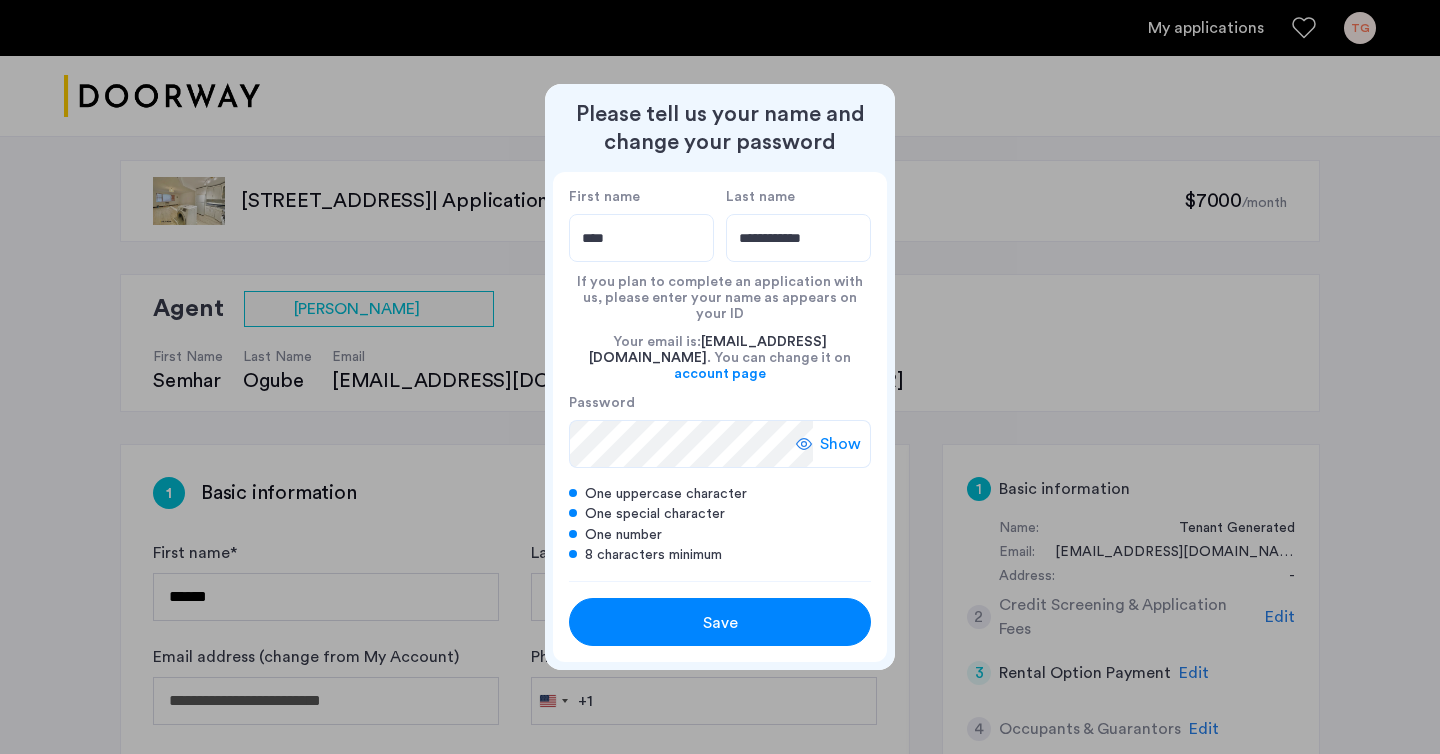 type on "**********" 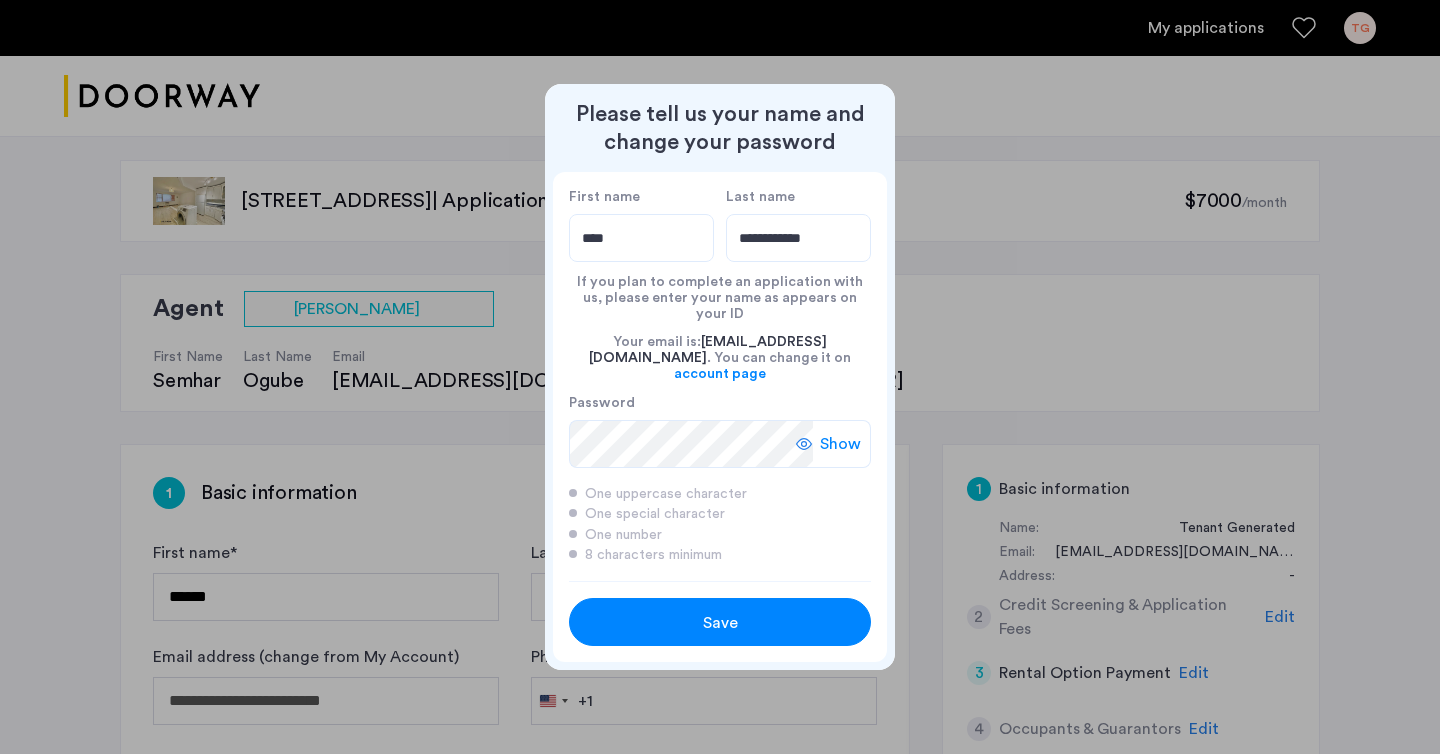 click on "Save" at bounding box center (720, 621) 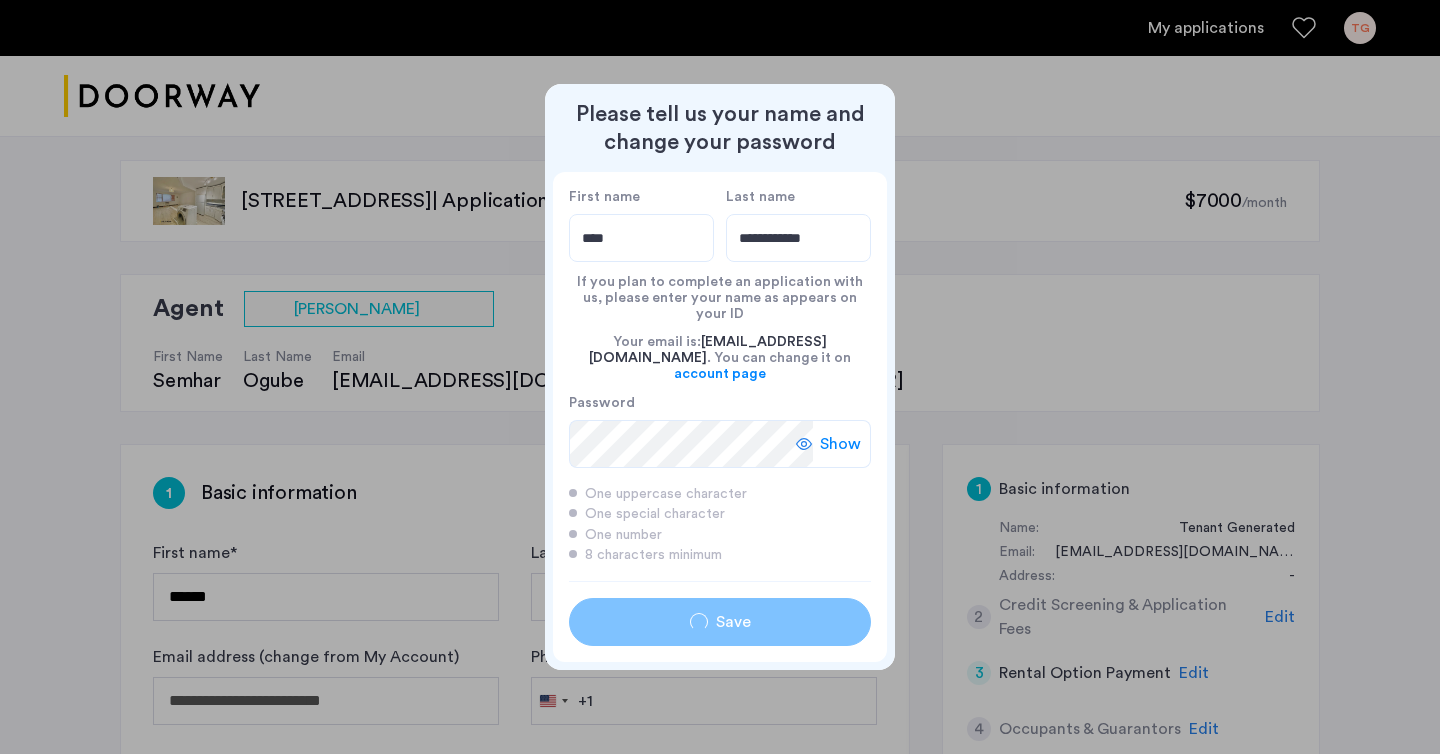 type on "****" 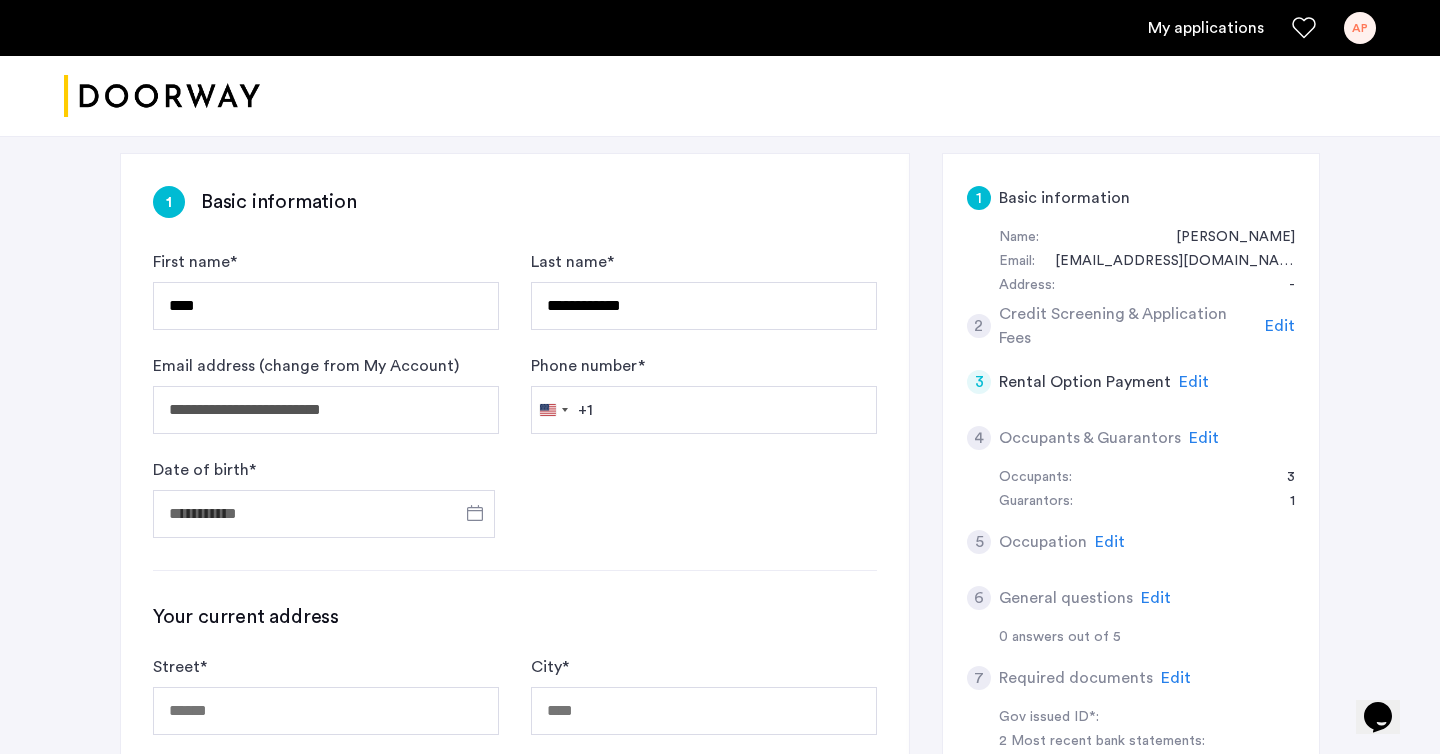 scroll, scrollTop: 299, scrollLeft: 0, axis: vertical 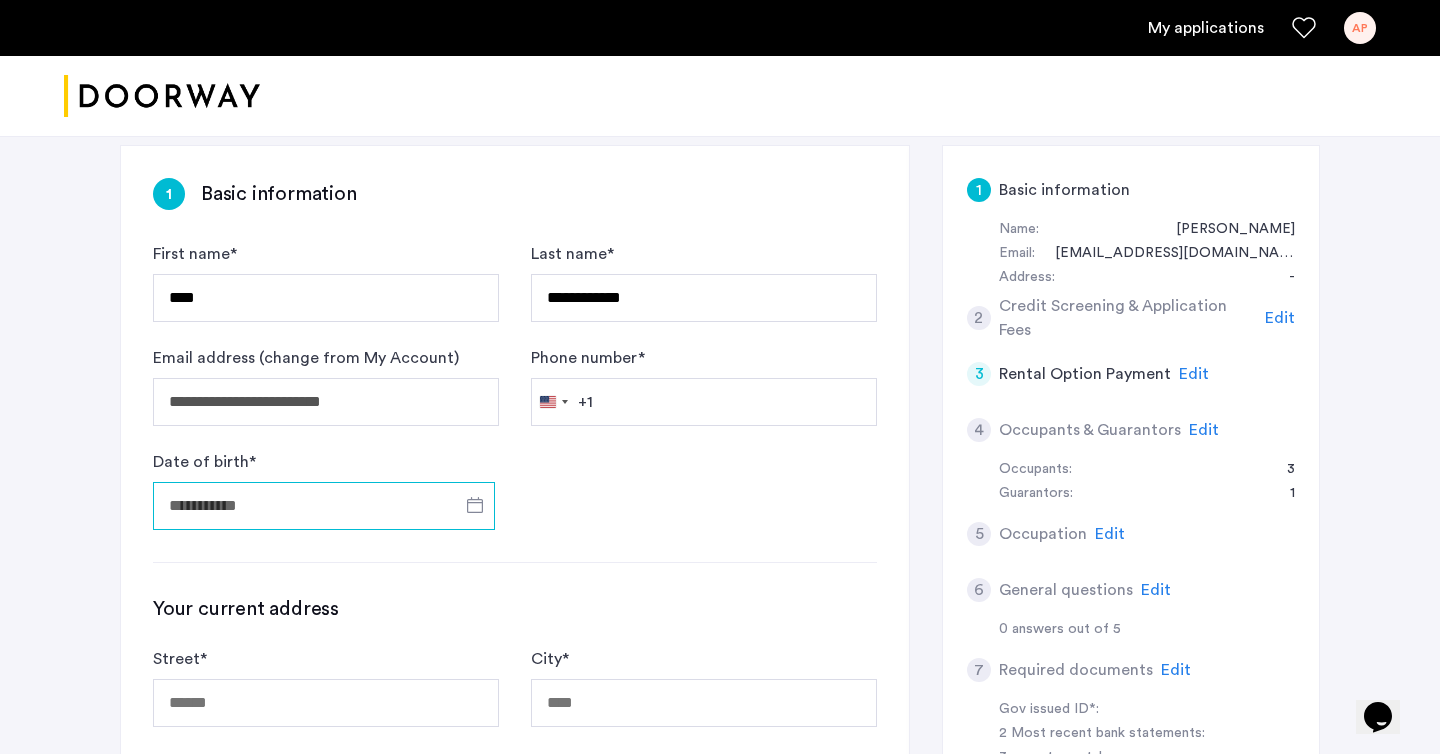 click on "Date of birth  *" at bounding box center [324, 506] 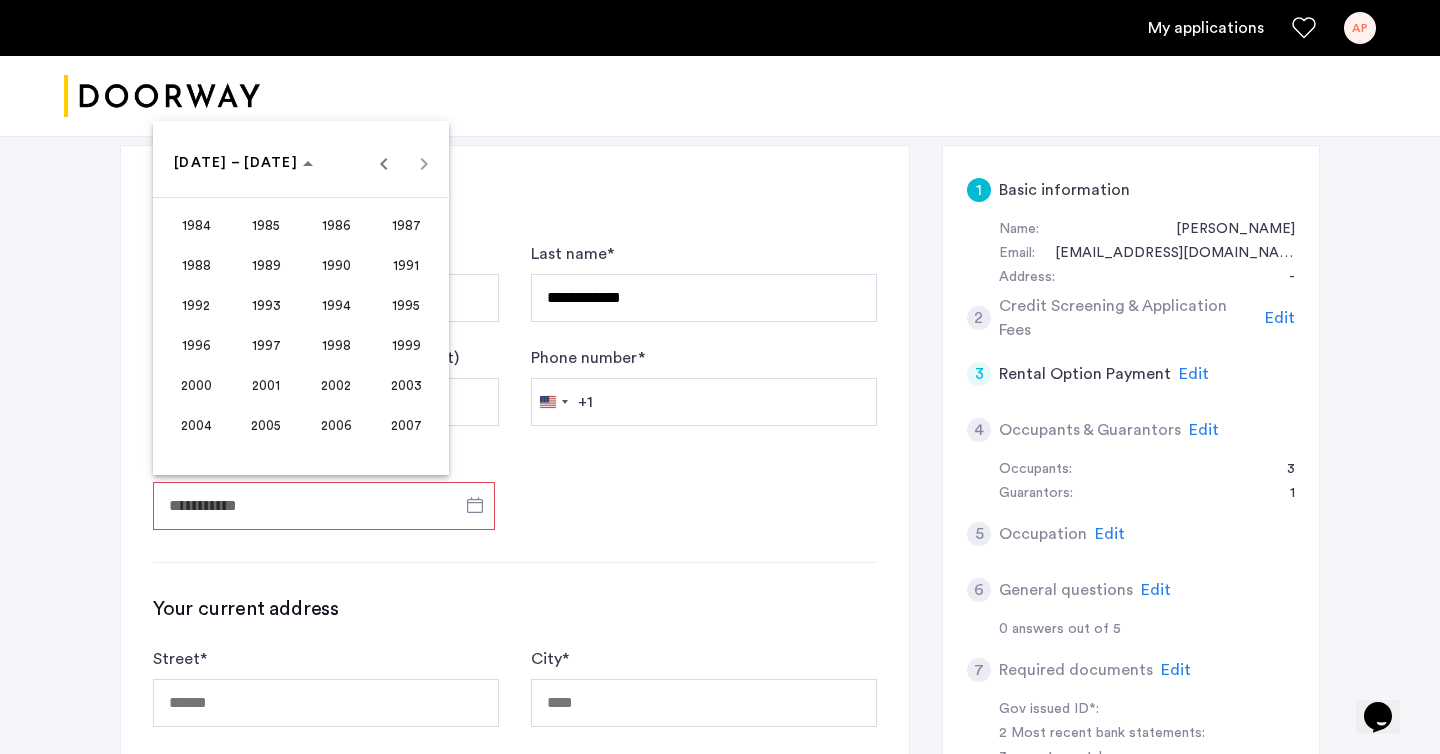 click on "2000" at bounding box center (196, 385) 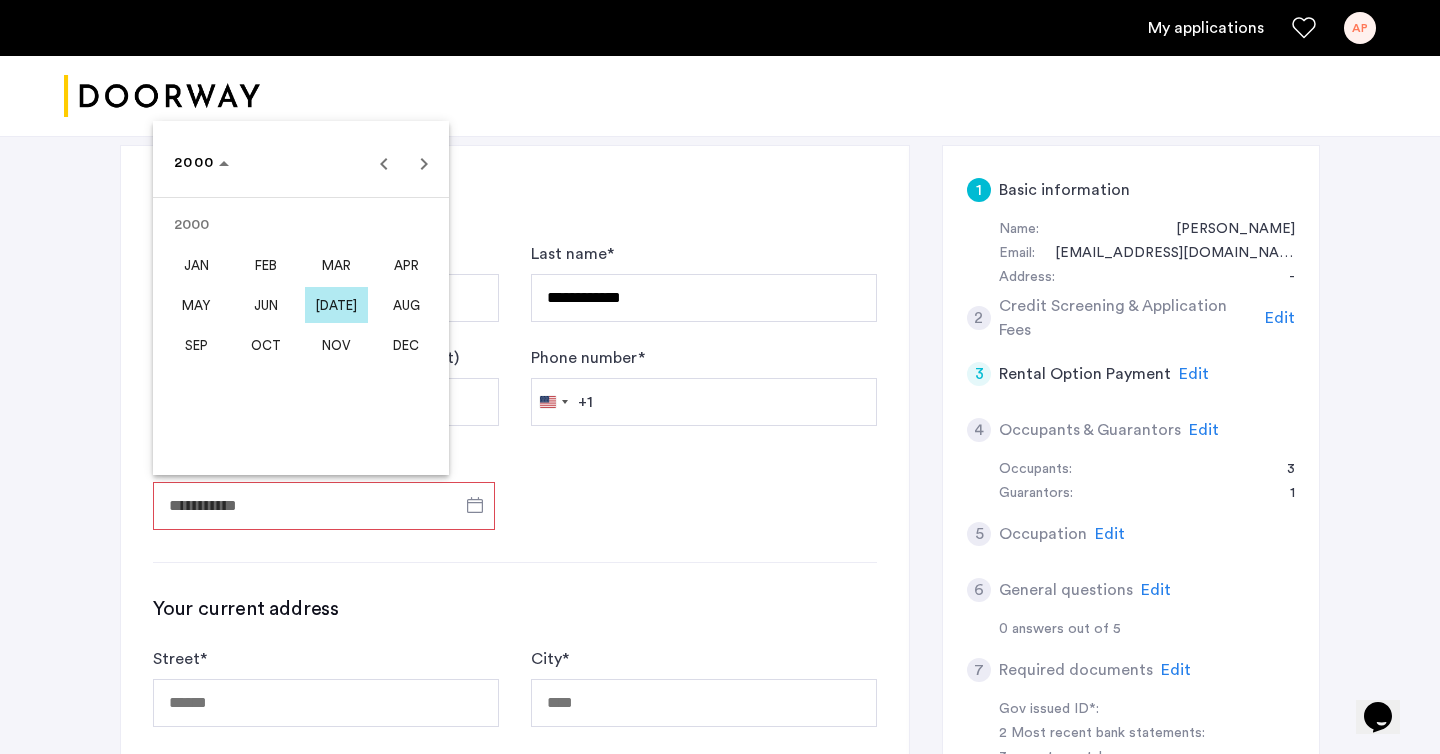 click on "APR" at bounding box center (406, 265) 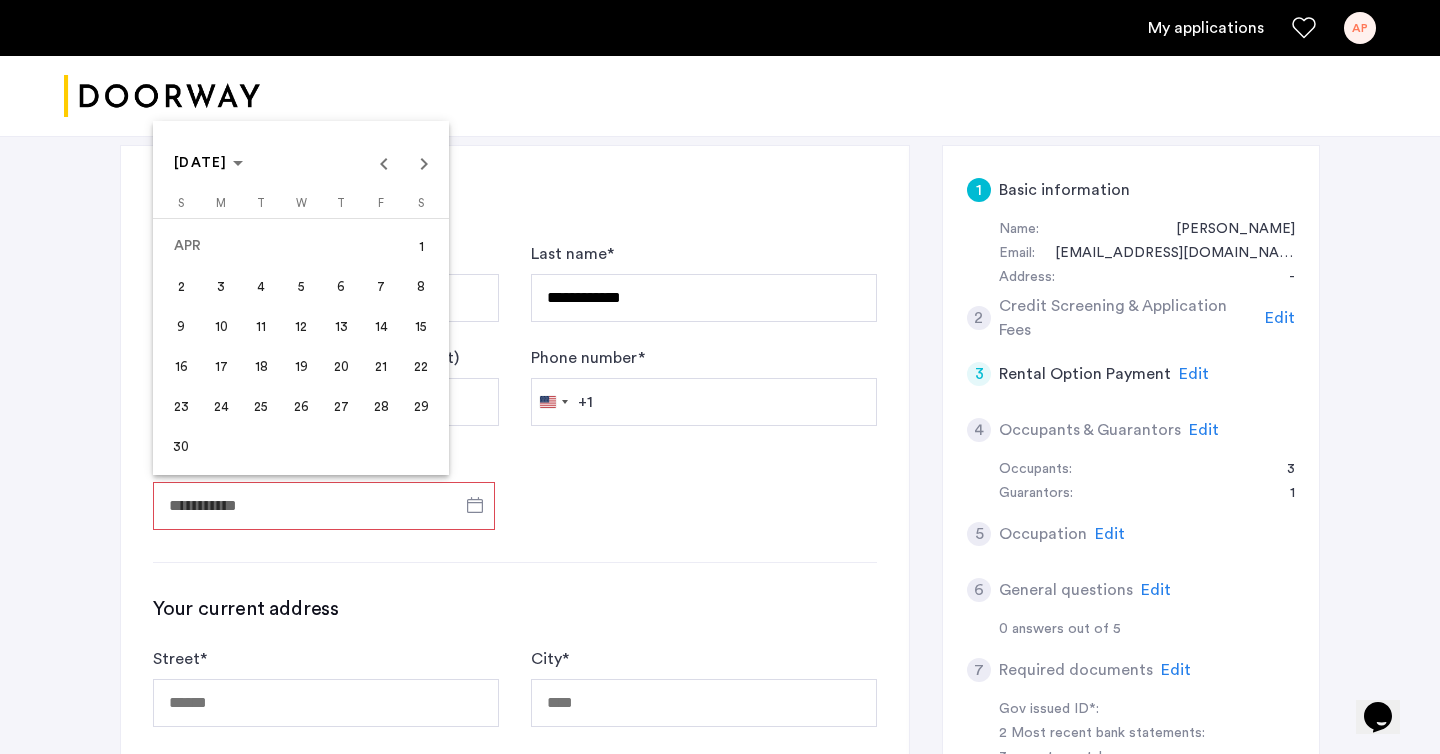 click on "30" at bounding box center [181, 446] 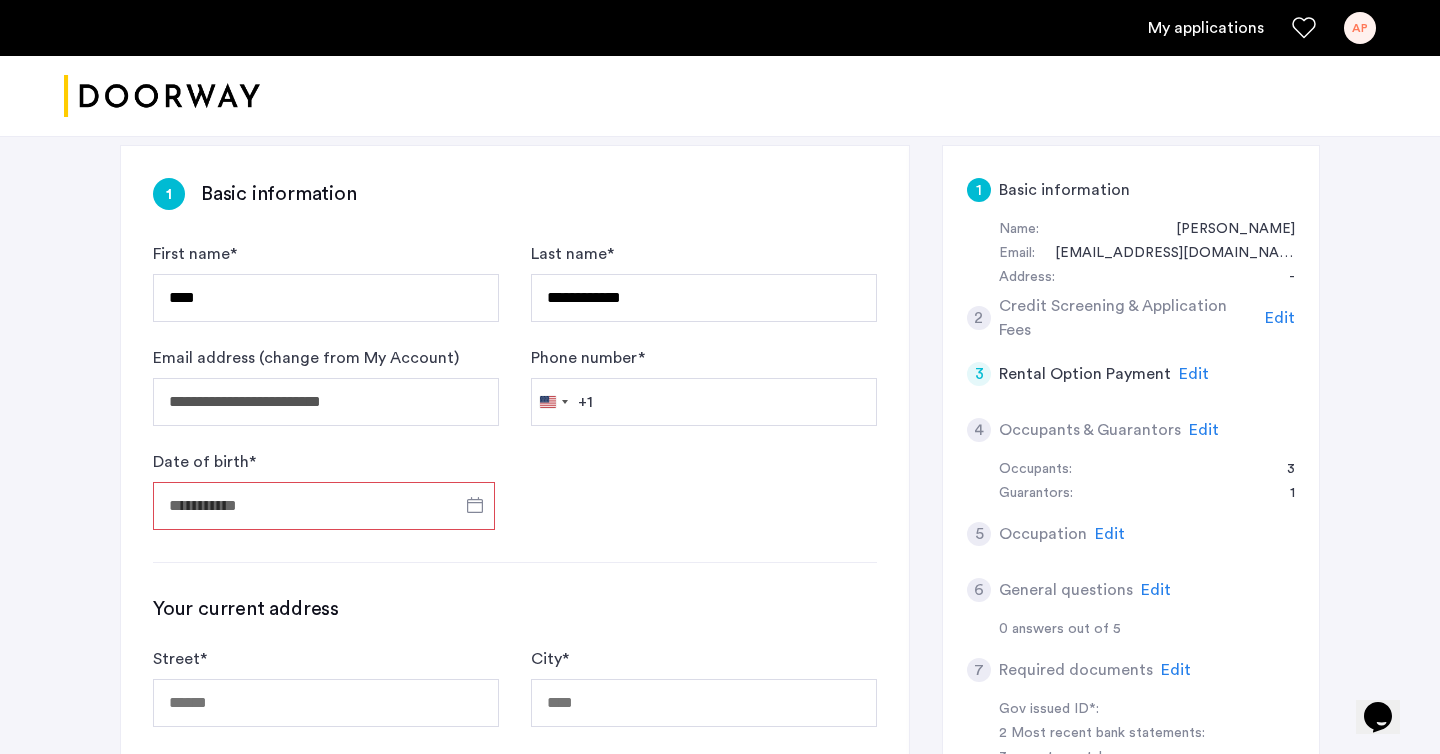 type on "**********" 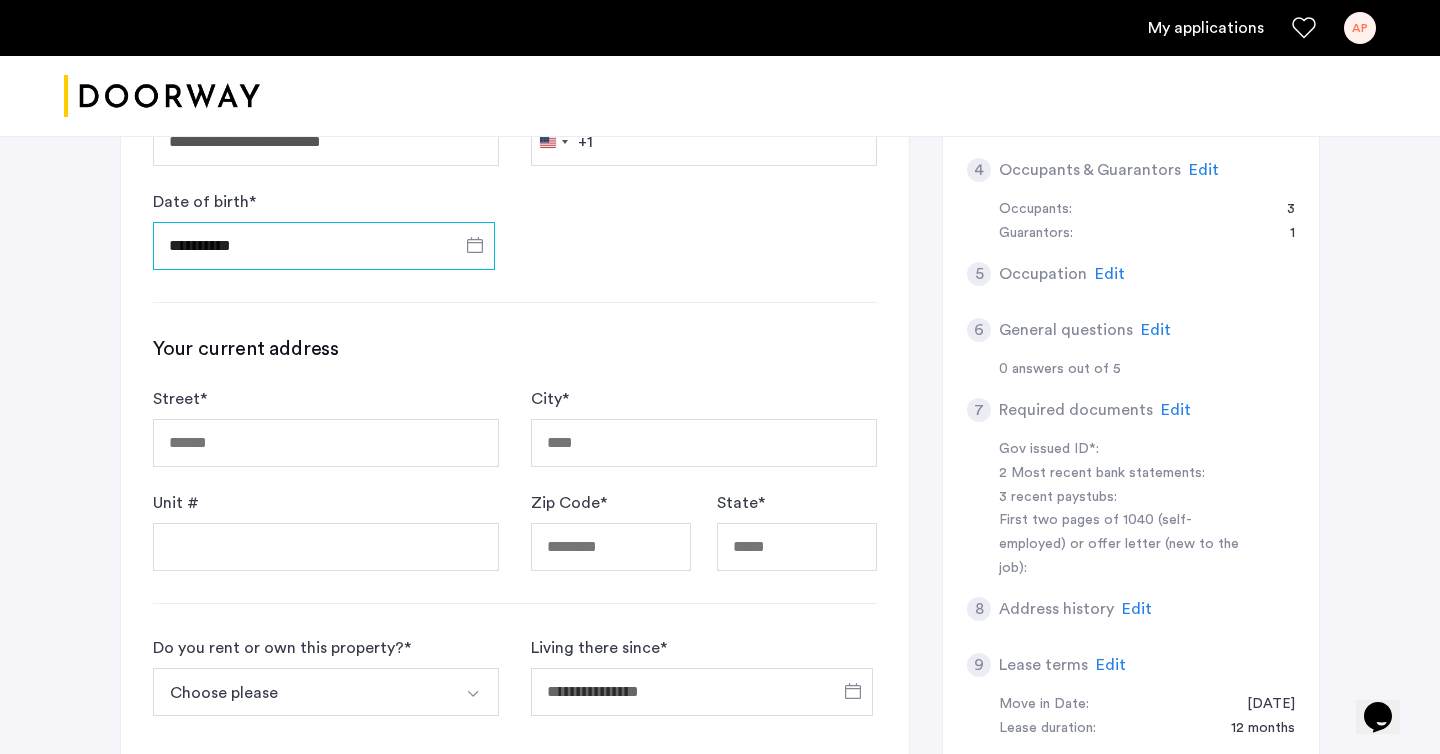 scroll, scrollTop: 570, scrollLeft: 0, axis: vertical 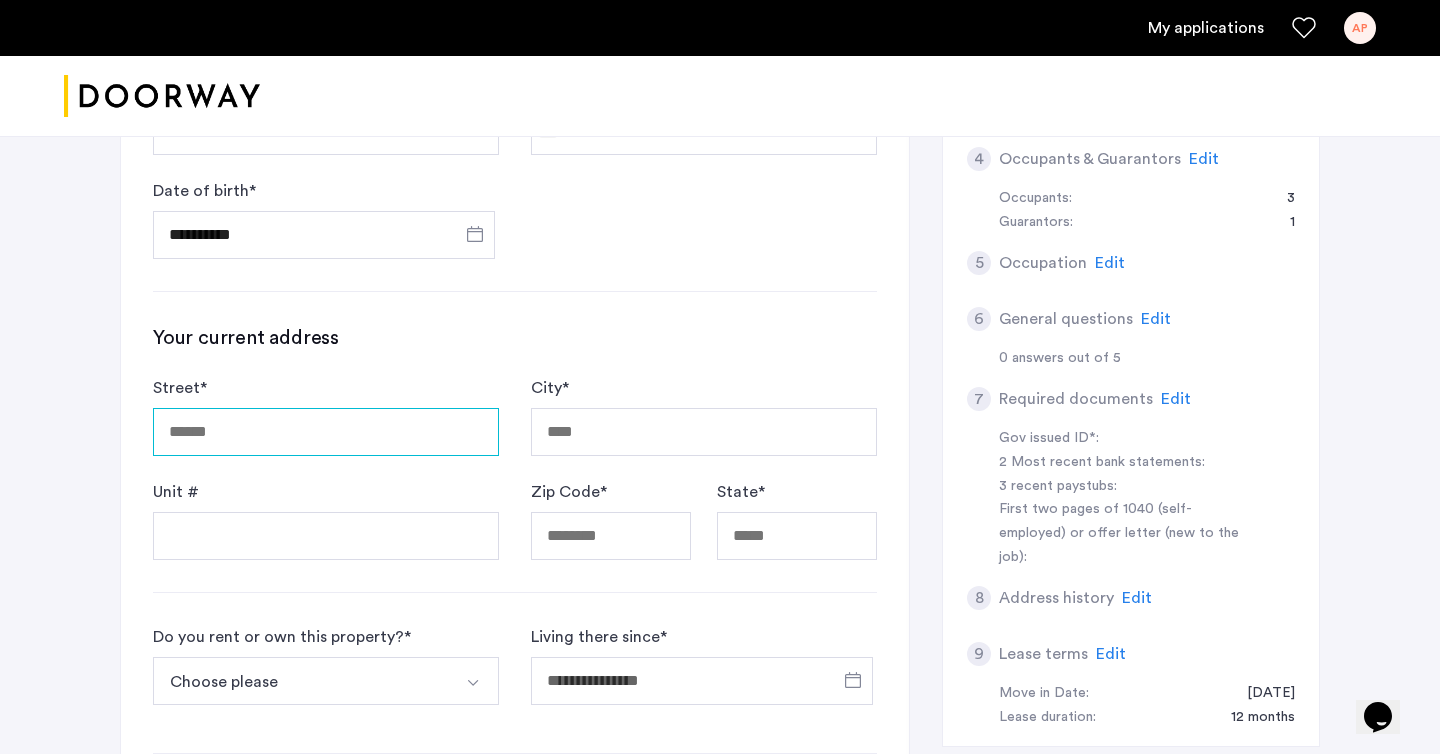 click on "Street  *" at bounding box center (326, 432) 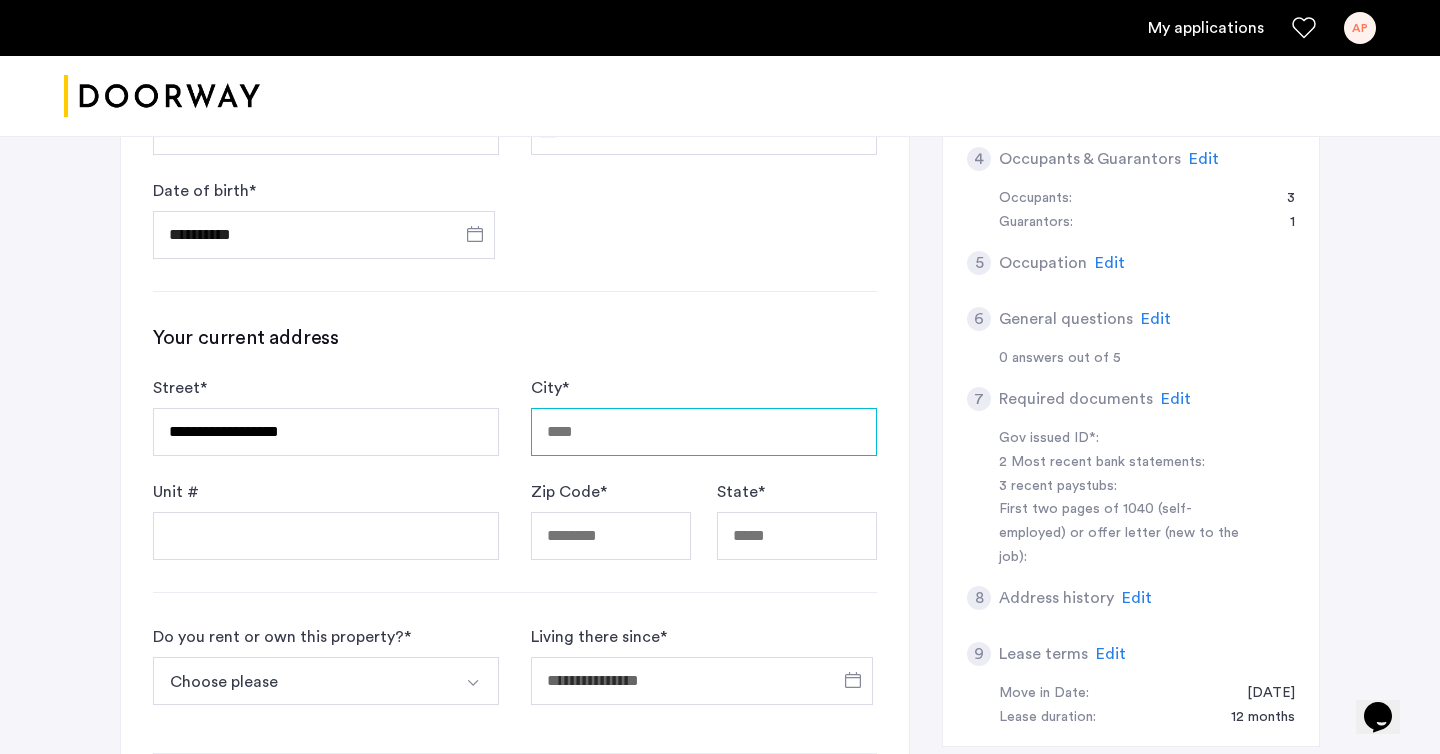 type on "******" 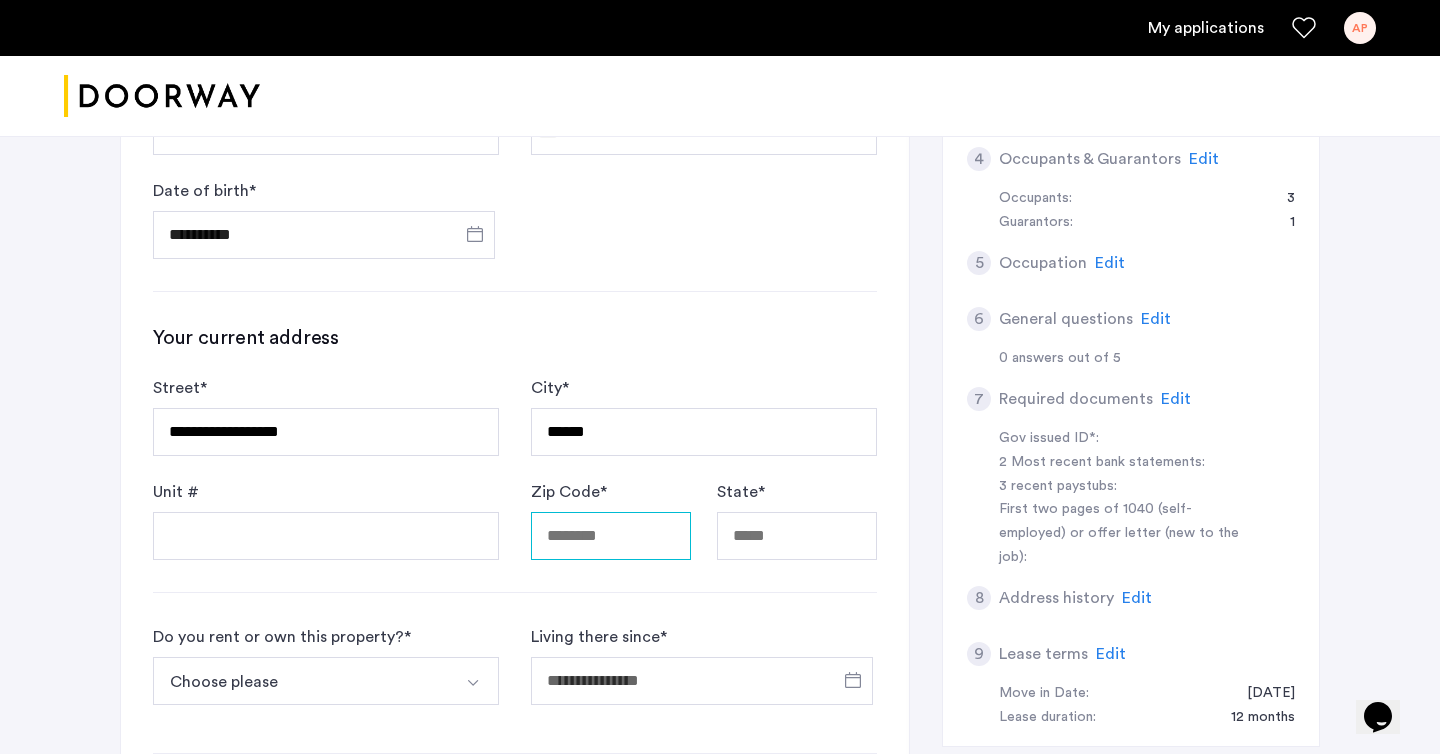 type on "*****" 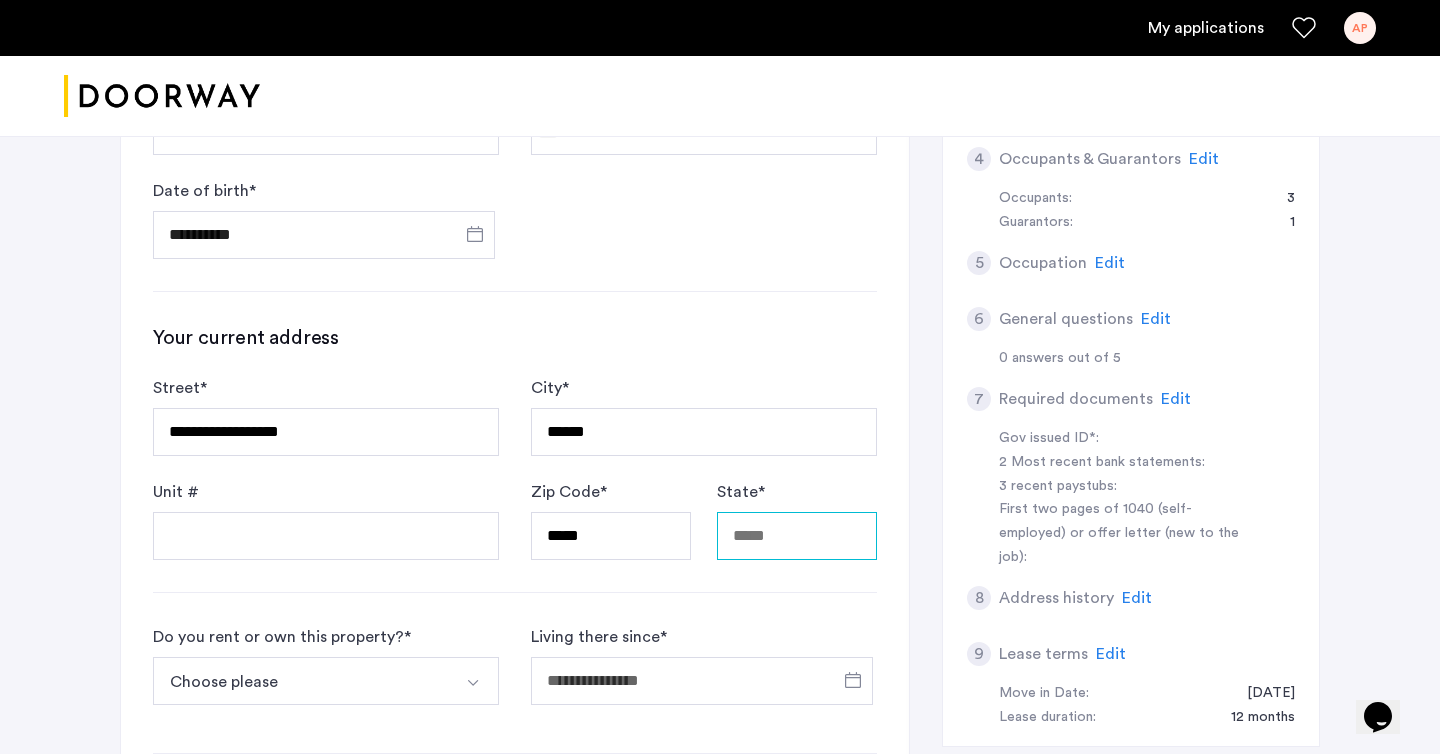 type on "**" 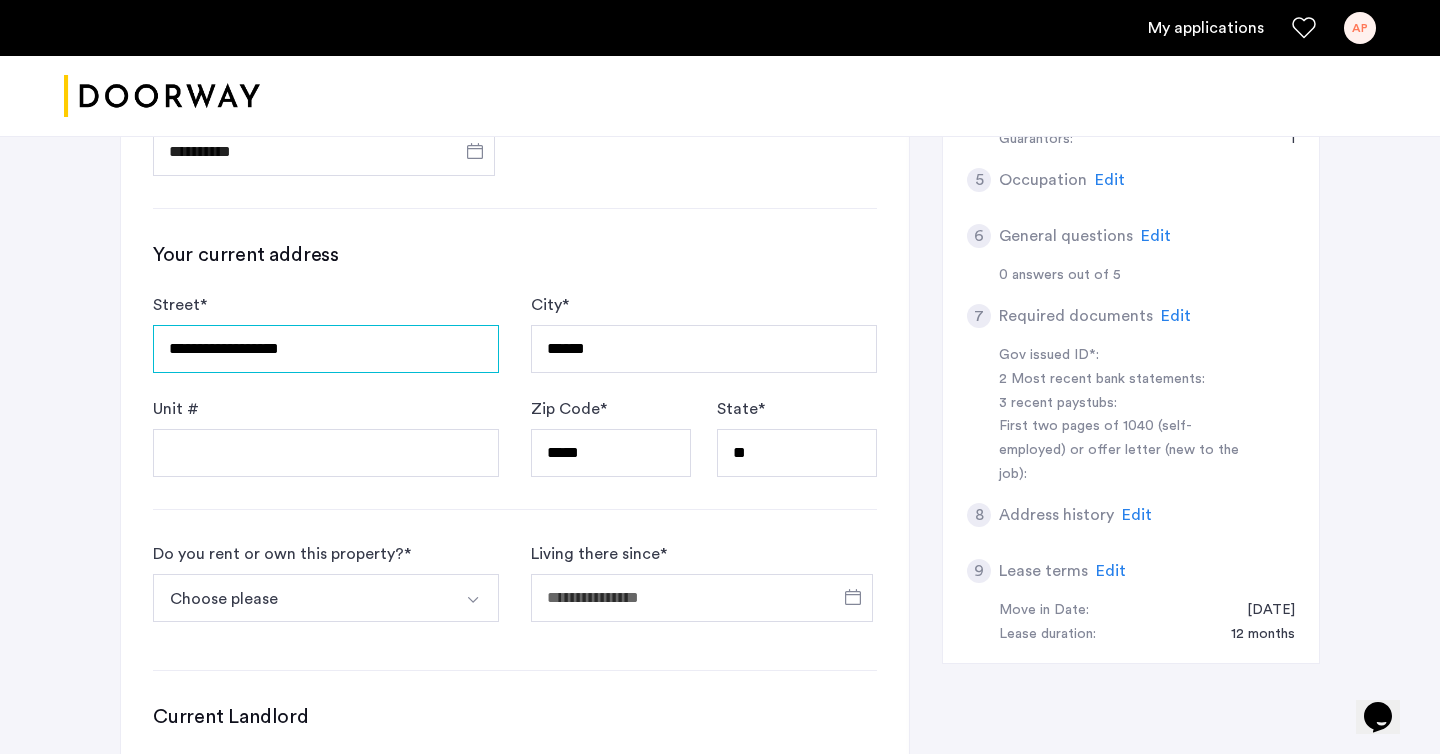 scroll, scrollTop: 662, scrollLeft: 0, axis: vertical 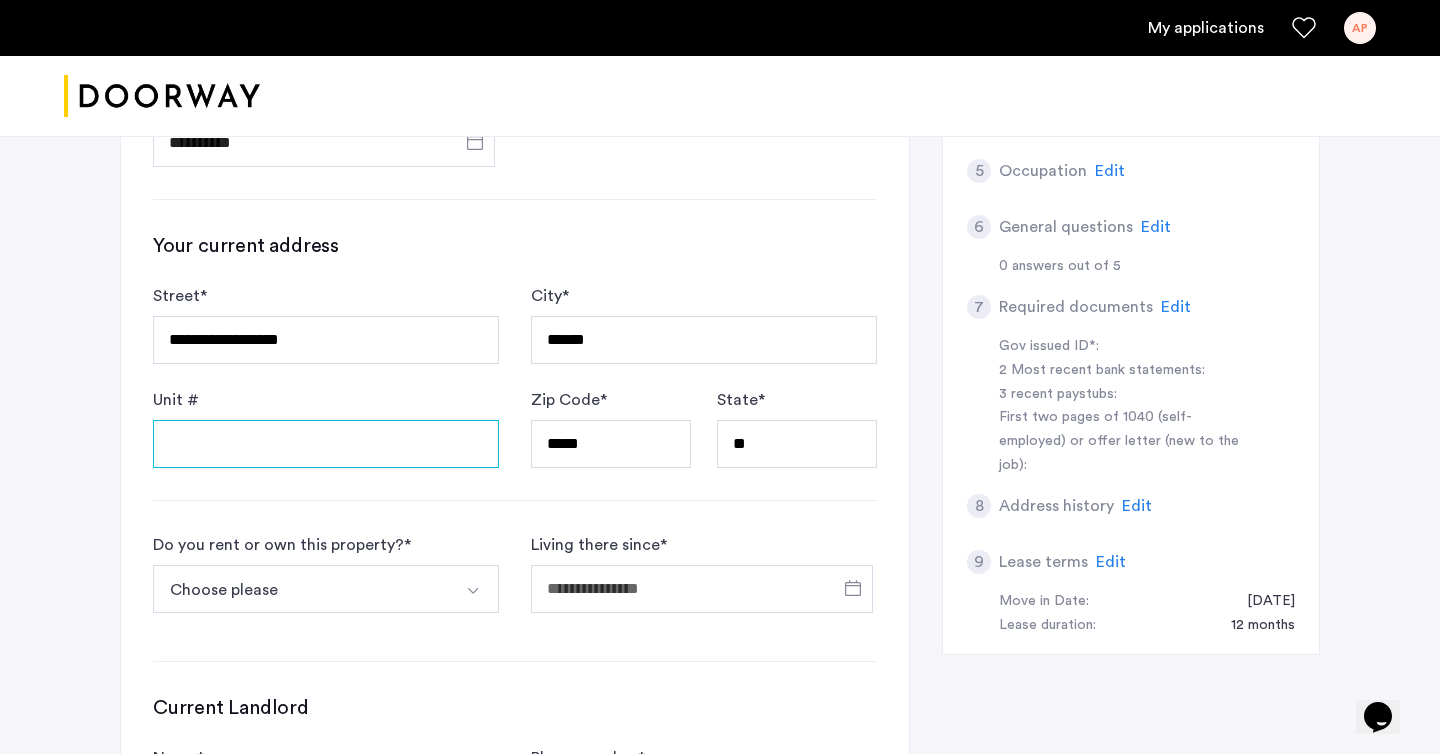 click on "Unit #" at bounding box center (326, 444) 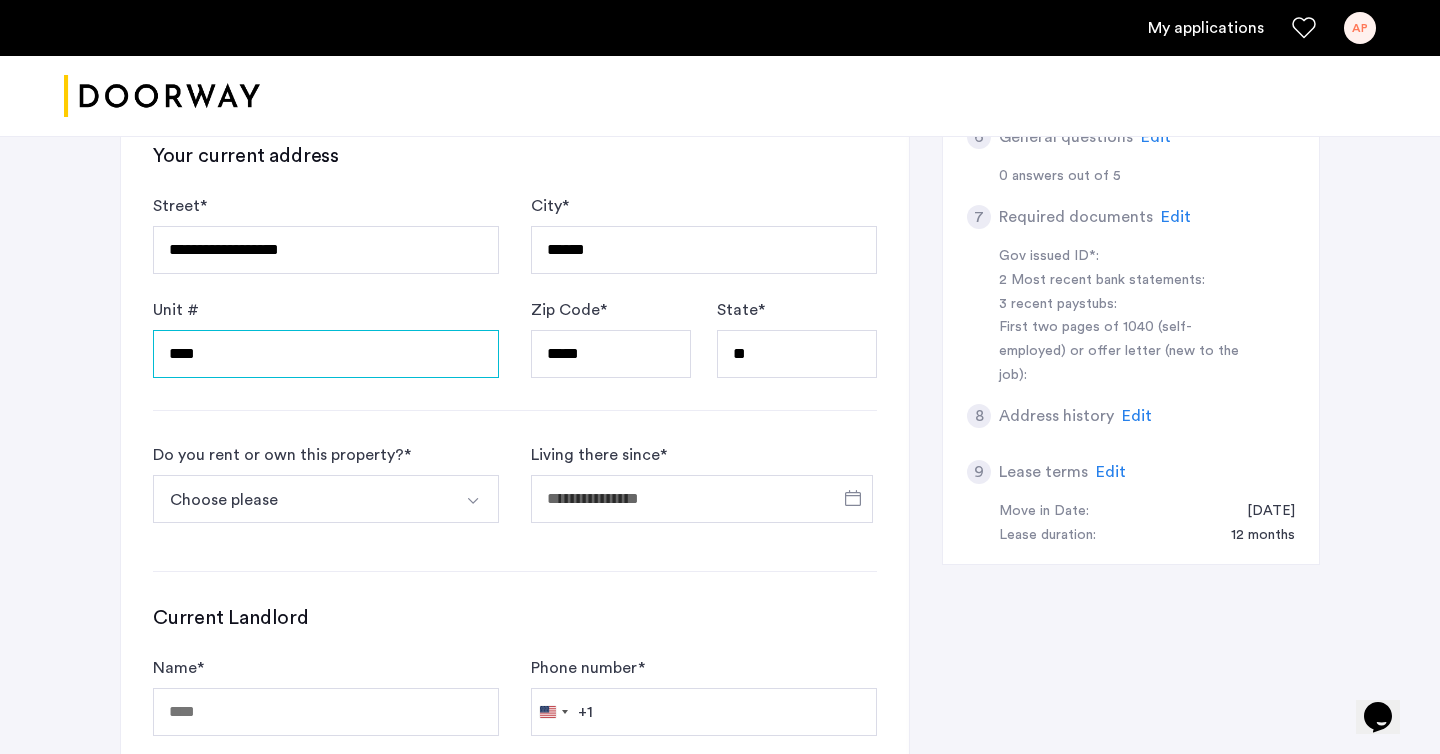 scroll, scrollTop: 820, scrollLeft: 0, axis: vertical 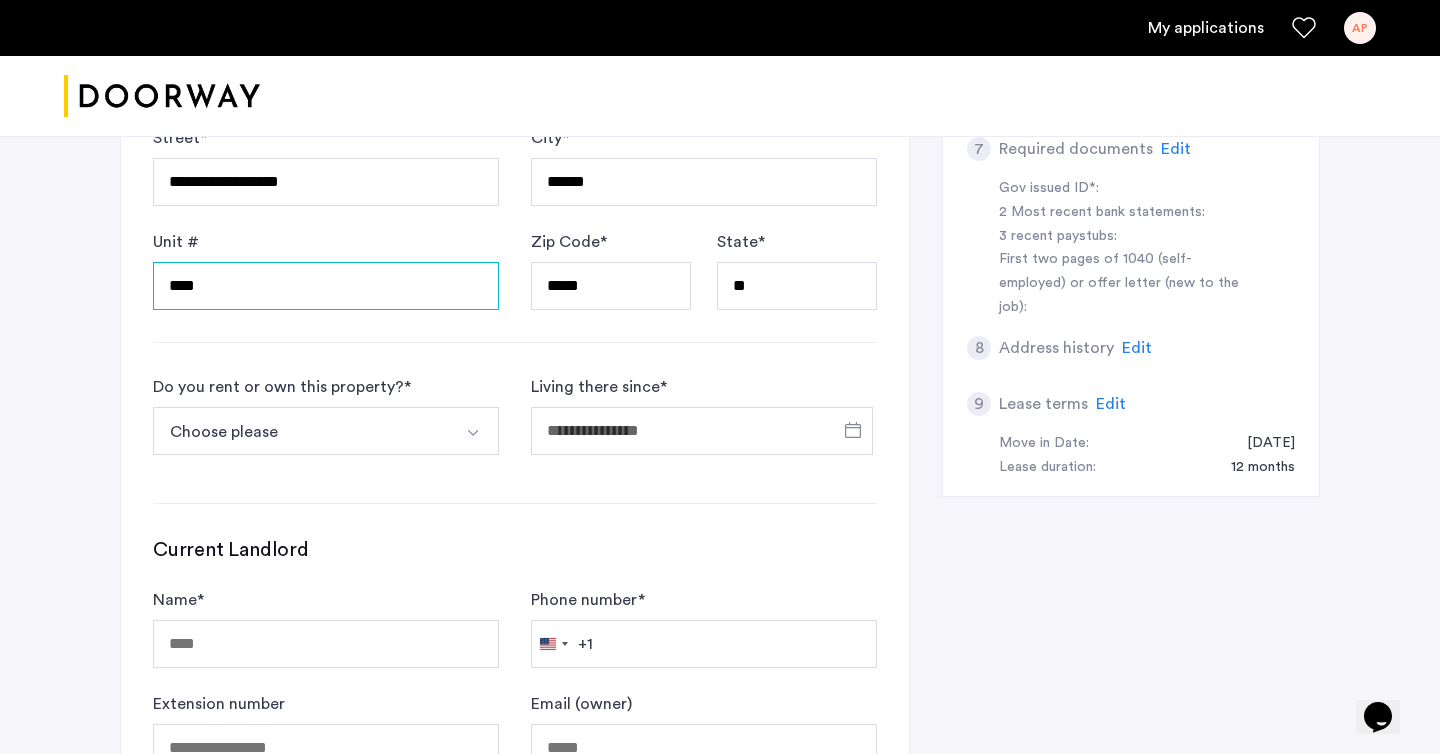 type on "****" 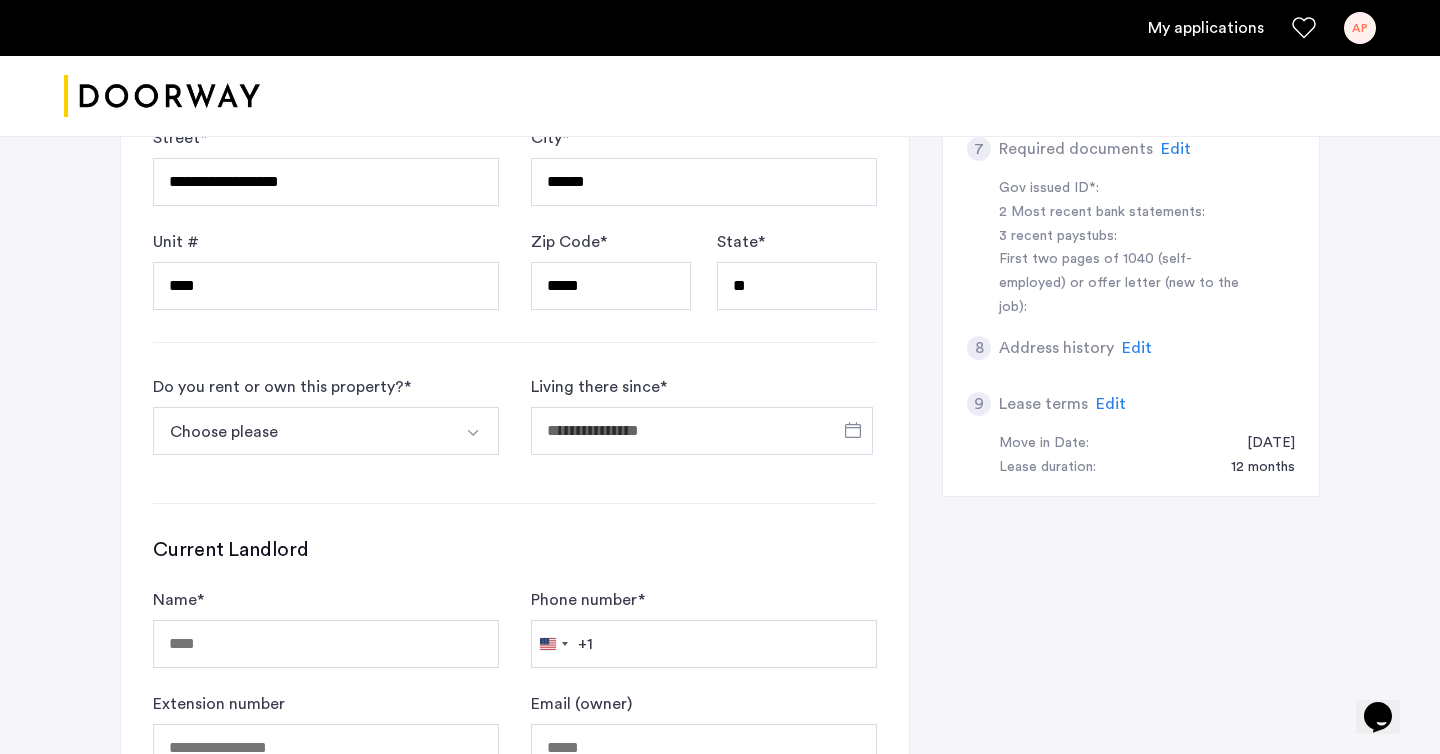 click on "Choose please" at bounding box center (302, 431) 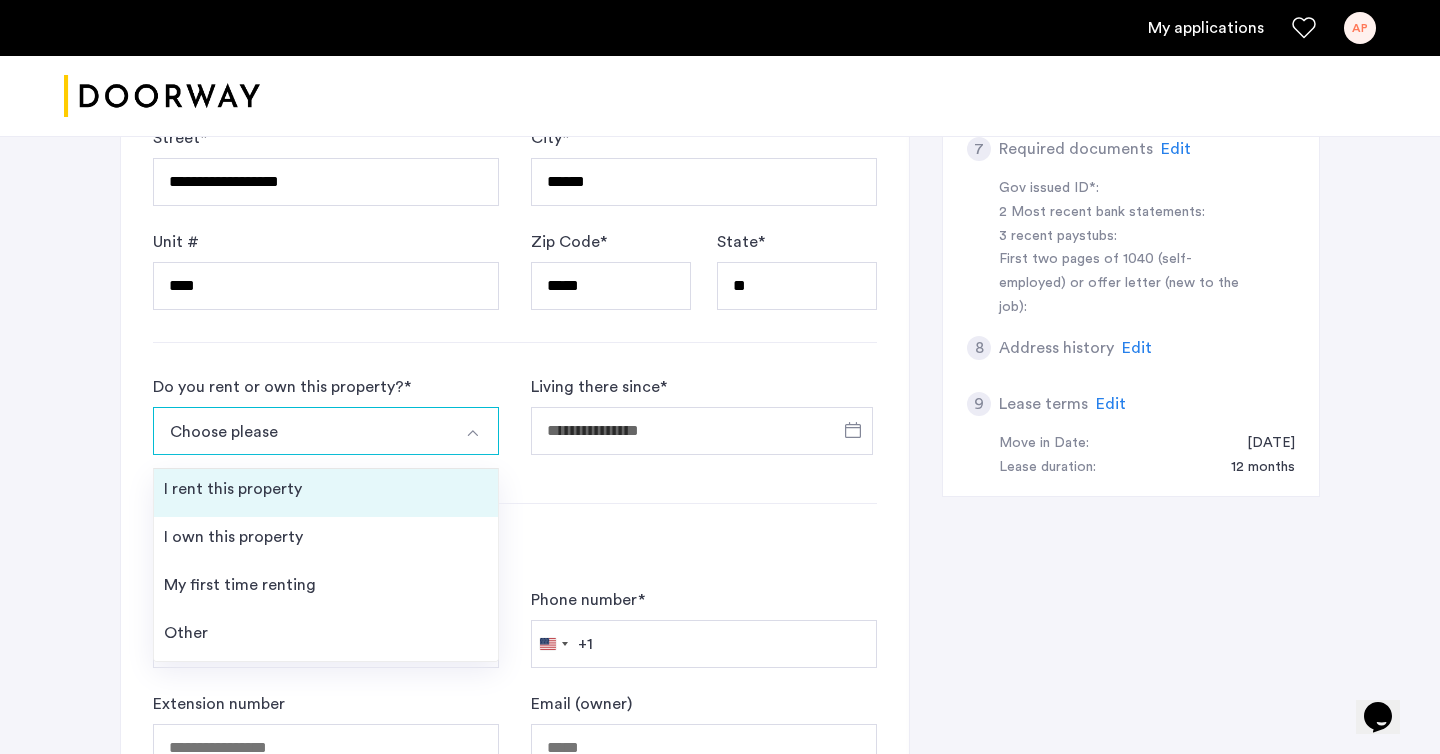 click on "I rent this property" at bounding box center [326, 493] 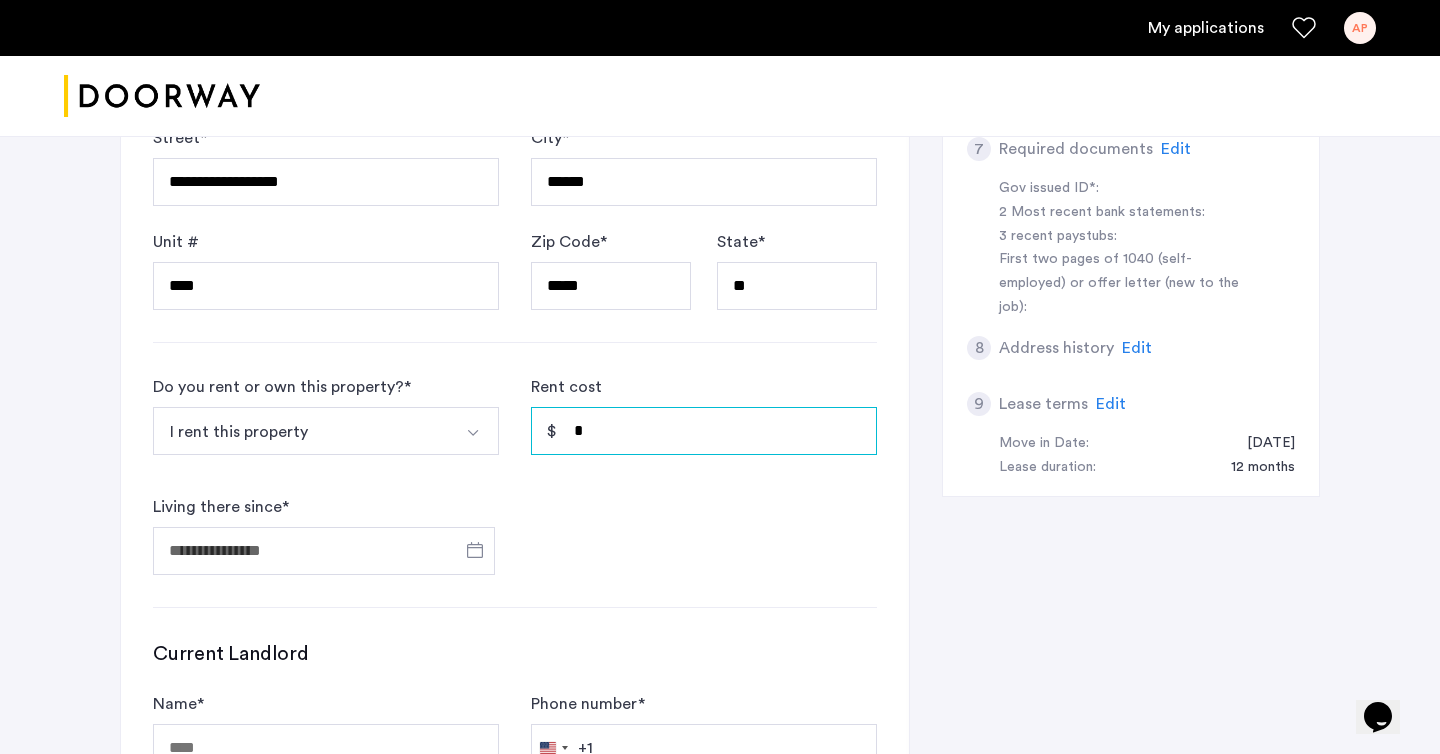 click on "*" at bounding box center [704, 431] 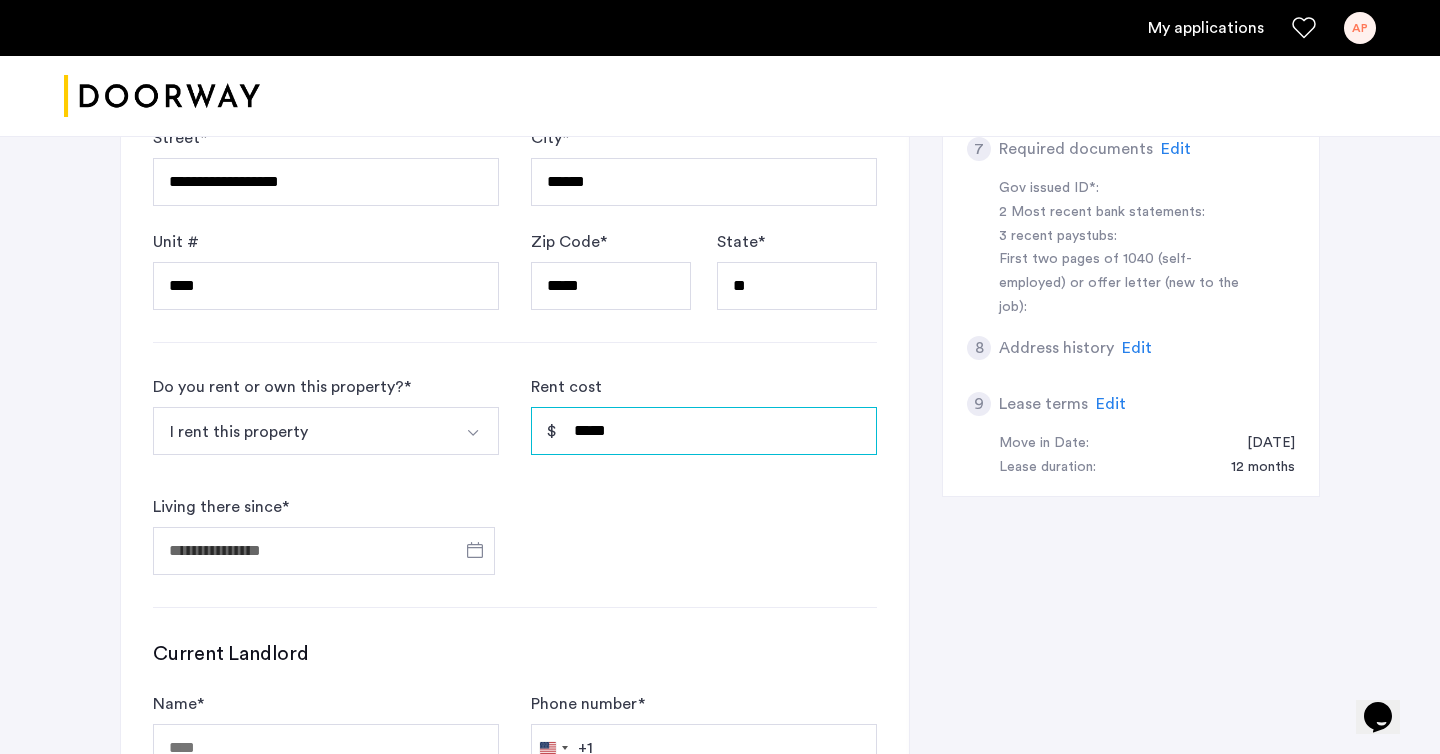 type on "*****" 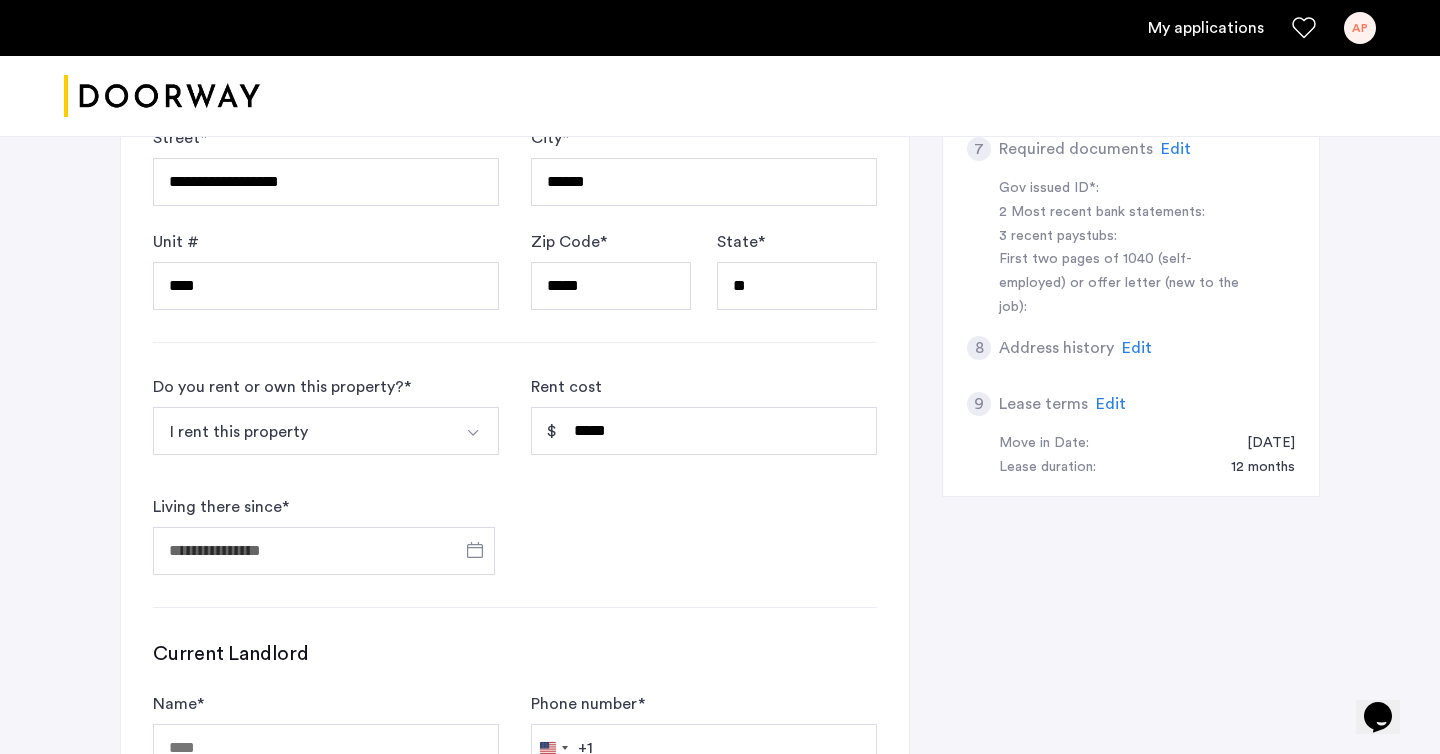 click on "Do you rent or own this property?  * I rent this property I rent this property I own this property My first time renting Other Rent cost ***** Living there since  *" 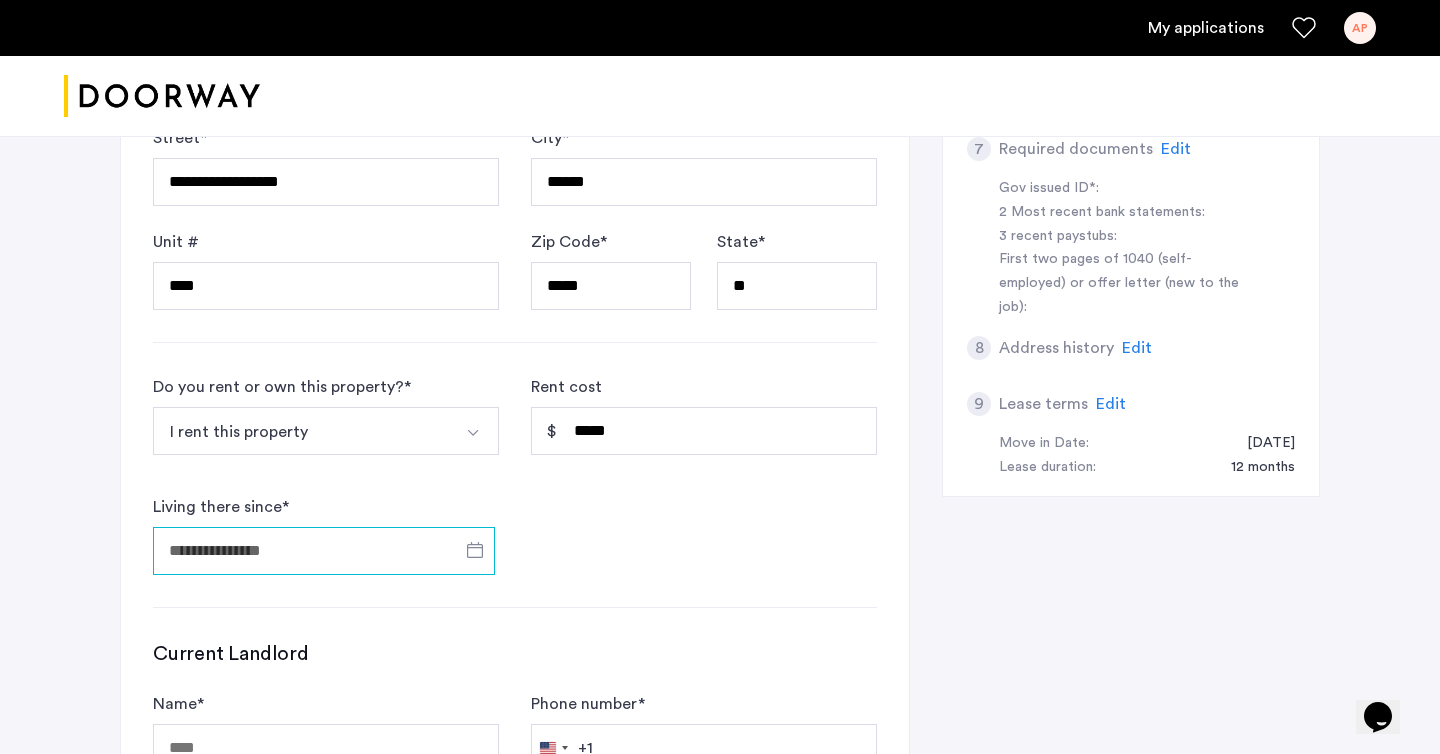 click on "Living there since  *" at bounding box center [324, 551] 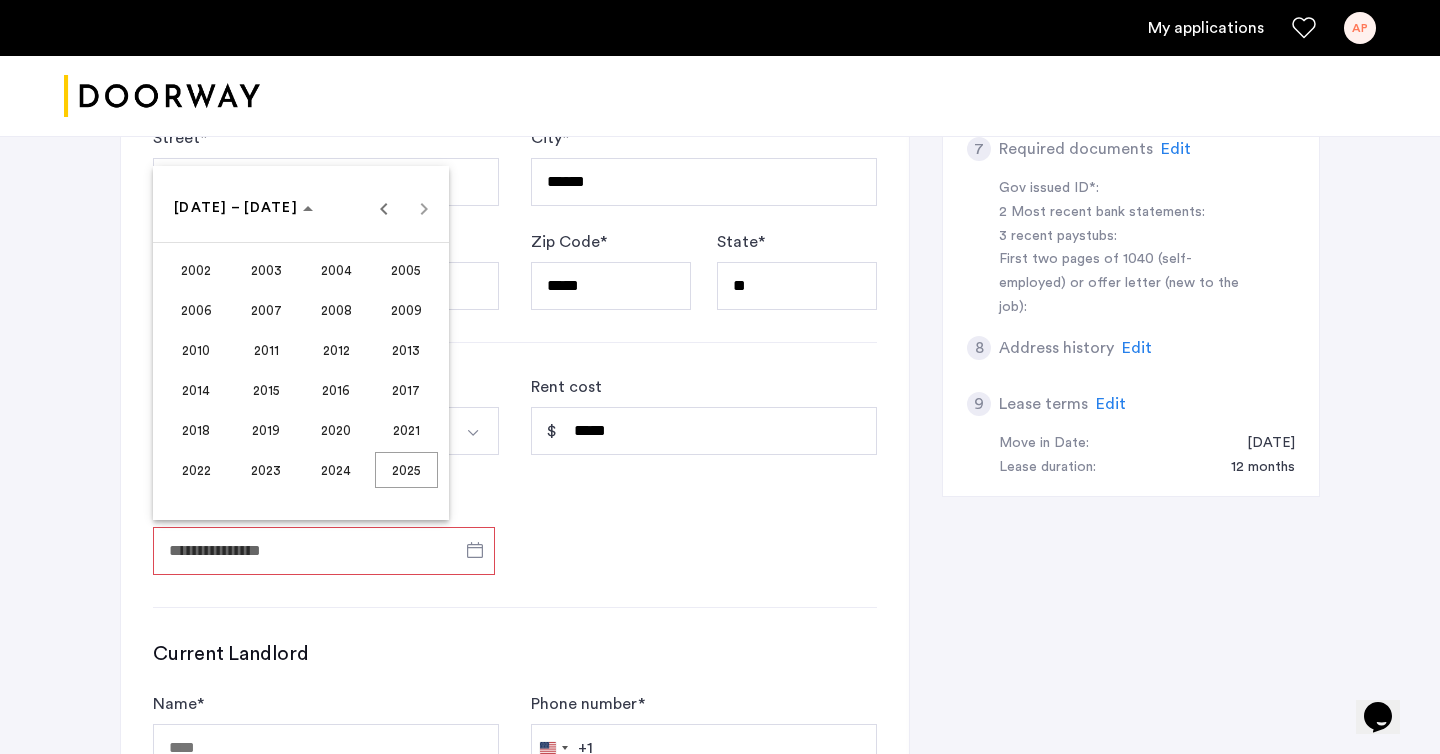 click on "2022" at bounding box center (196, 470) 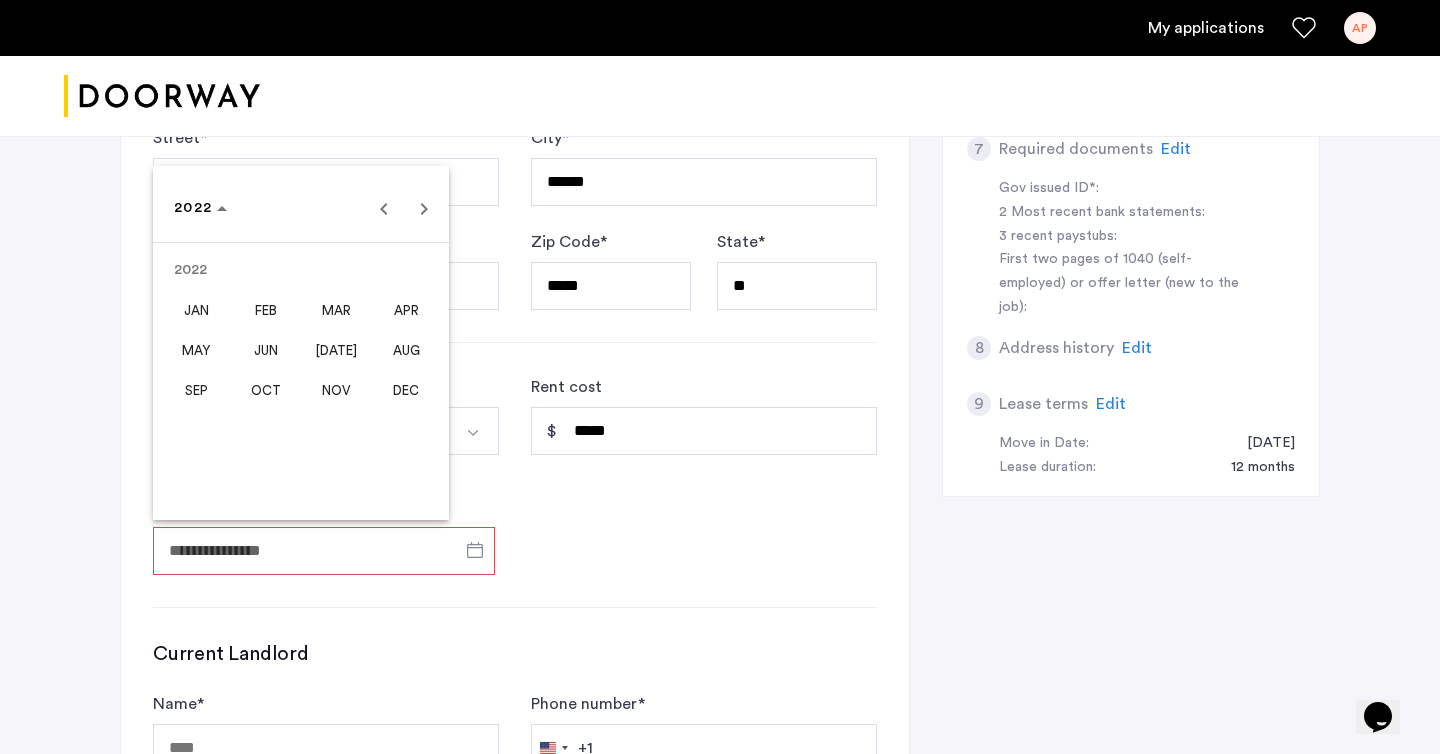 click on "AUG" at bounding box center [406, 350] 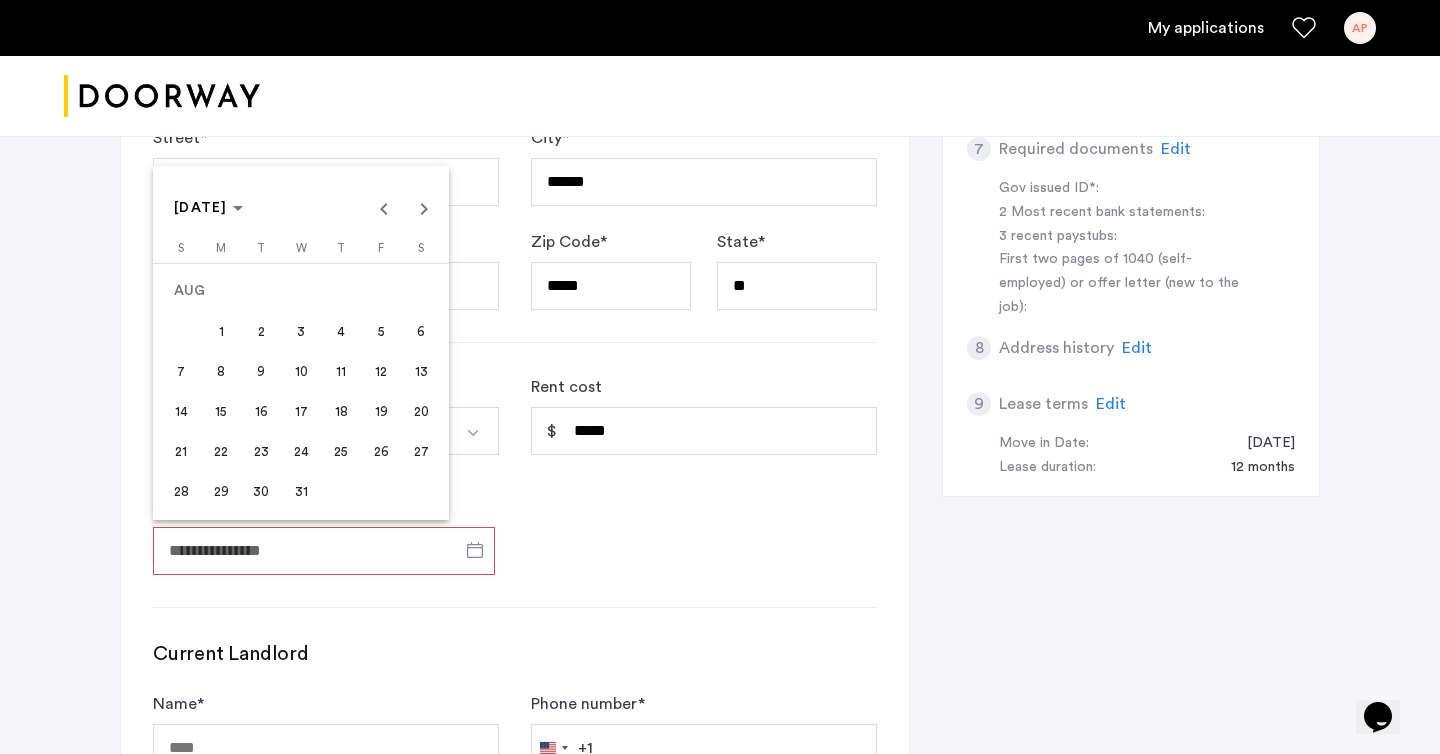click on "1" at bounding box center (221, 331) 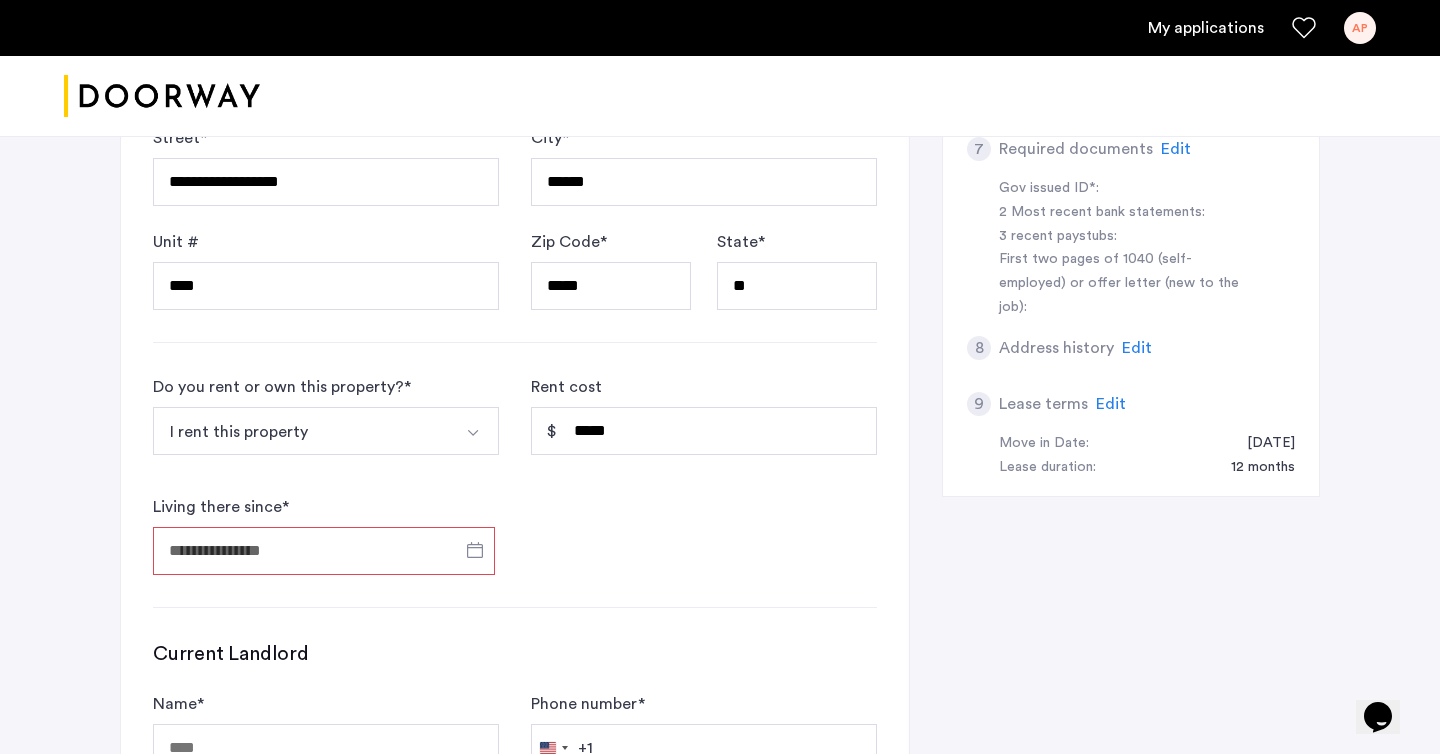 type on "**********" 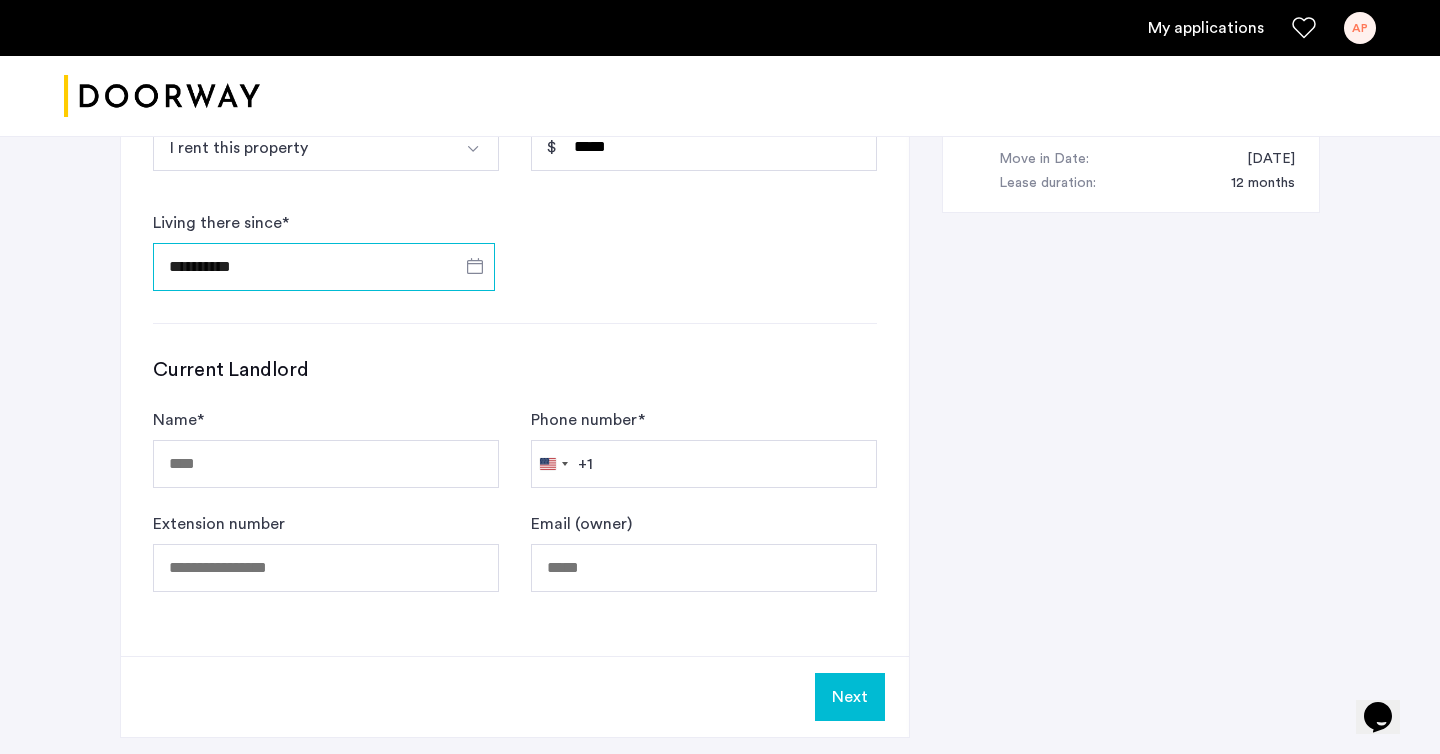 scroll, scrollTop: 1108, scrollLeft: 0, axis: vertical 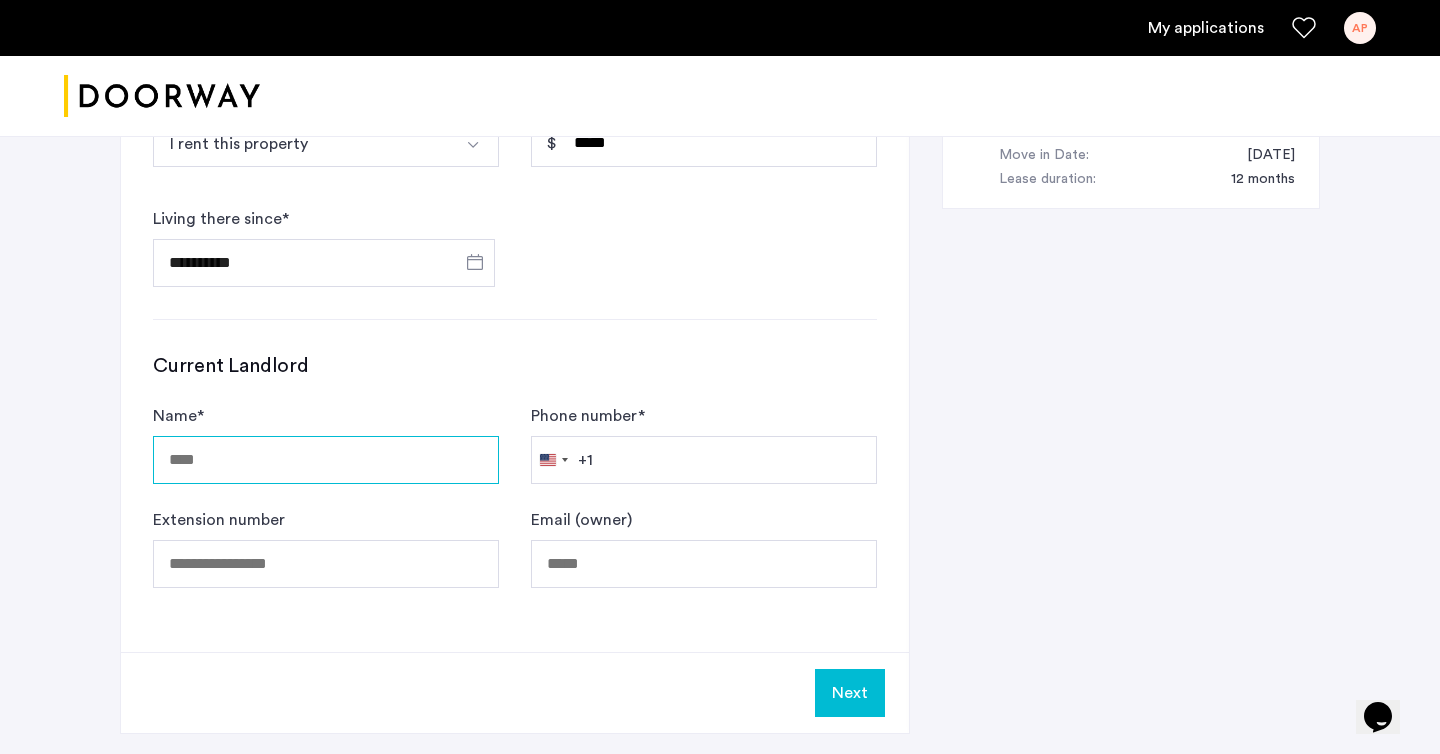 click on "Name  *" at bounding box center (326, 460) 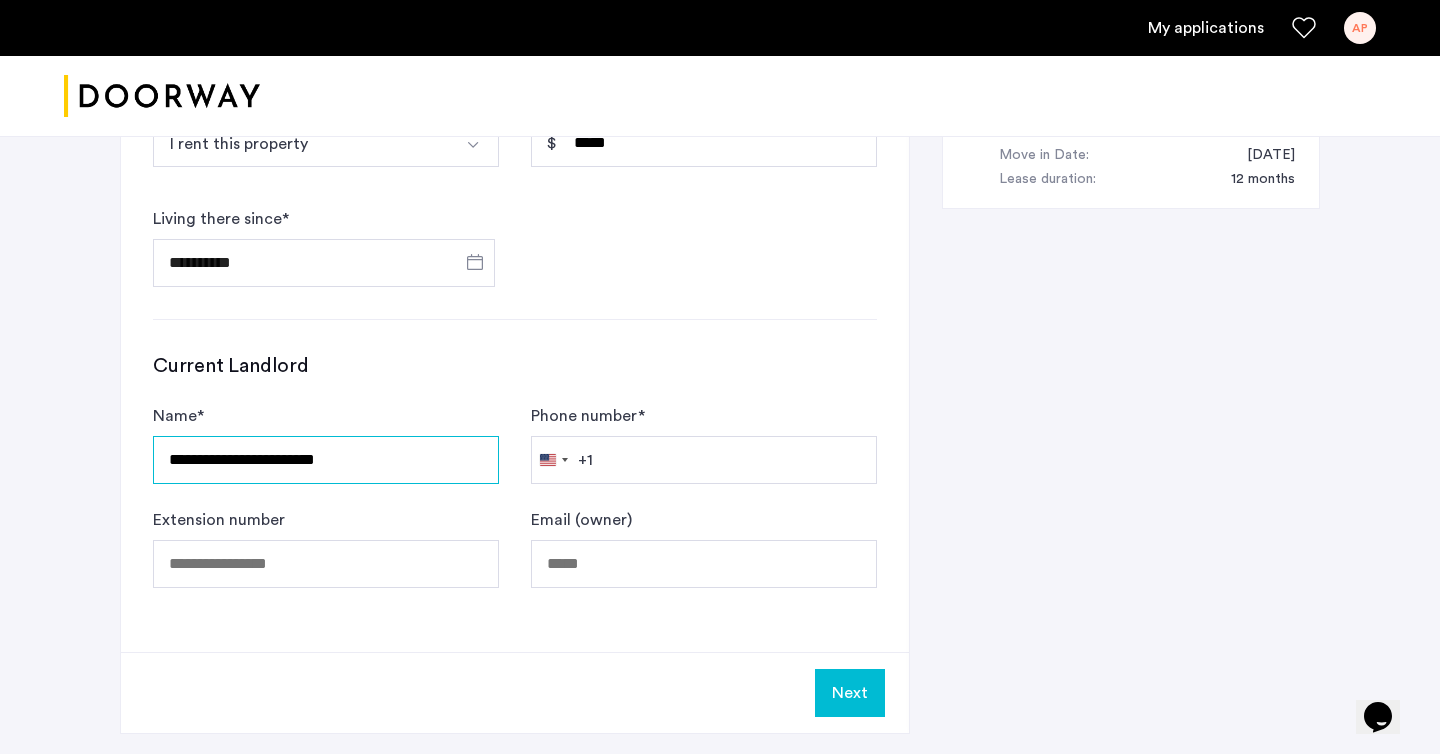 type on "**********" 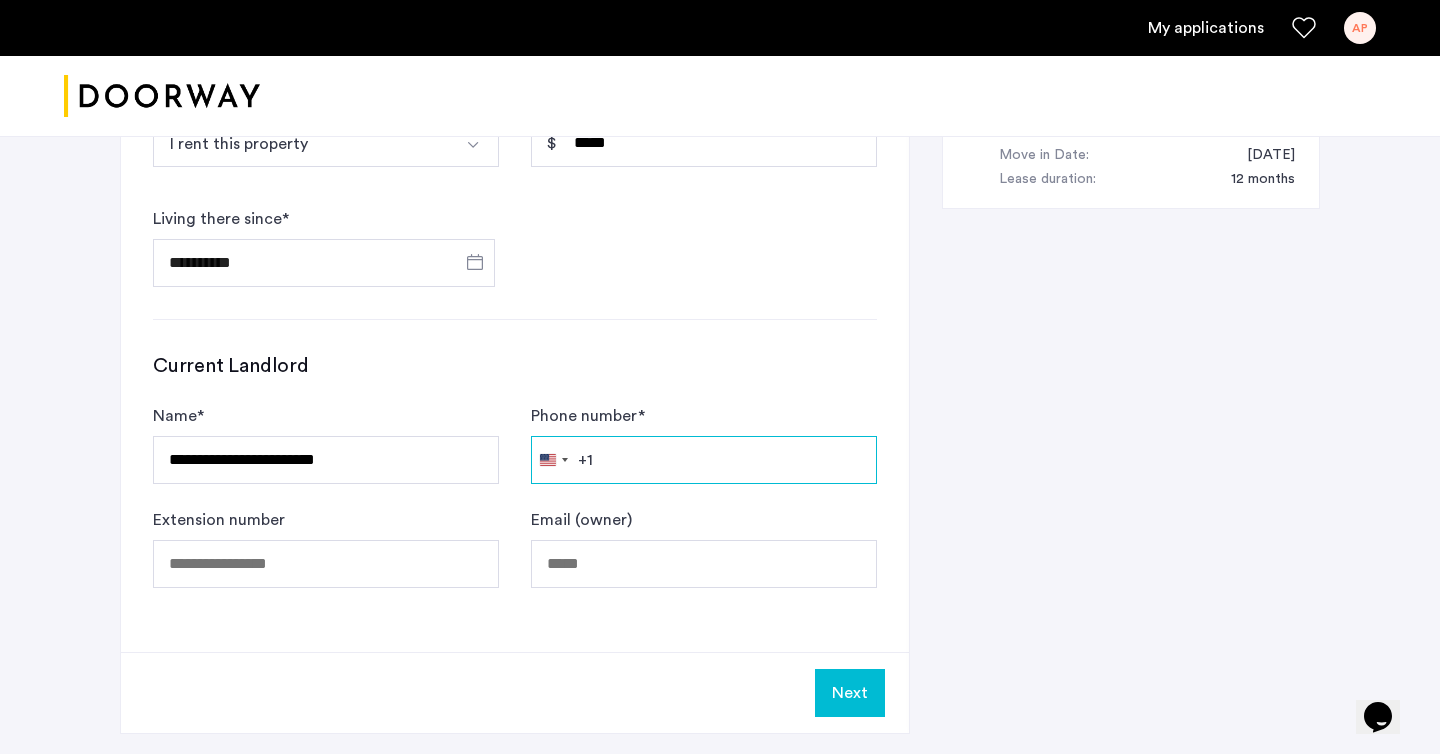 click on "Phone number  *" at bounding box center (704, 460) 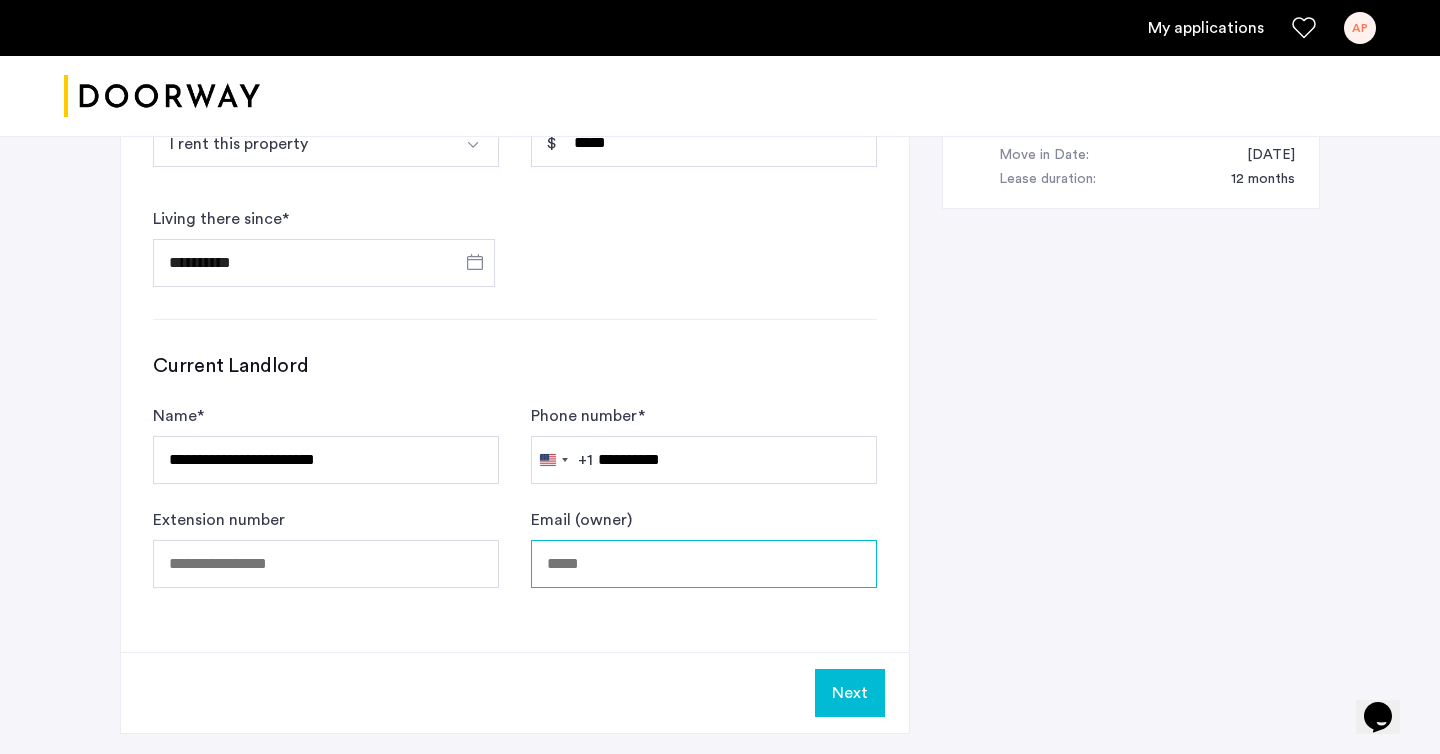 type on "**********" 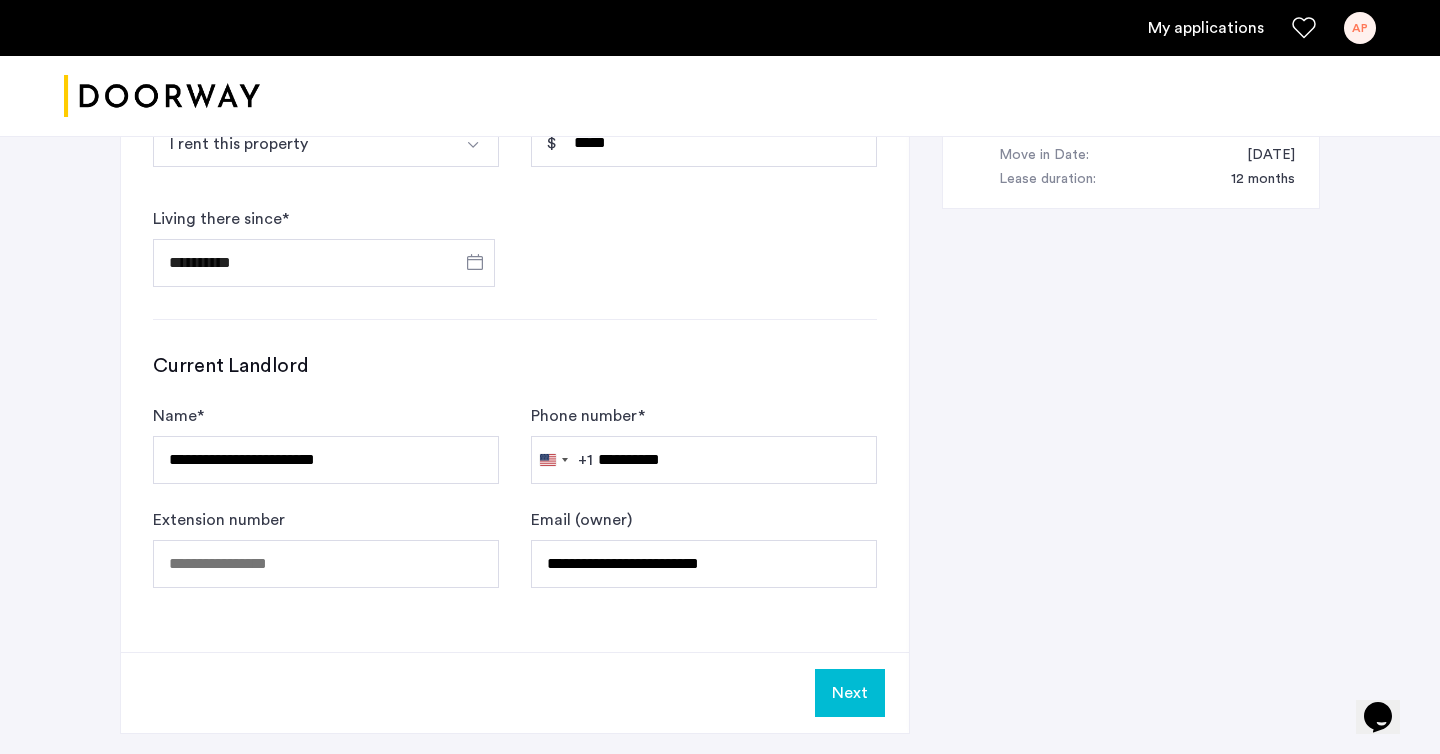 click on "**********" 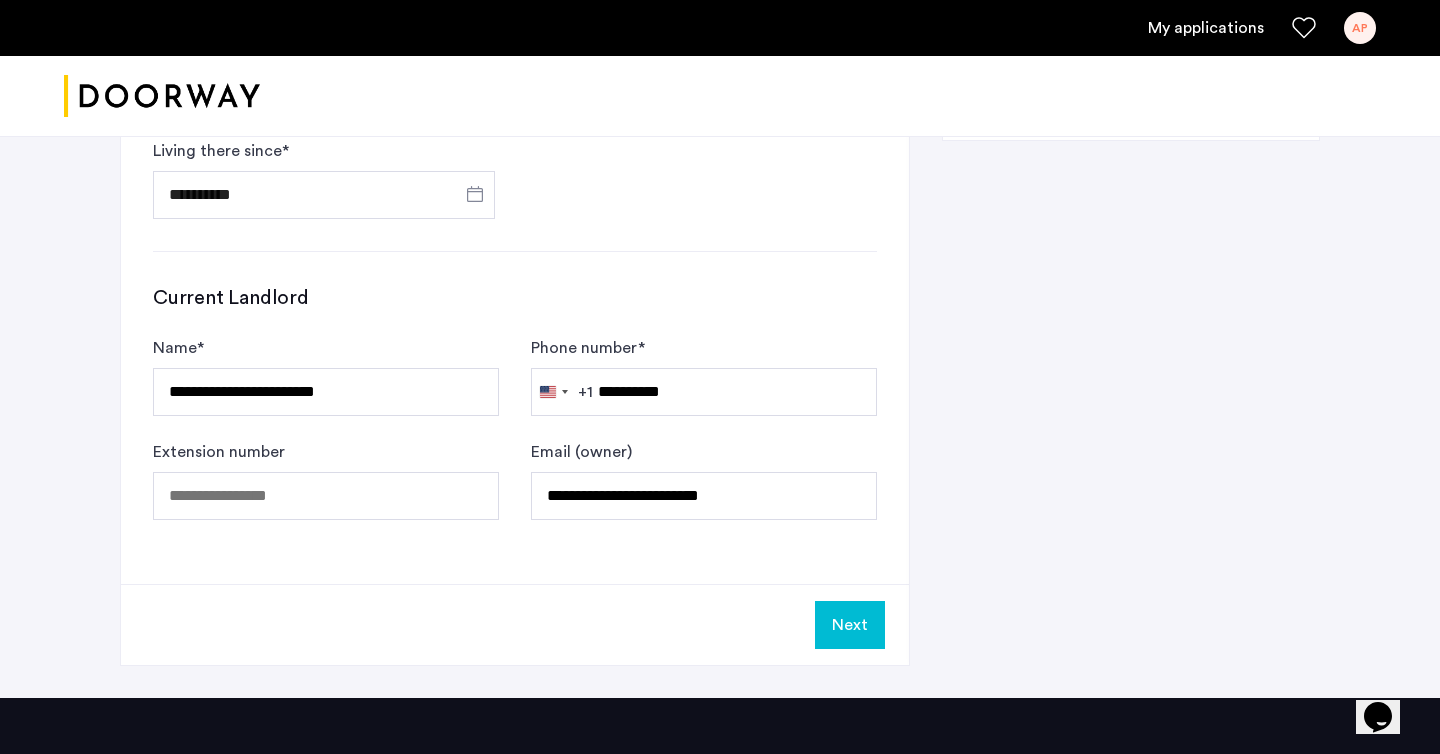 scroll, scrollTop: 1217, scrollLeft: 0, axis: vertical 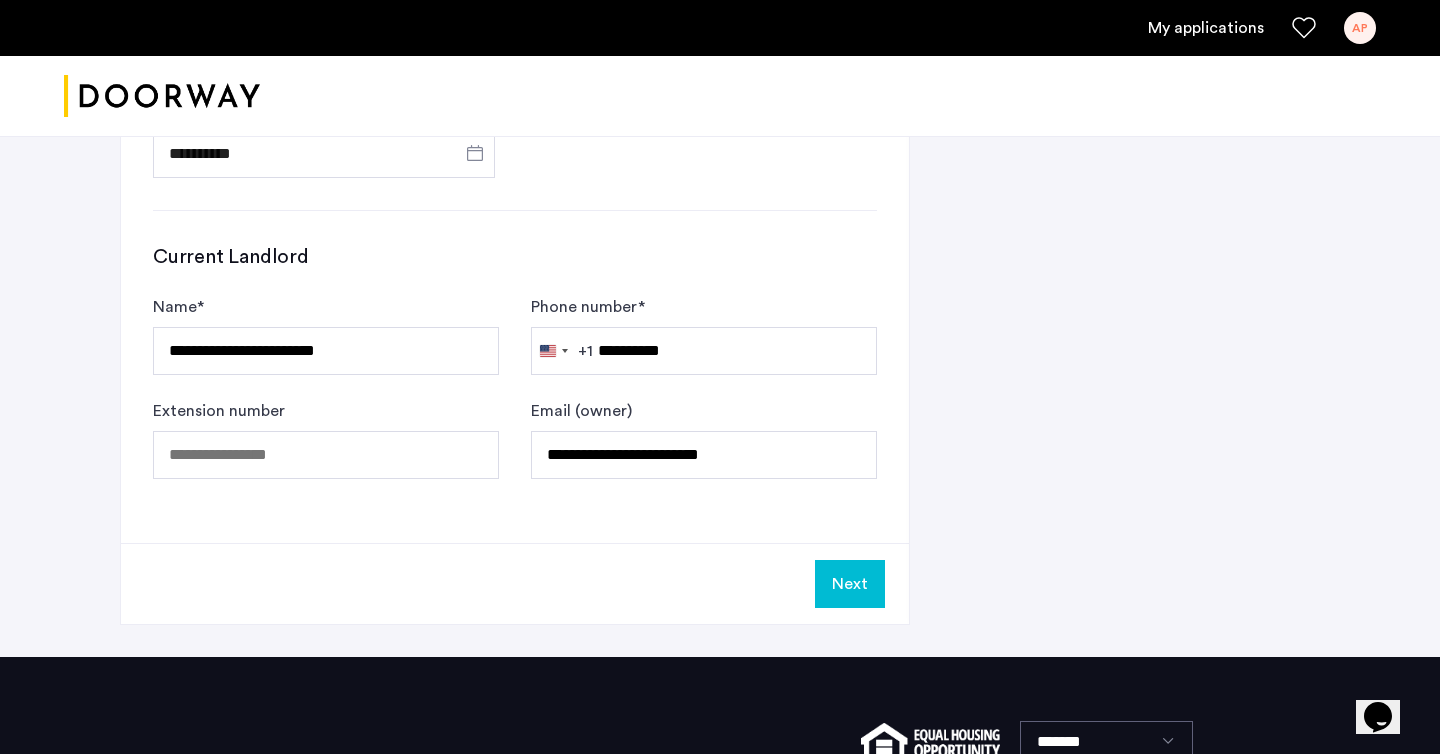 click on "Next" 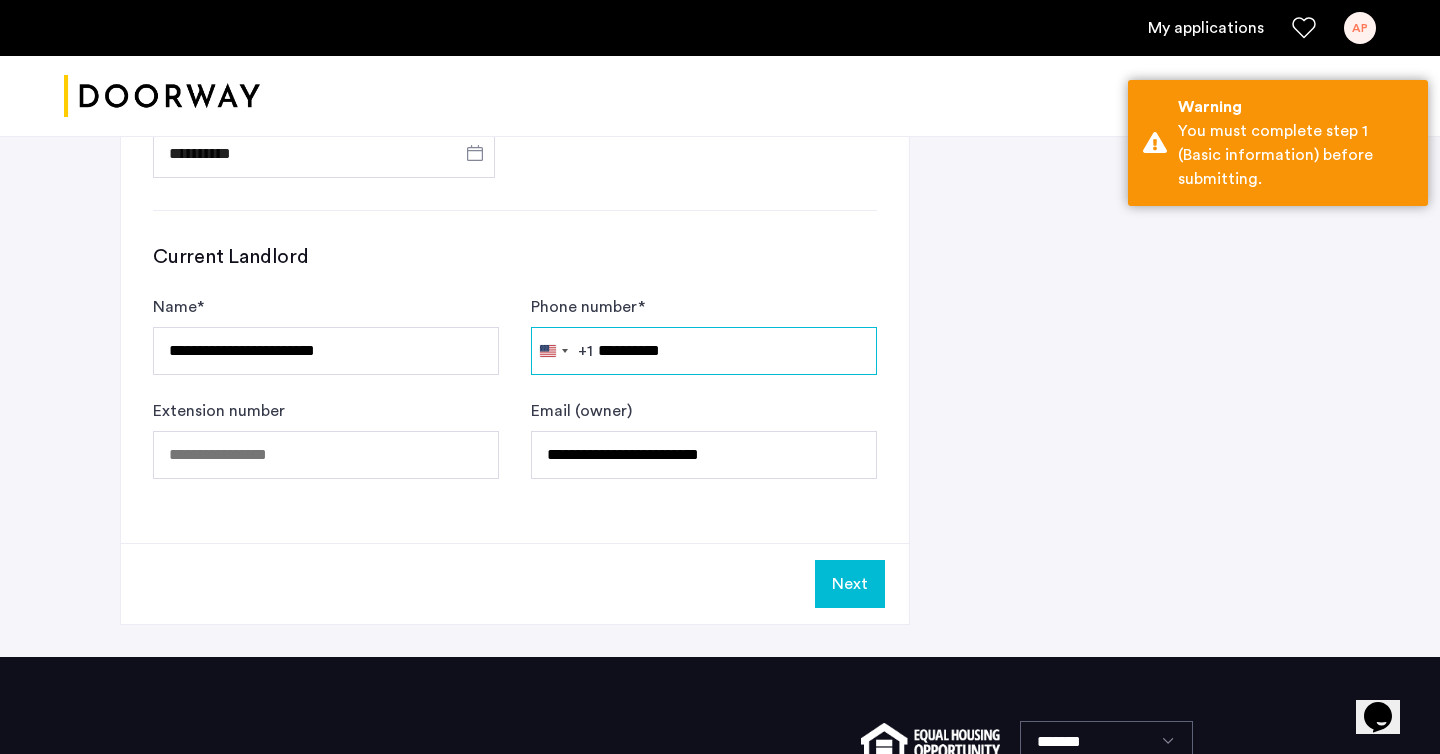 click on "**********" at bounding box center [704, 351] 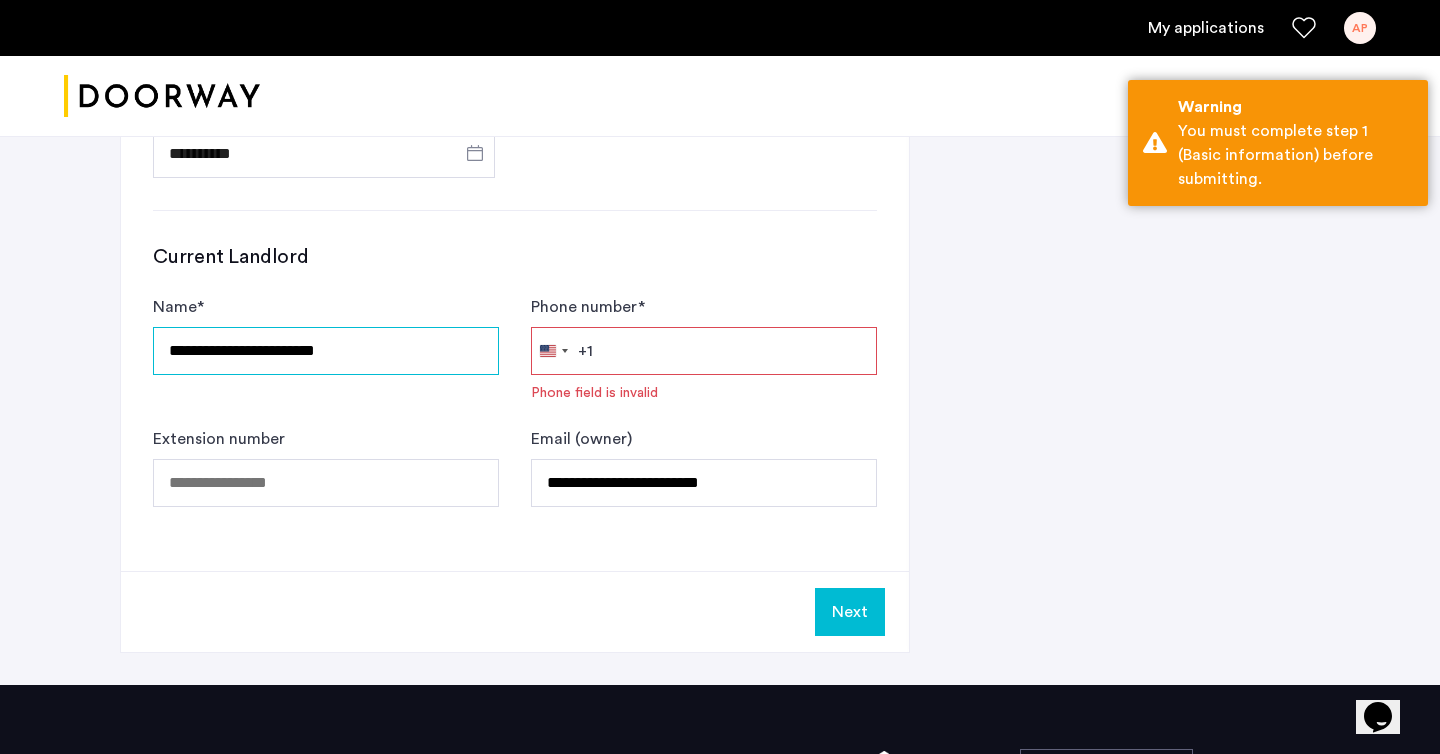 click on "**********" at bounding box center [326, 351] 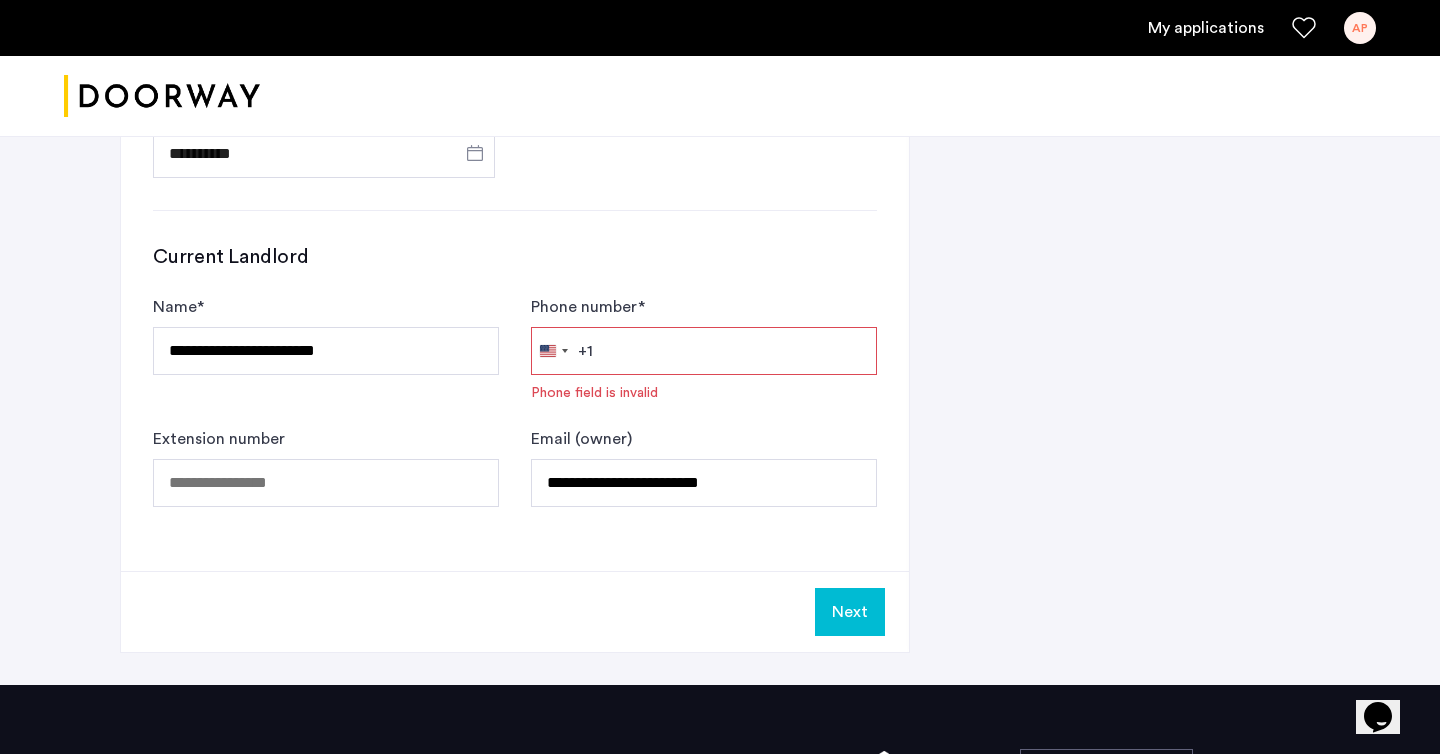 click on "Phone number  *" at bounding box center (704, 351) 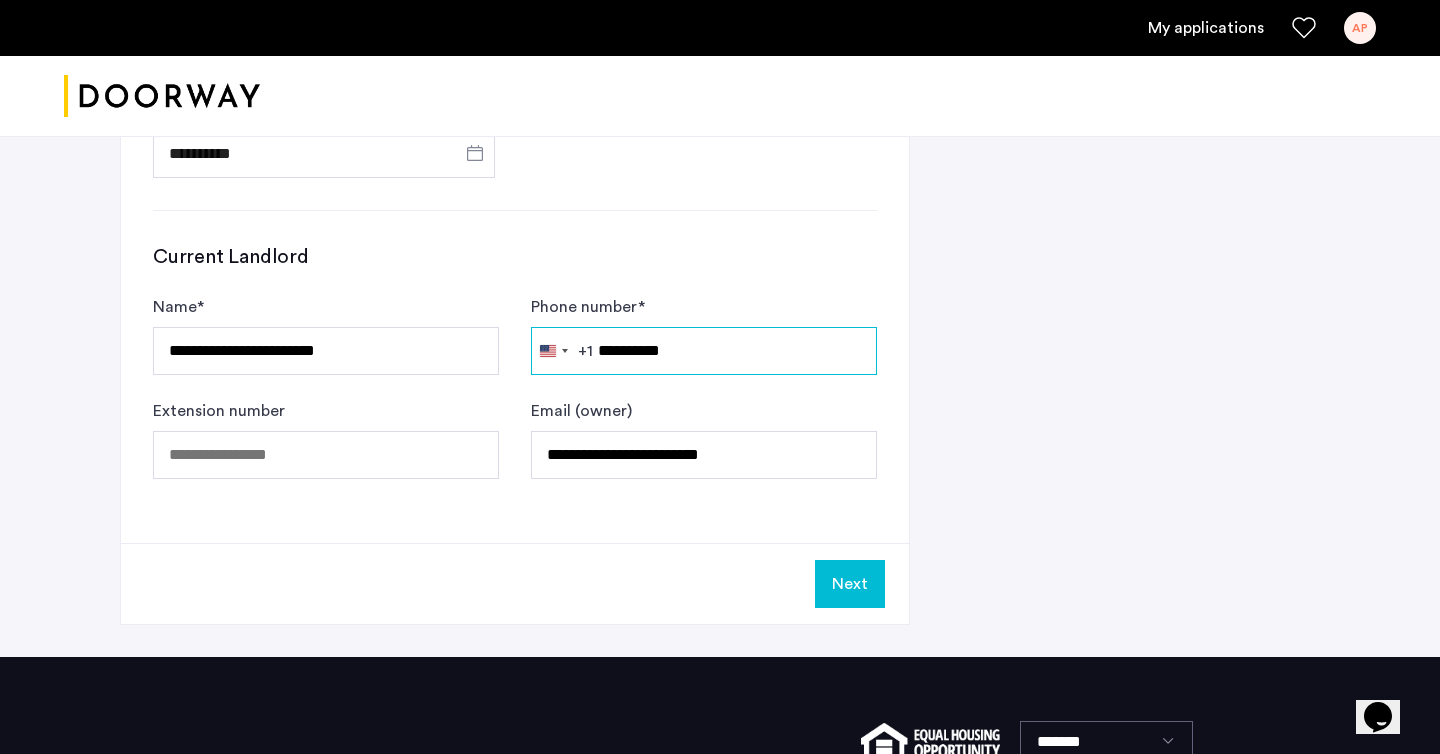 type on "**********" 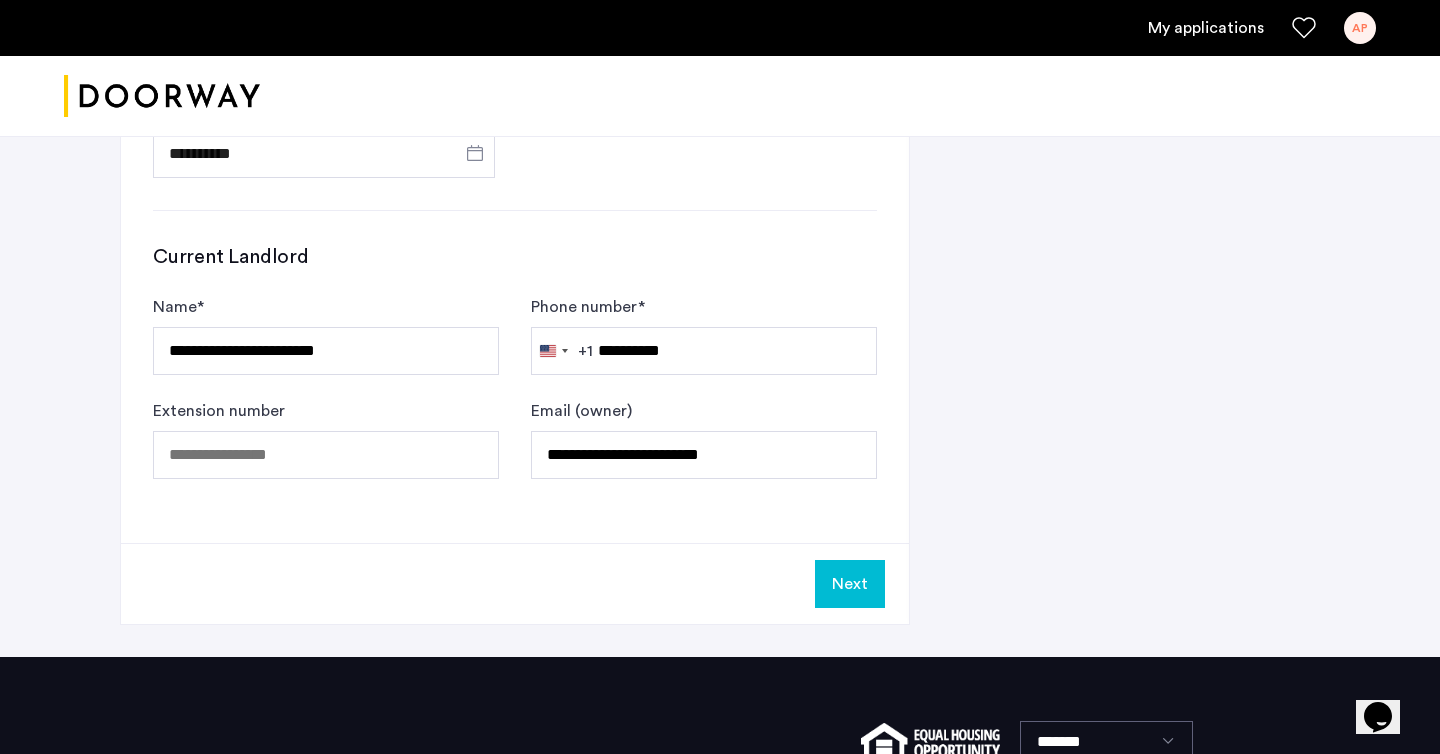 click on "Next" 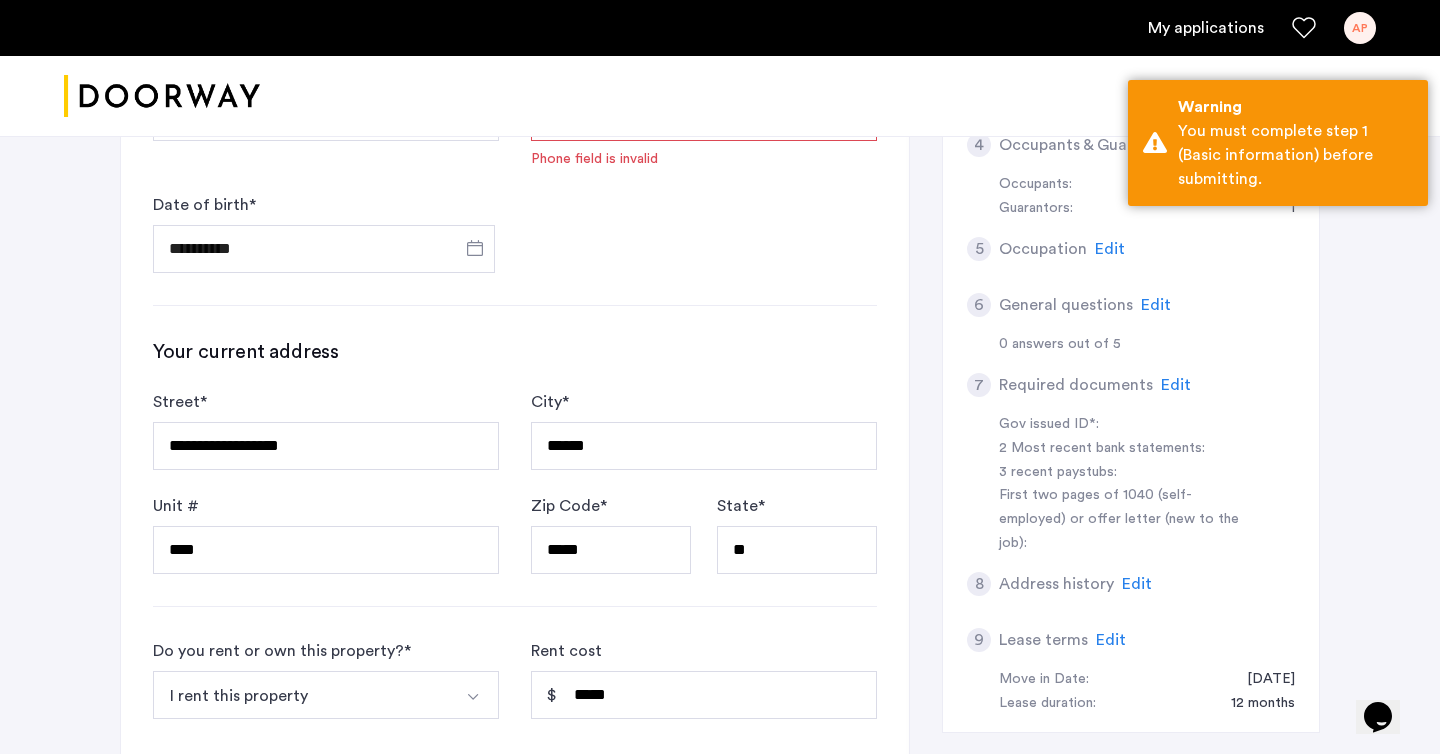 scroll, scrollTop: 482, scrollLeft: 0, axis: vertical 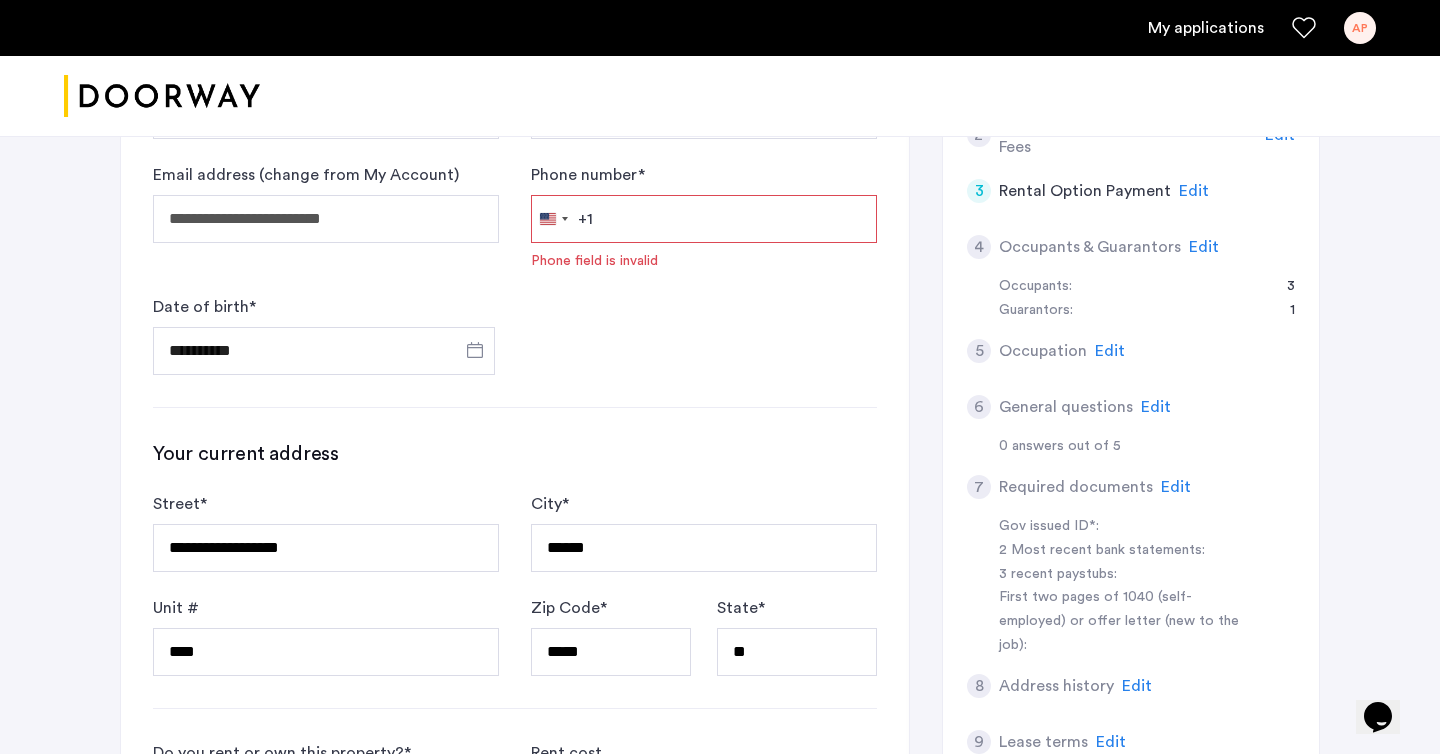 click on "Phone number  *" at bounding box center [704, 219] 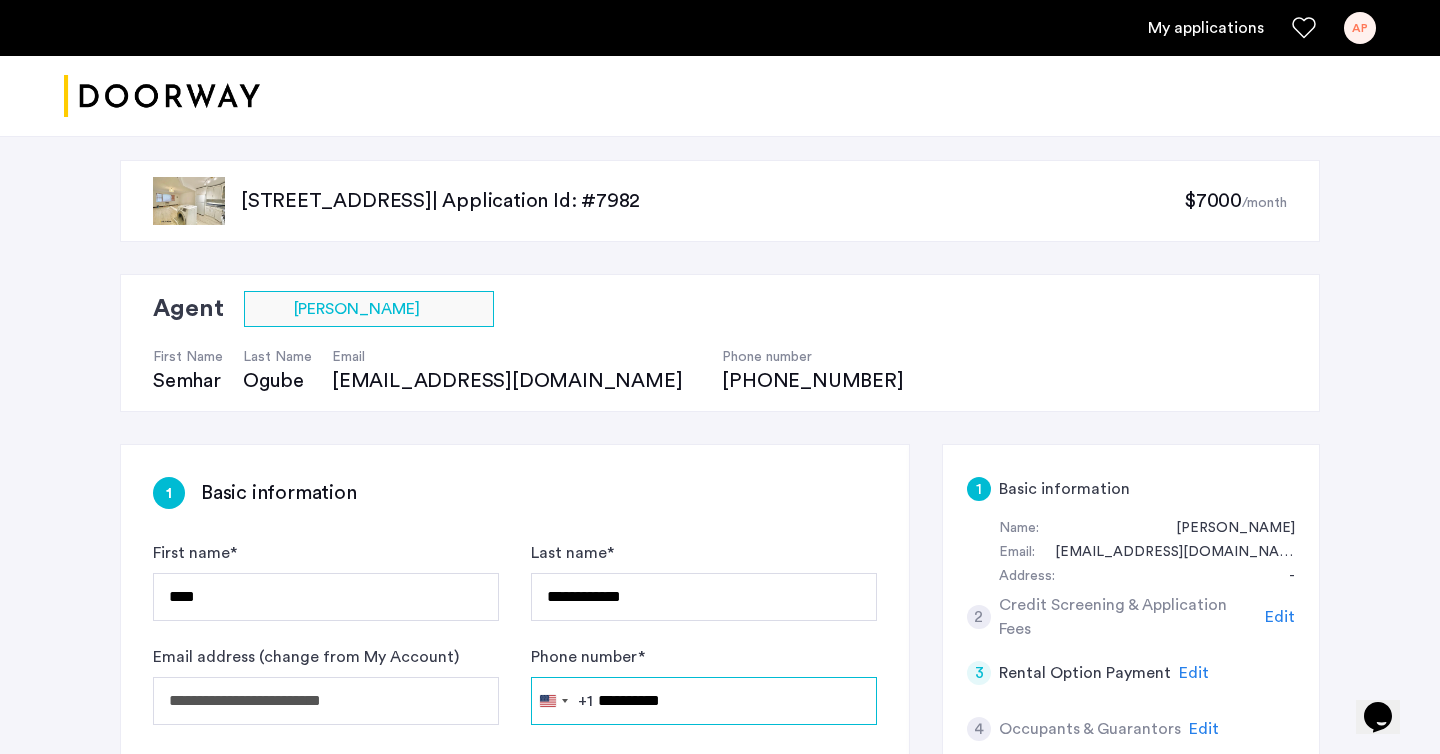 scroll, scrollTop: 1411, scrollLeft: 0, axis: vertical 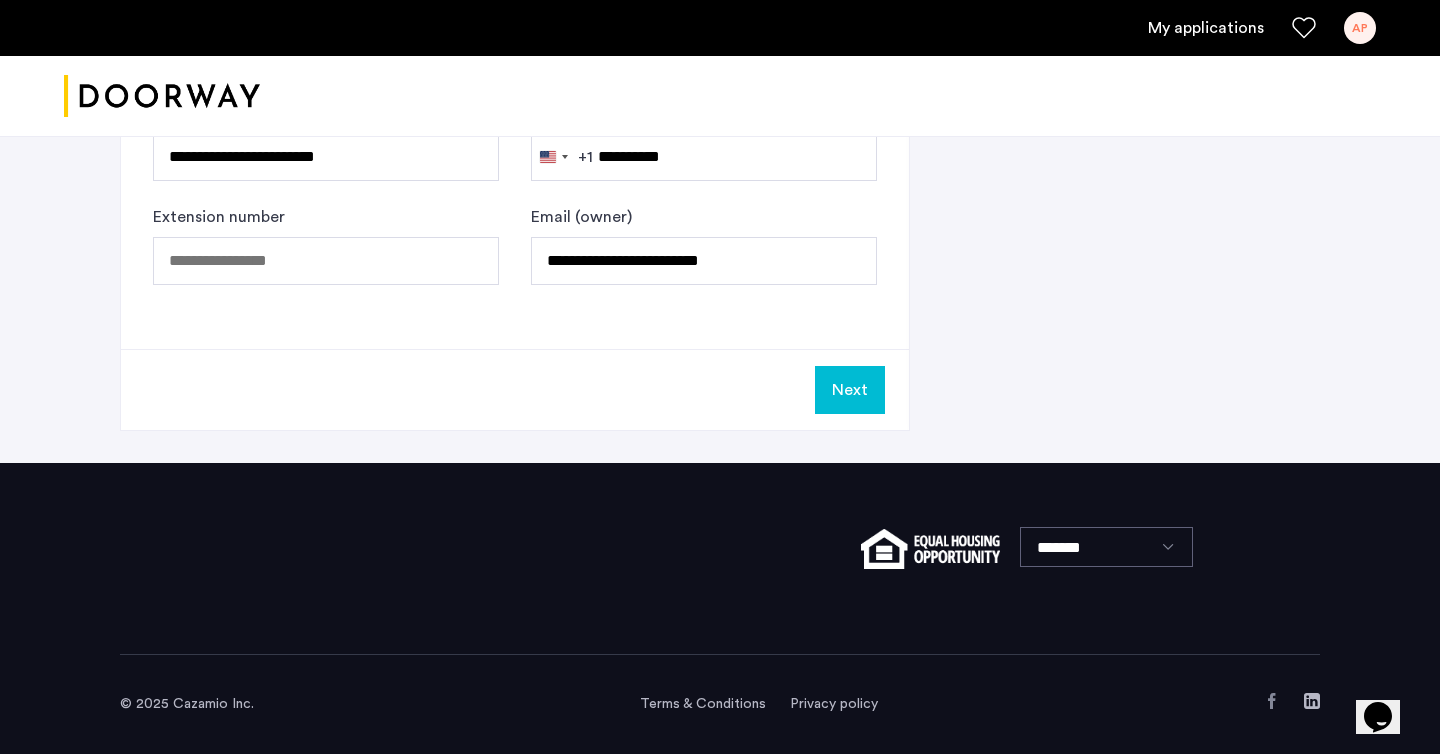 click on "Next" 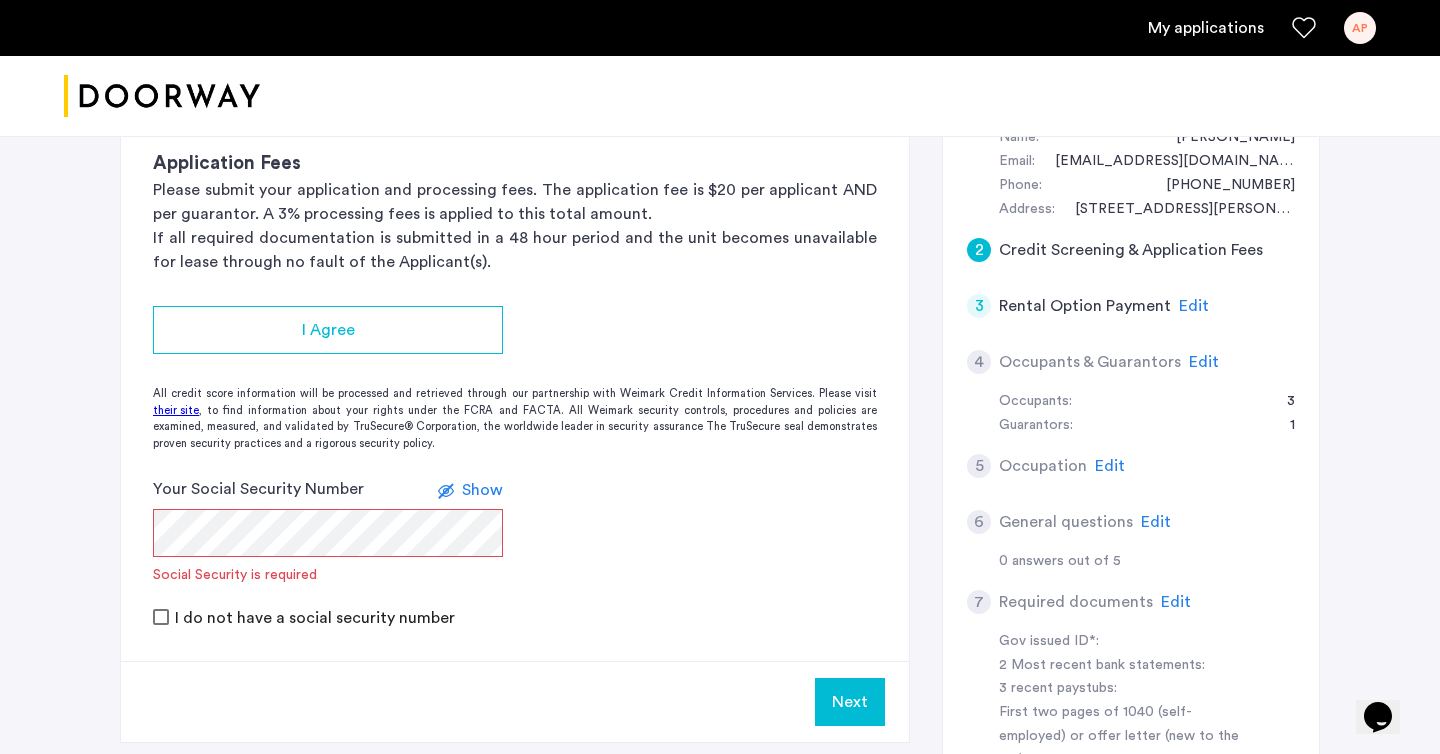 scroll, scrollTop: 393, scrollLeft: 0, axis: vertical 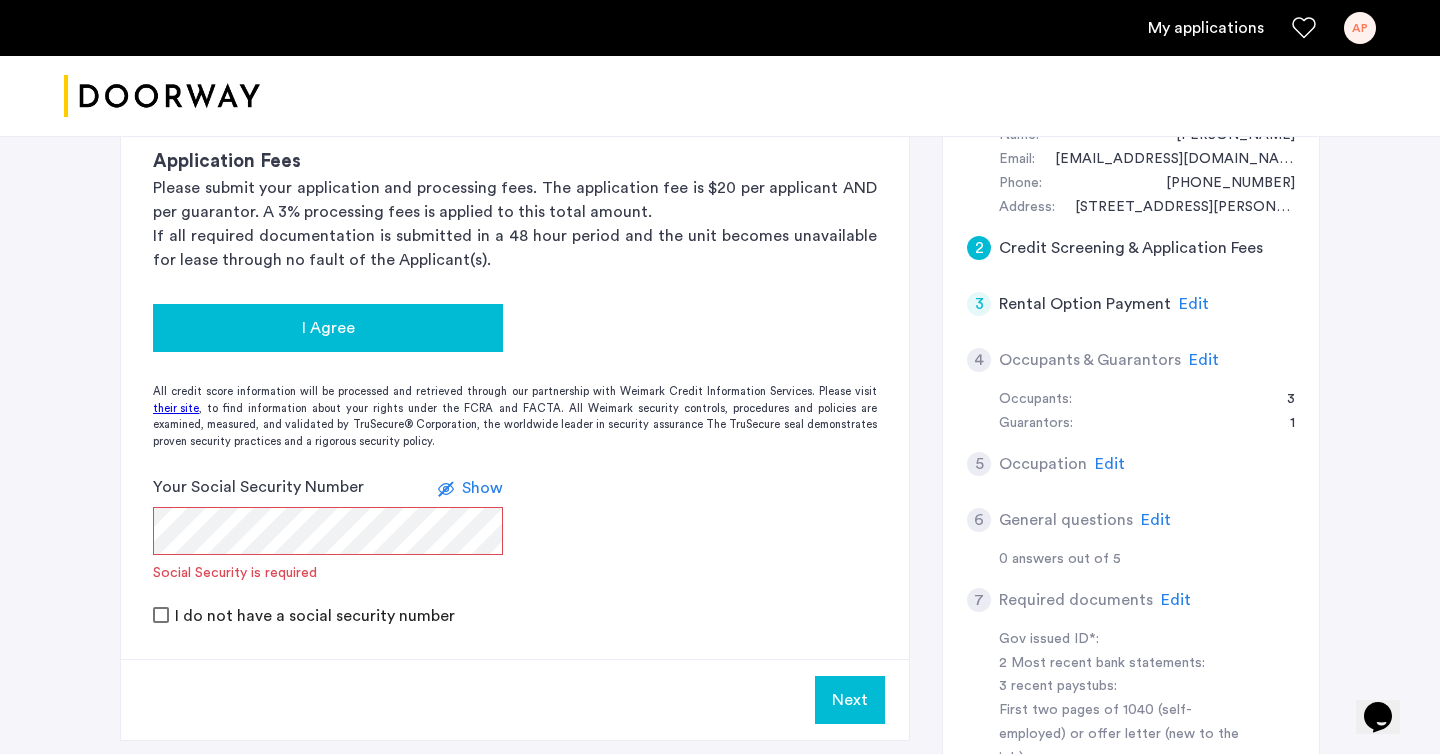 click on "I Agree" 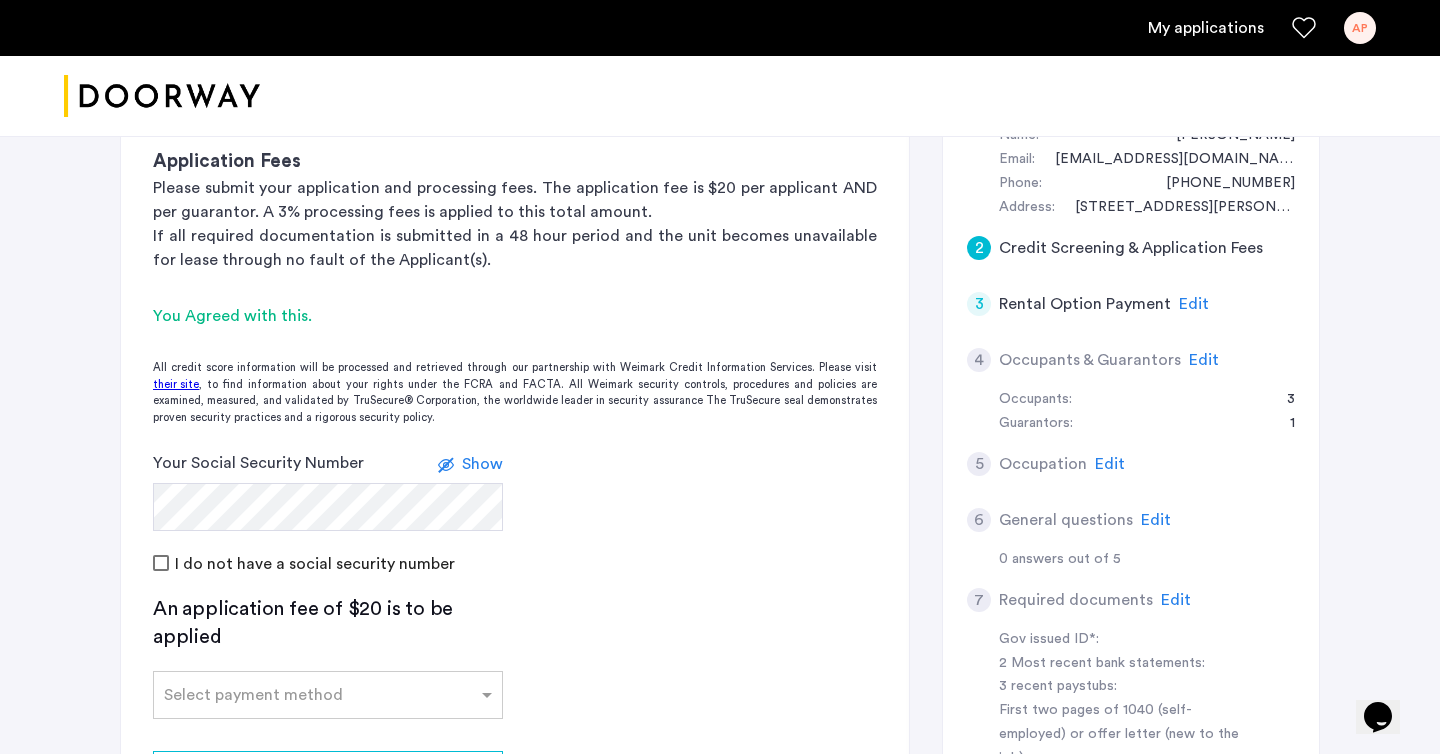 click on "Your Social Security Number Show I do not have a social security number" 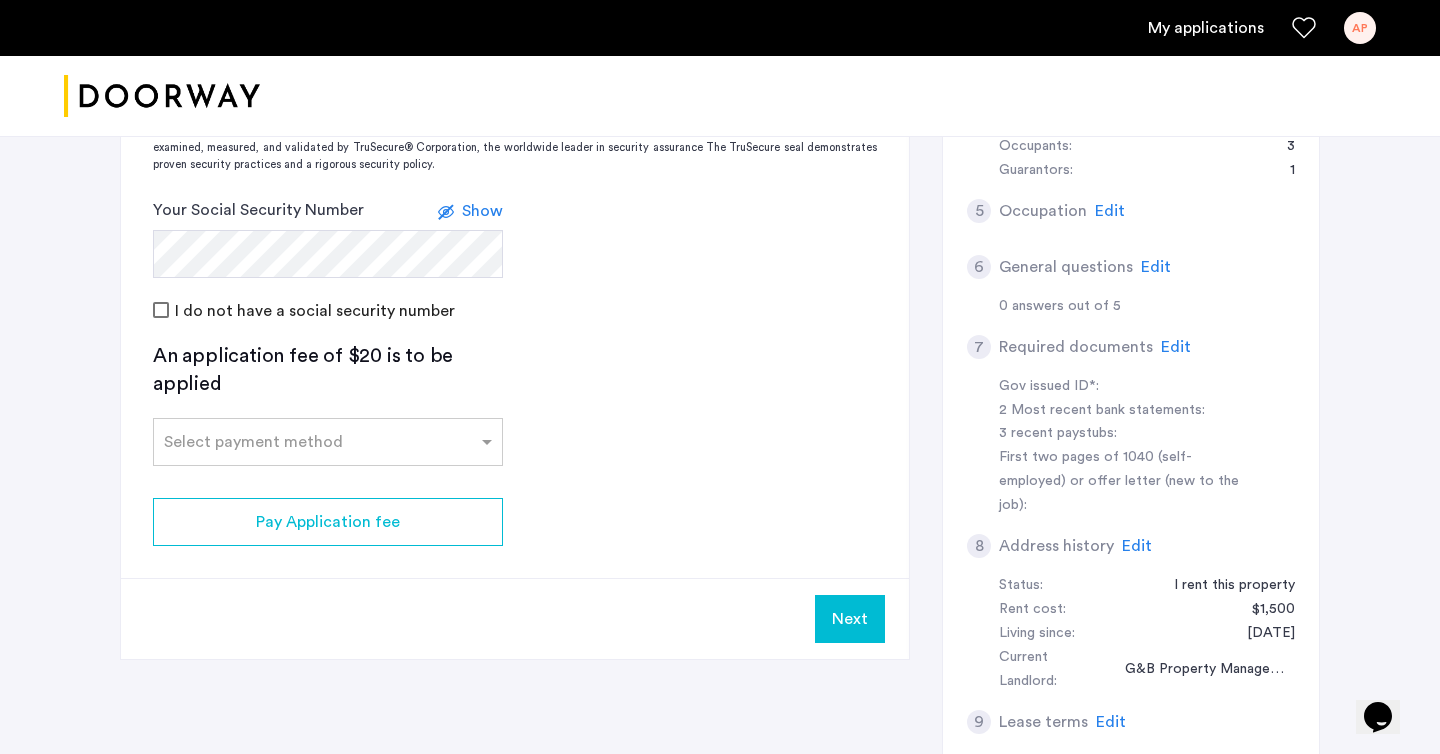 scroll, scrollTop: 660, scrollLeft: 0, axis: vertical 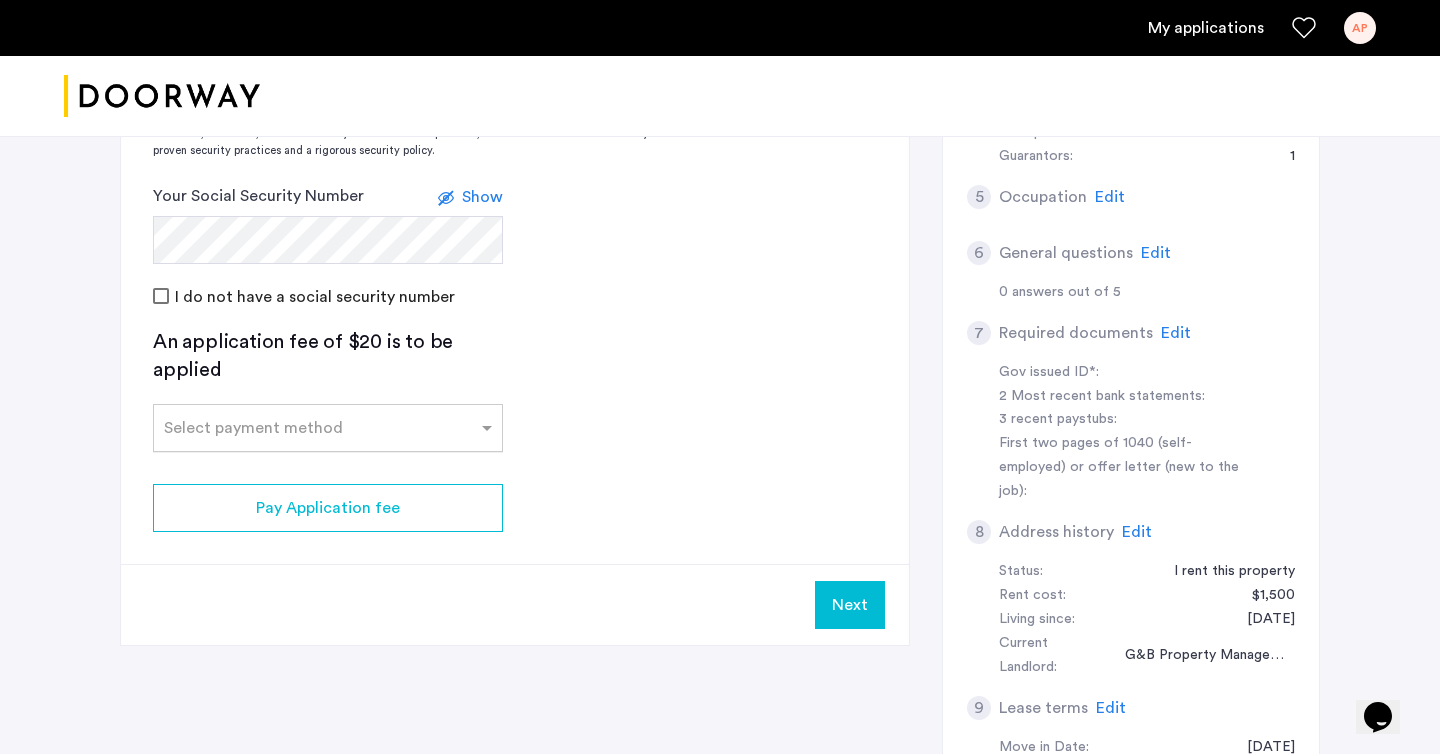 click 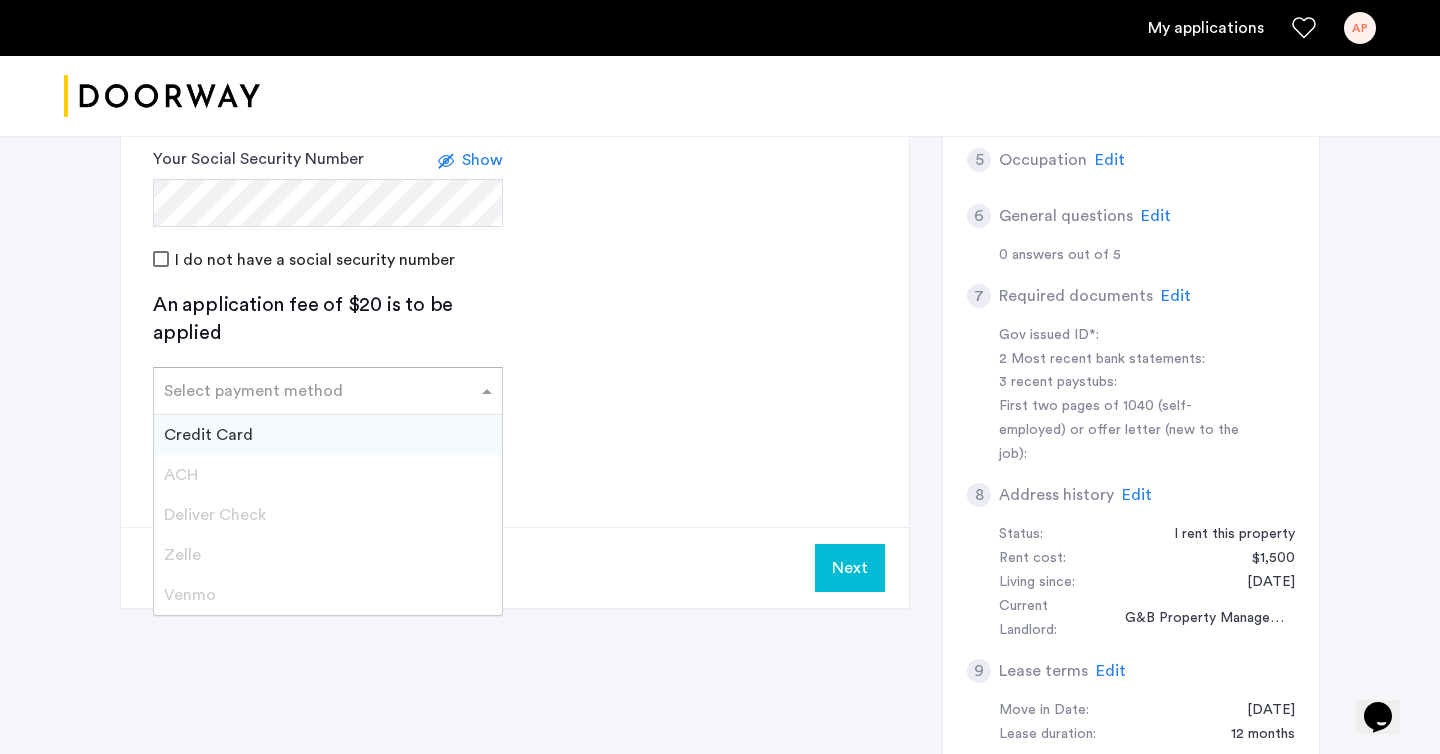 scroll, scrollTop: 716, scrollLeft: 0, axis: vertical 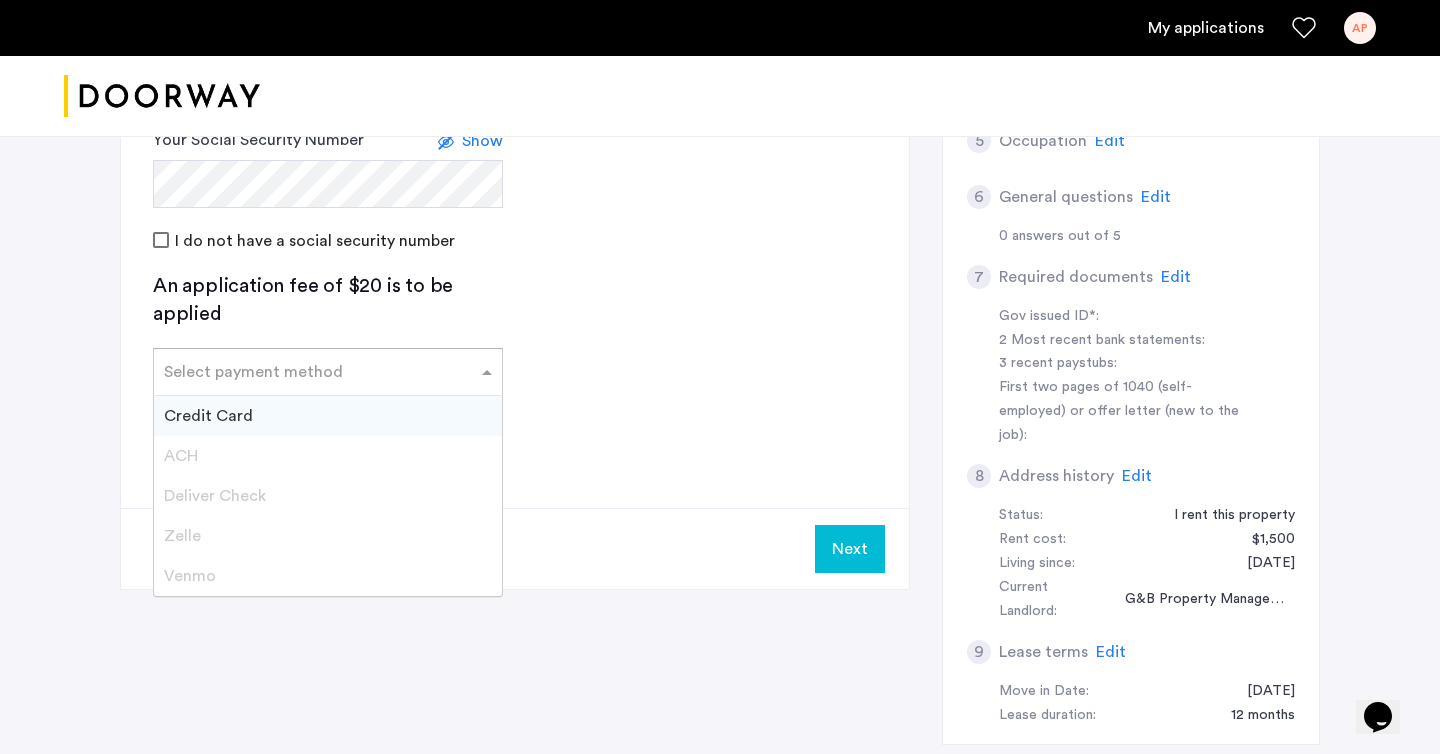 click on "Venmo" at bounding box center [328, 576] 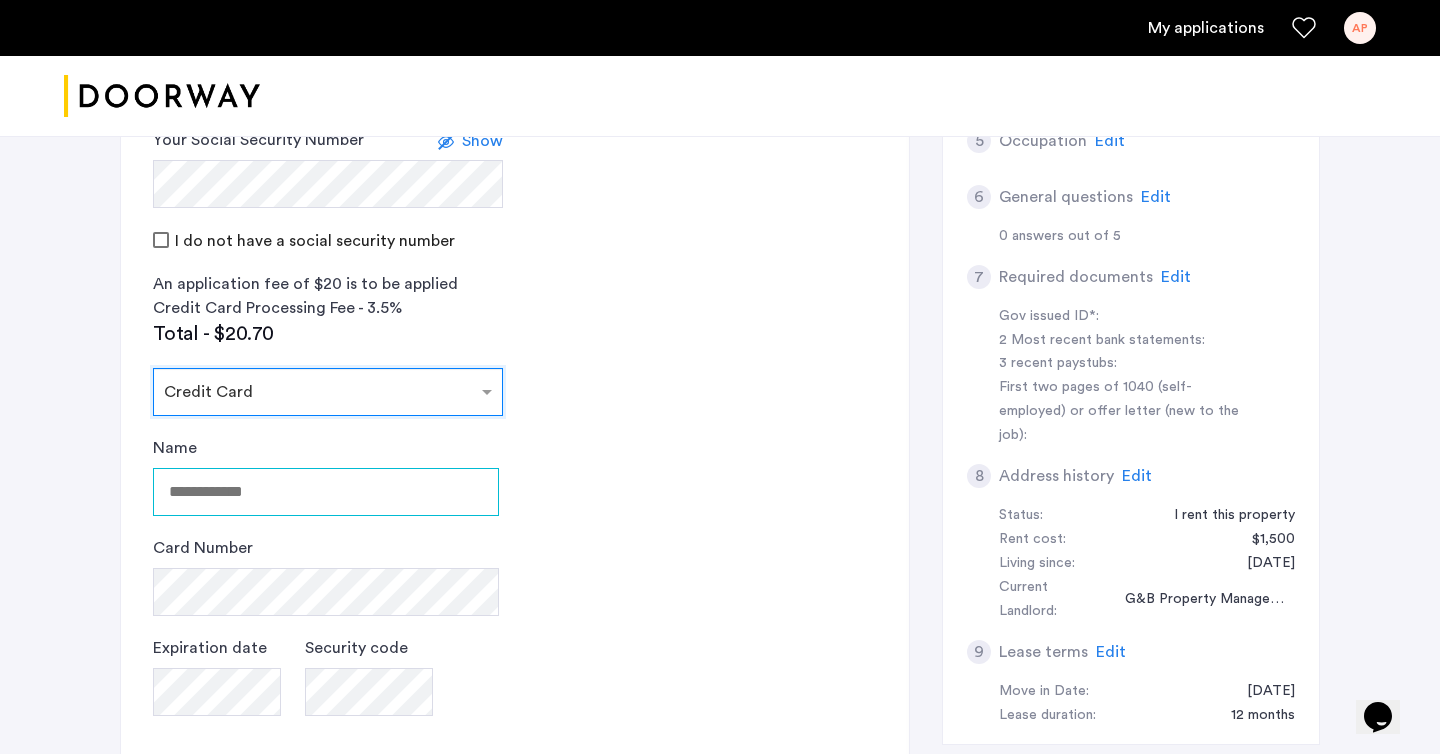 click on "Name" at bounding box center (326, 492) 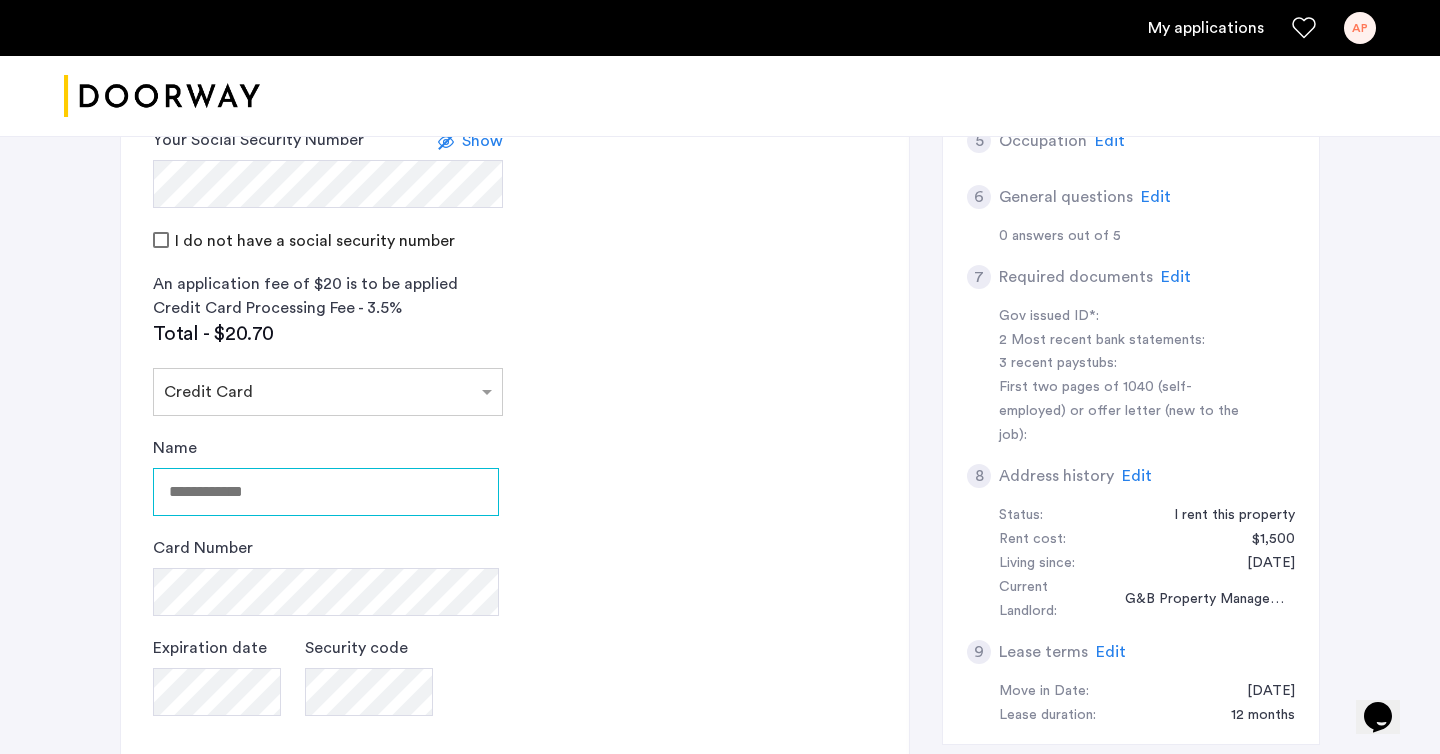 type on "**********" 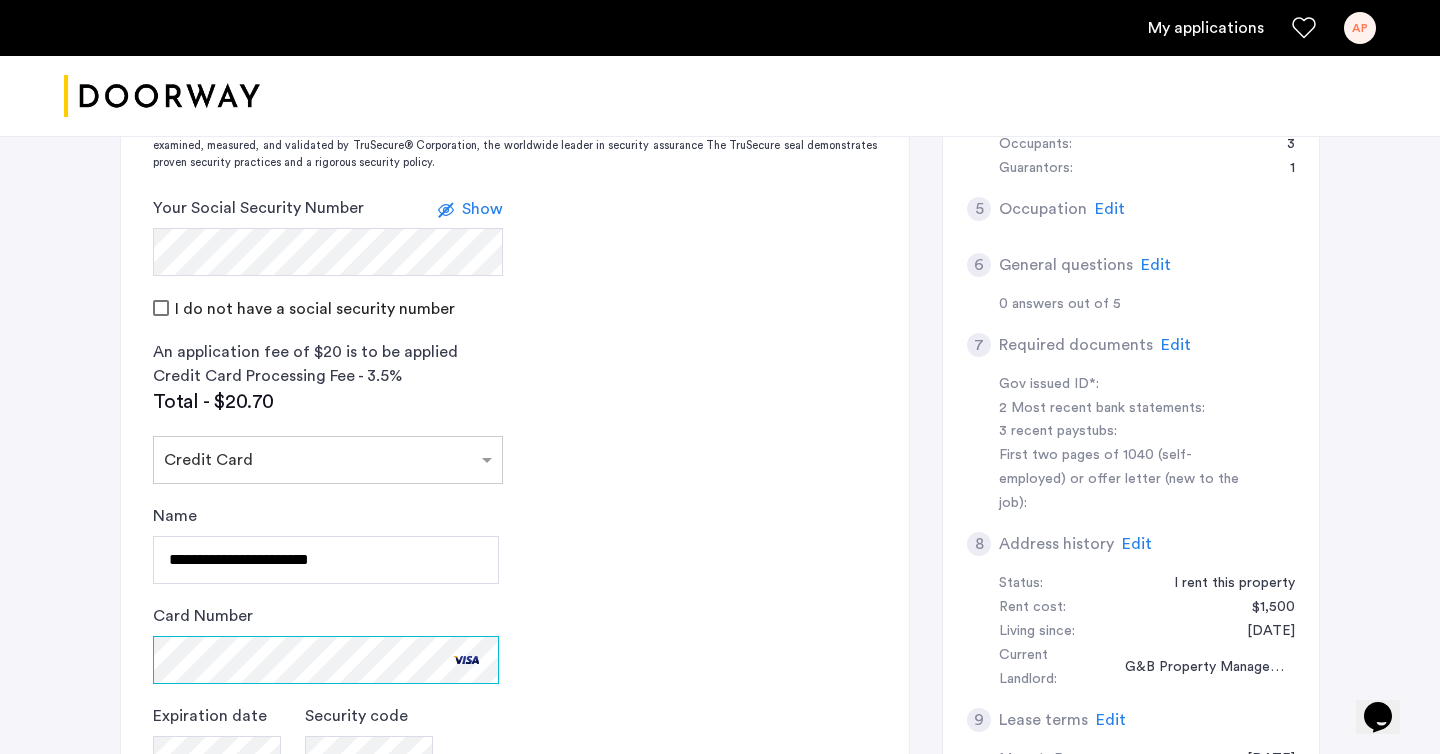 scroll, scrollTop: 633, scrollLeft: 0, axis: vertical 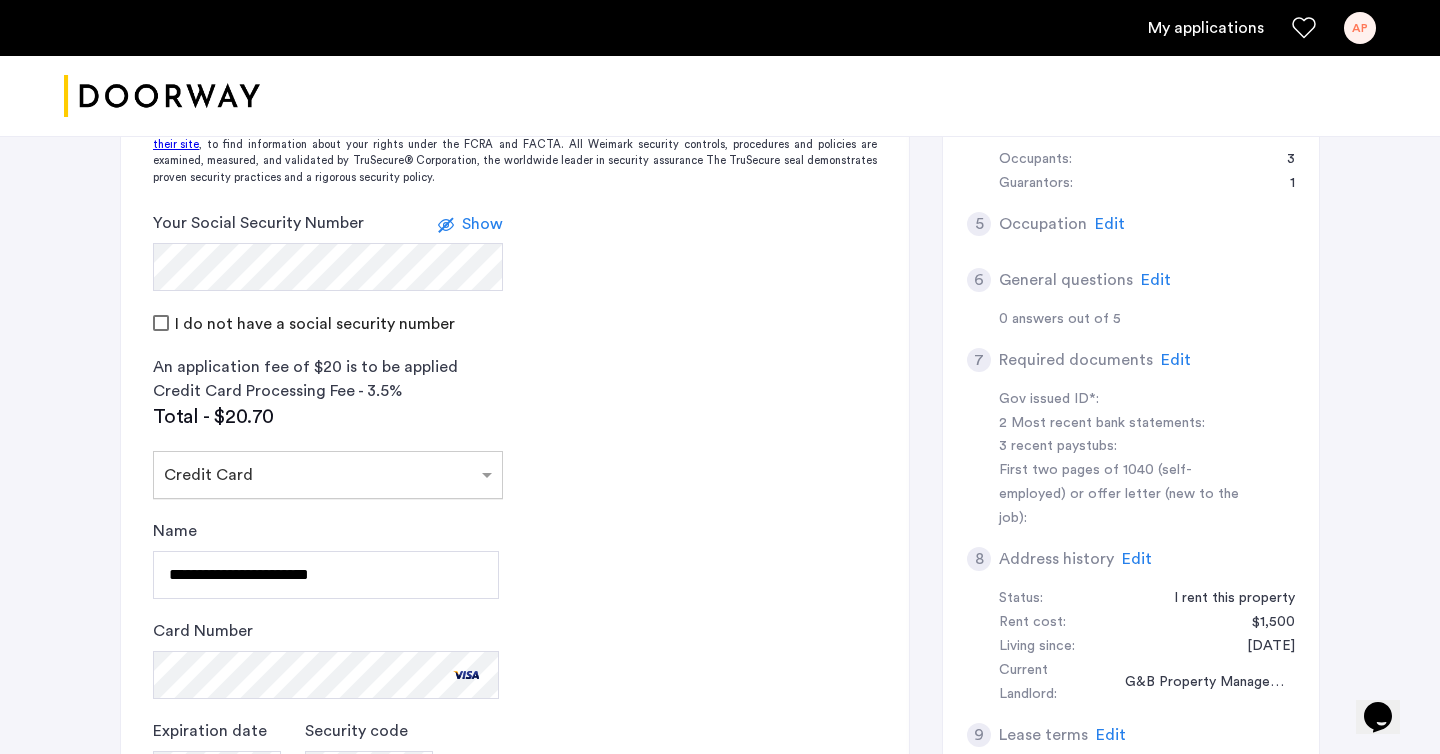 click on "Select payment method ×  Credit Card" 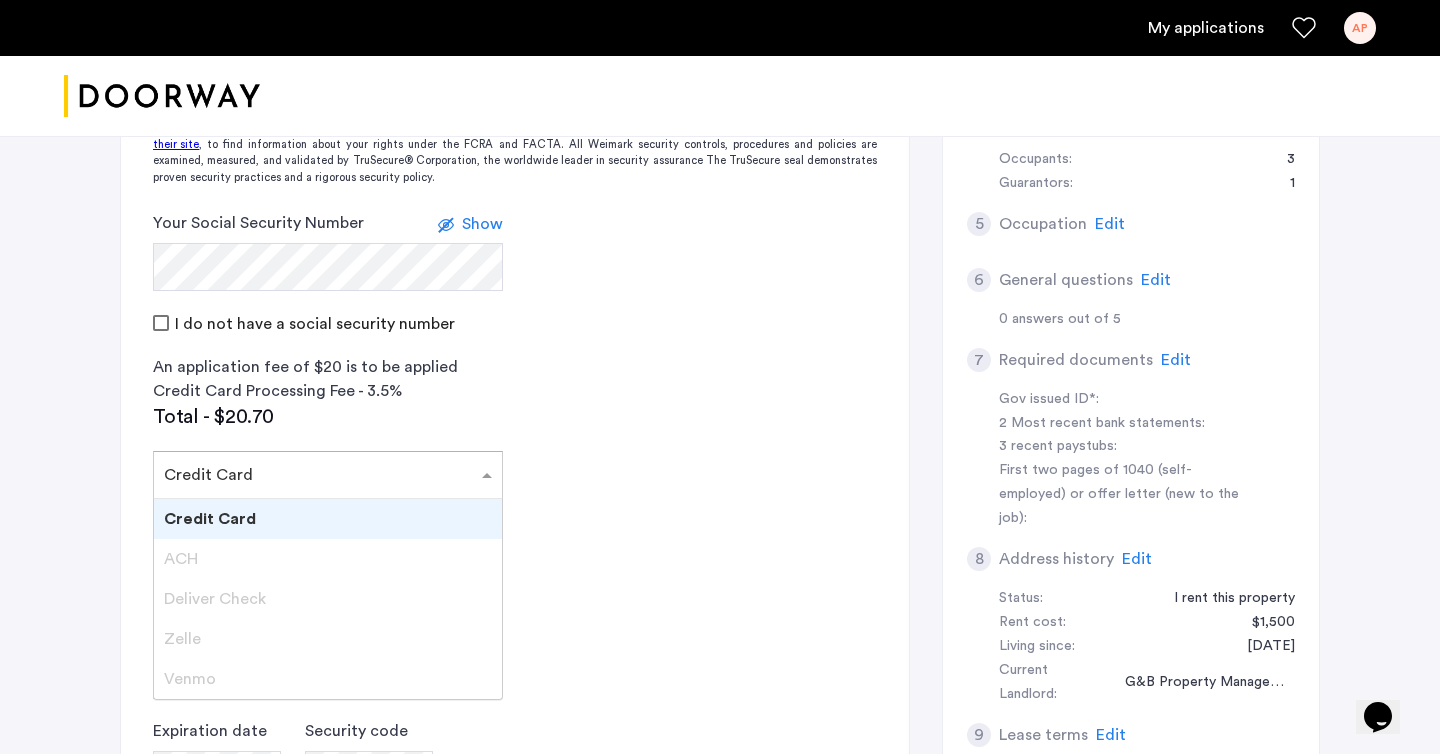 click on "2 Credit Screening & Application Fees Application Fees Please submit your application and processing fees. The application fee is $20 per applicant AND per guarantor. A 3% processing fees is applied to this total amount. If all required documentation is submitted in a 48 hour period and the unit becomes unavailable for lease through no fault of the Applicant(s).  You Agreed with this.  All credit score information will be processed and retrieved through our partnership with Weimark Credit Information Services. Please visit  their site , to find information about your rights under the FCRA and FACTA. All Weimark security controls, procedures and policies are examined, measured, and validated by TruSecure® Corporation, the worldwide leader in security assurance The TruSecure seal demonstrates proven security practices and a rigorous security policy. Your Social Security Number Show I do not have a social security number An application fee of $20 is to be applied Credit Card Processing Fee - 3.5% Total - $20.70" 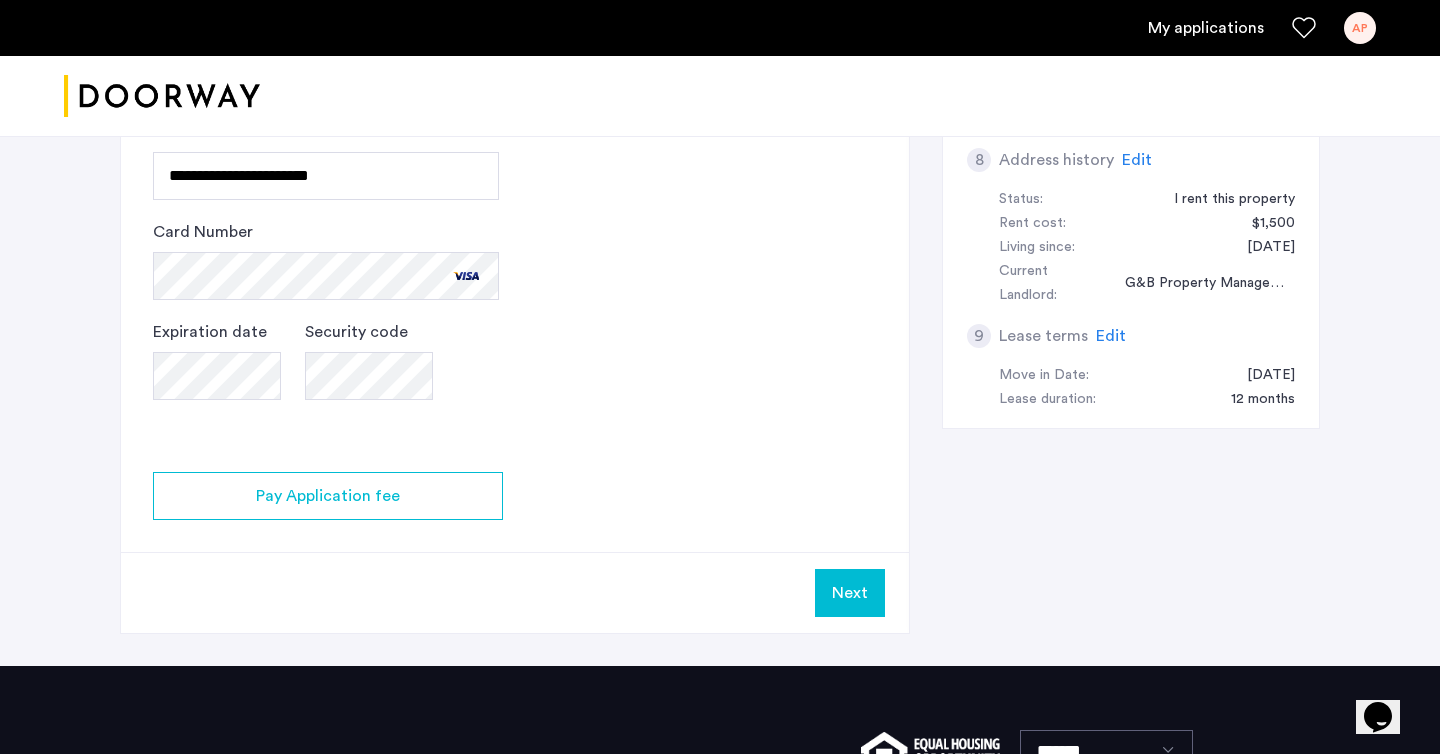 scroll, scrollTop: 1071, scrollLeft: 0, axis: vertical 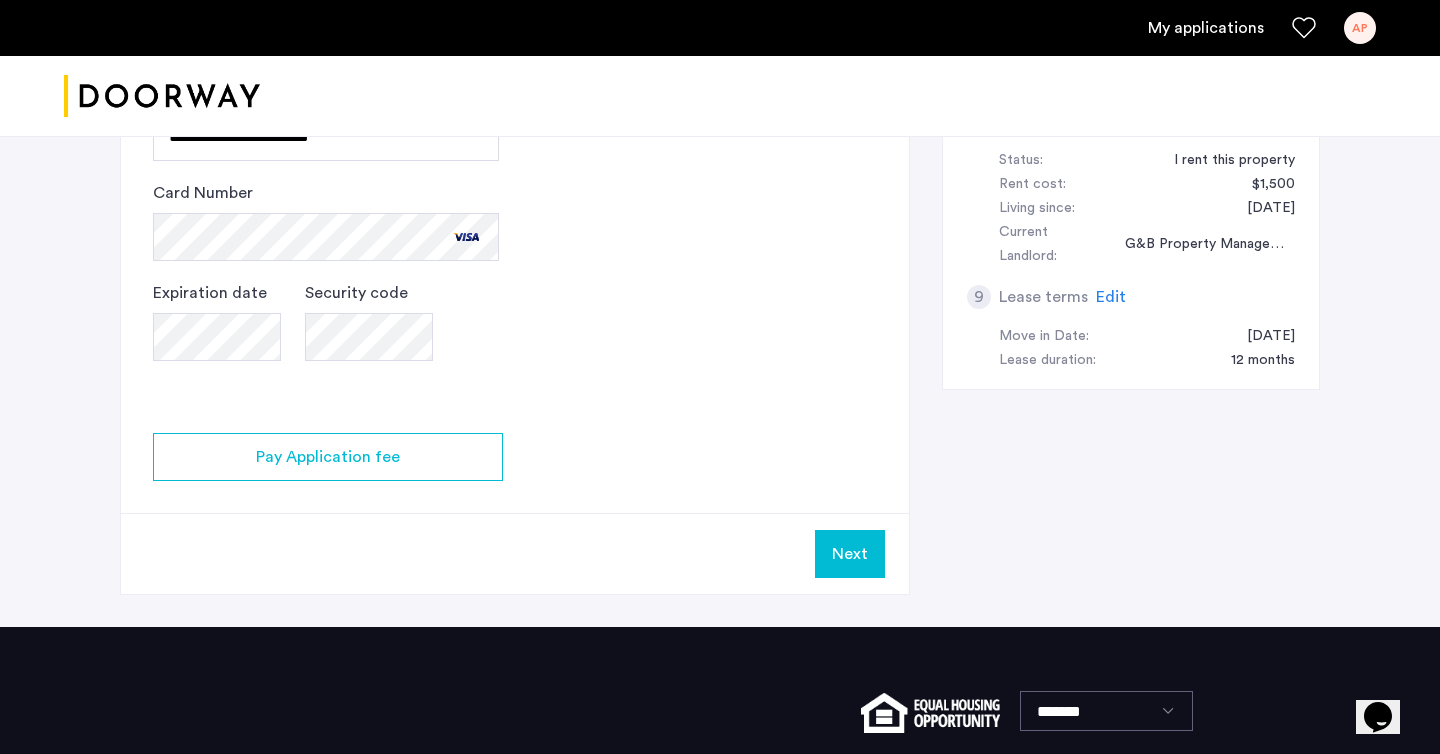 click on "Next" at bounding box center (850, 554) 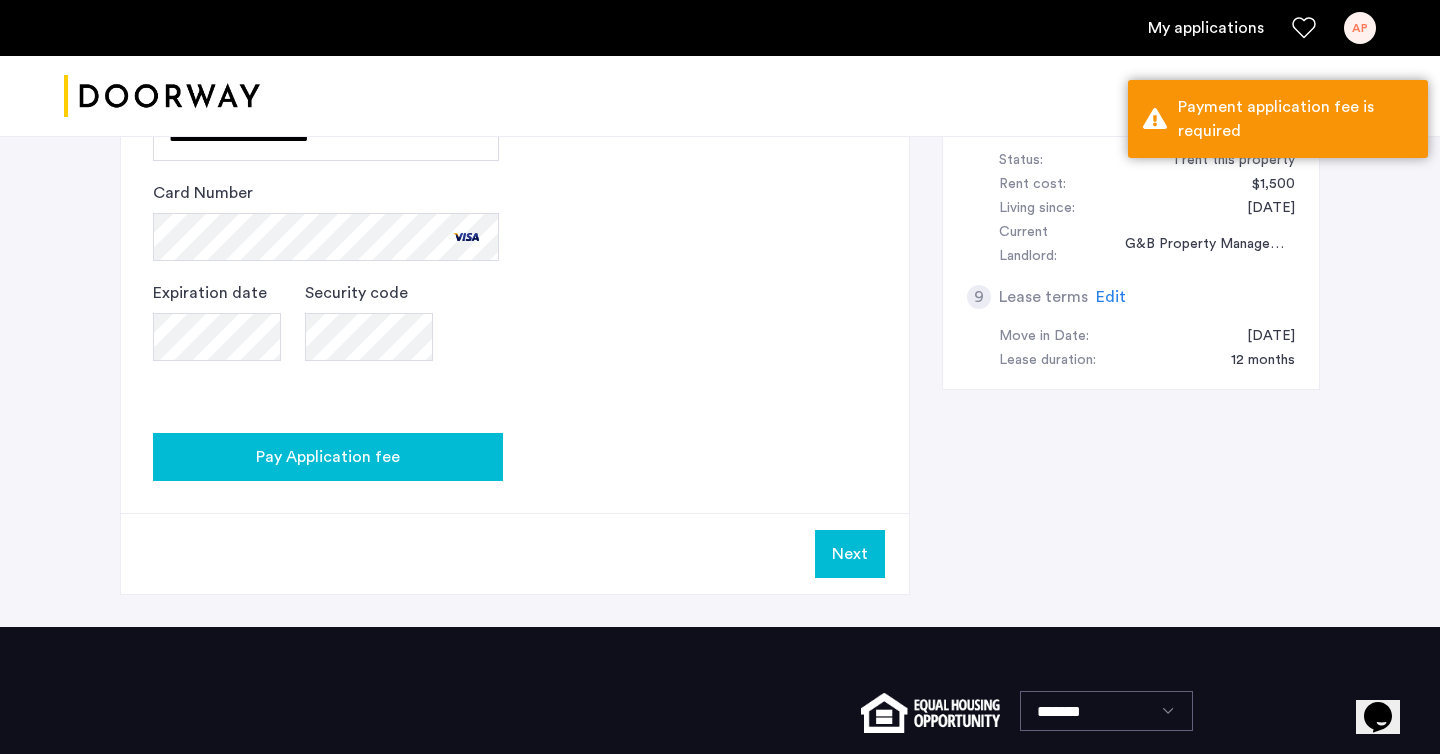 click on "Pay Application fee" 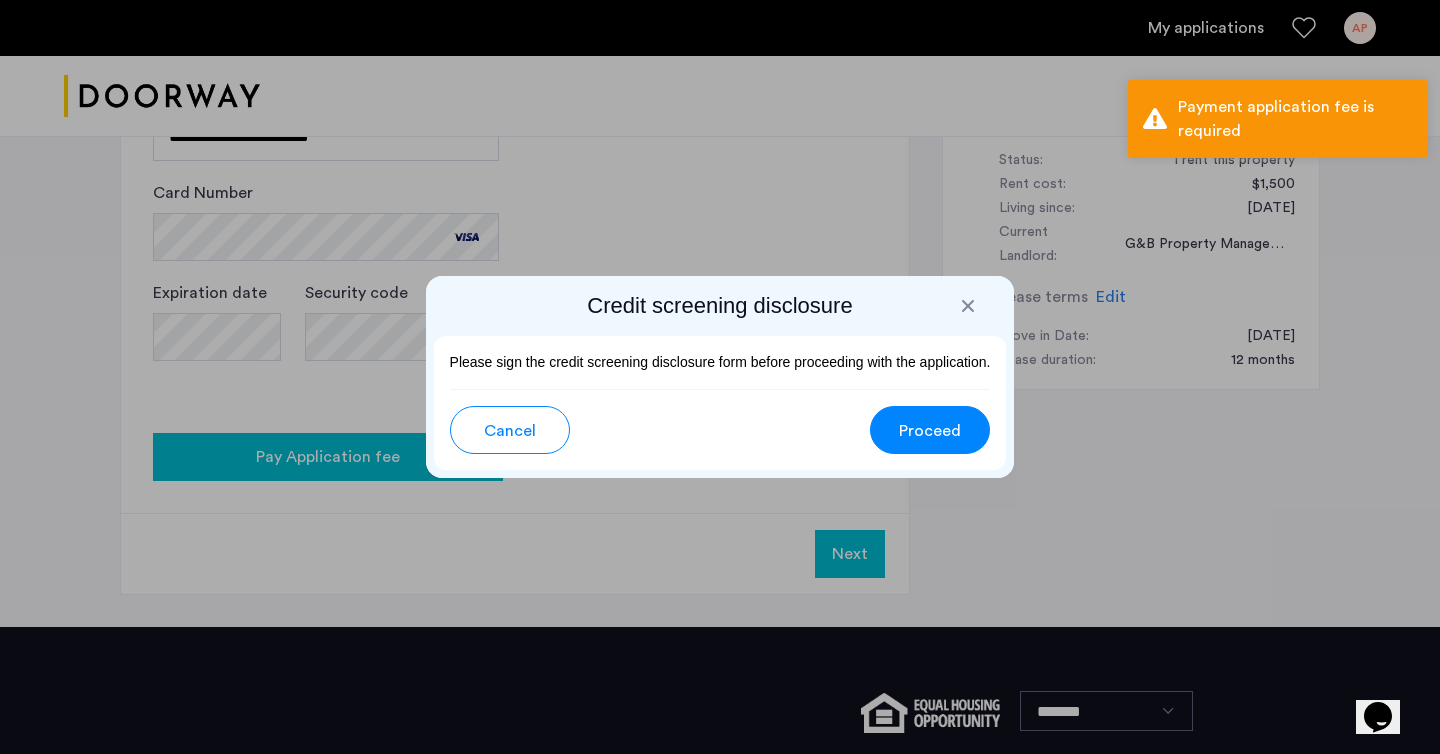 scroll, scrollTop: 0, scrollLeft: 0, axis: both 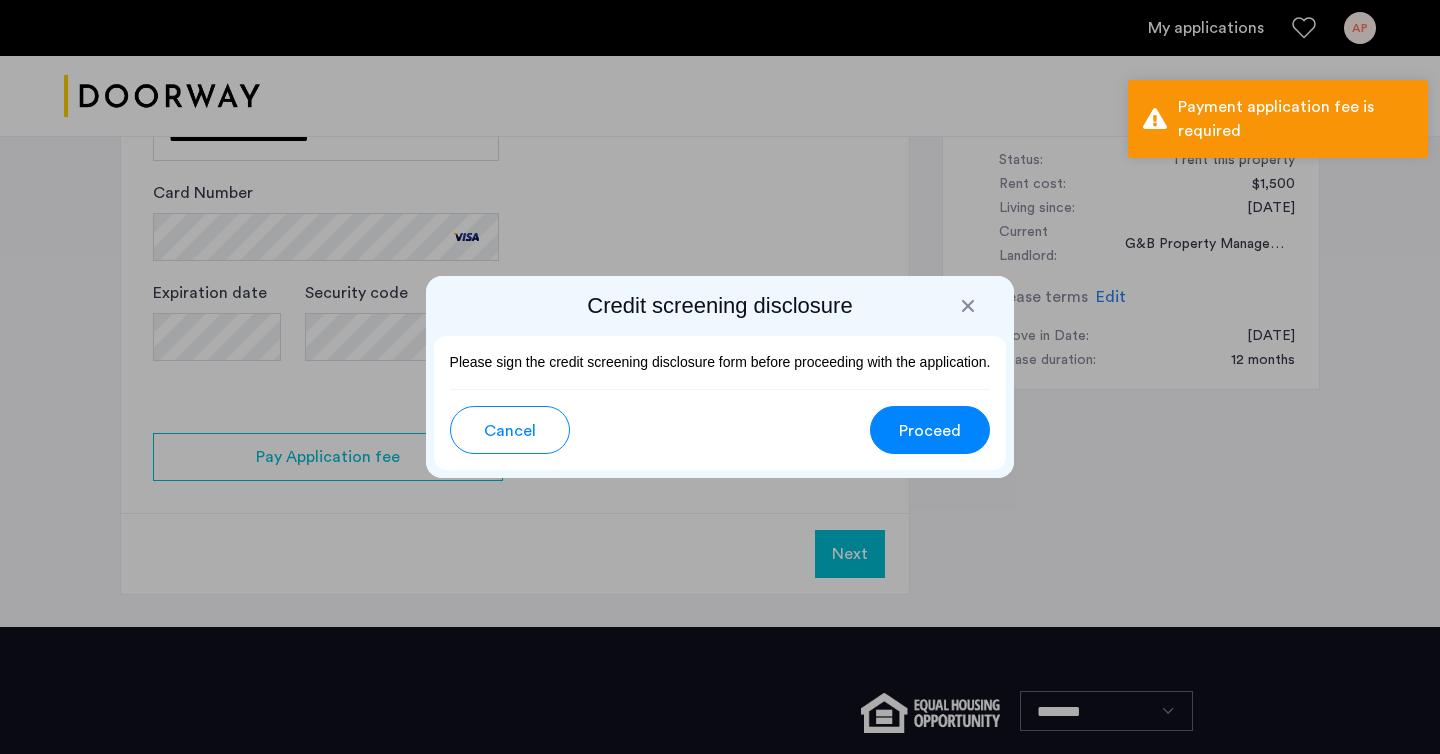 click on "Proceed" at bounding box center [930, 431] 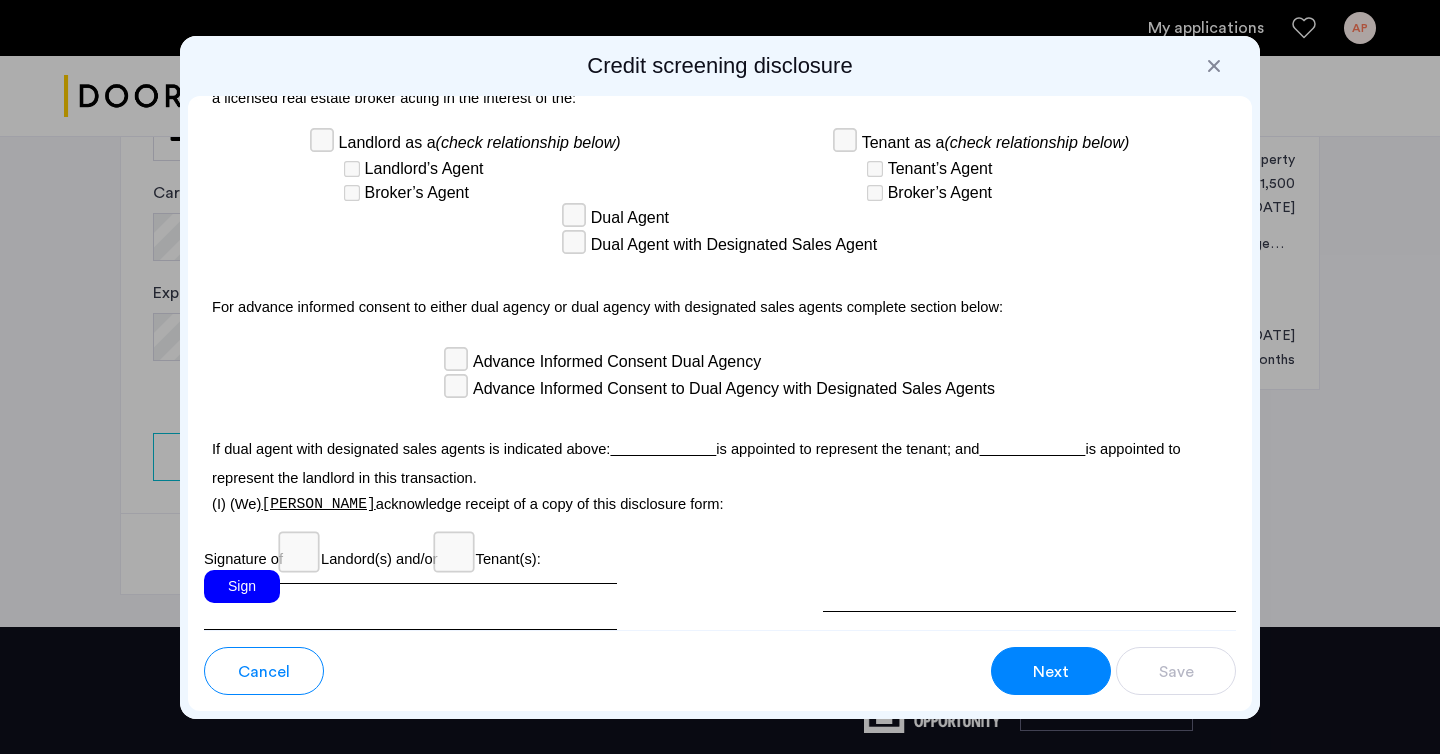 scroll, scrollTop: 5874, scrollLeft: 0, axis: vertical 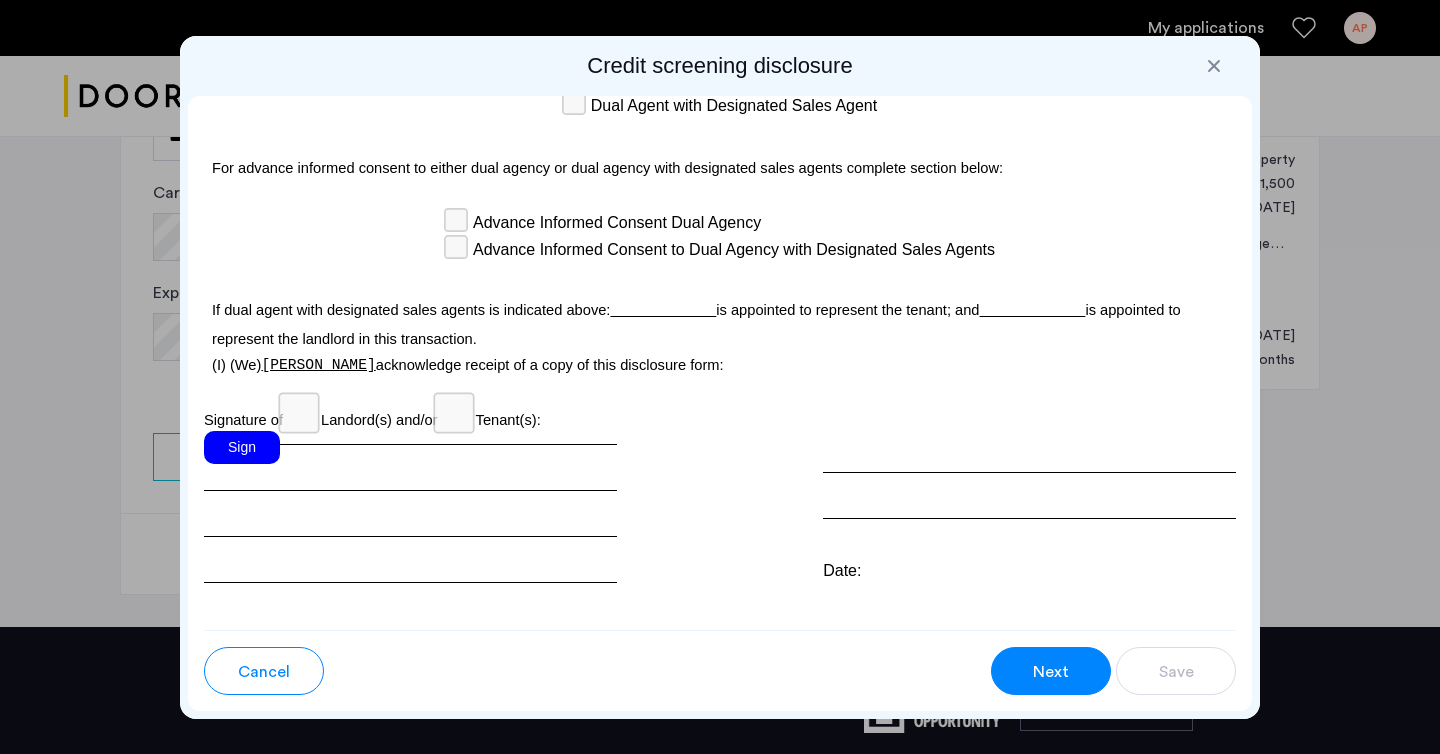 click on "Sign" at bounding box center [242, 447] 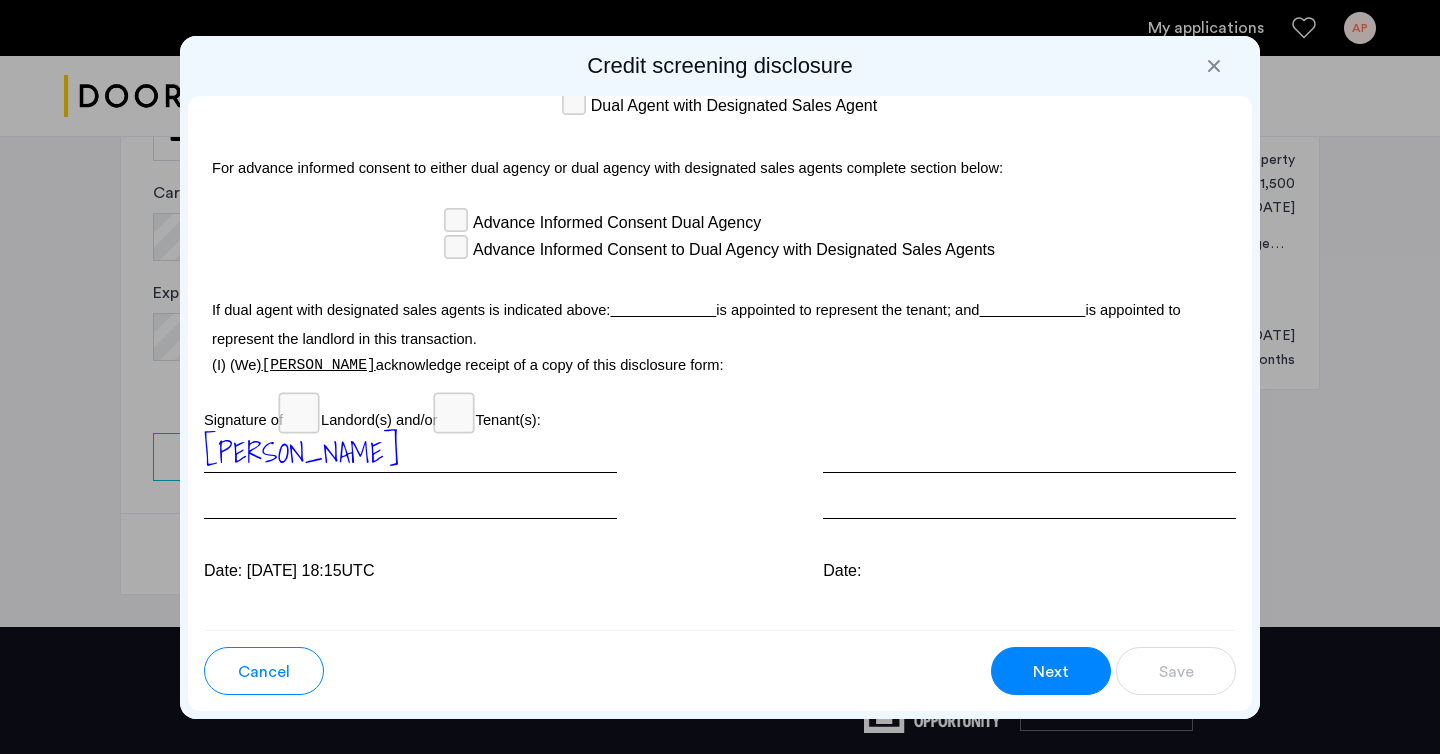 click on "[PERSON_NAME] Date: [DATE] 18:15UTC Date:" at bounding box center (720, 507) 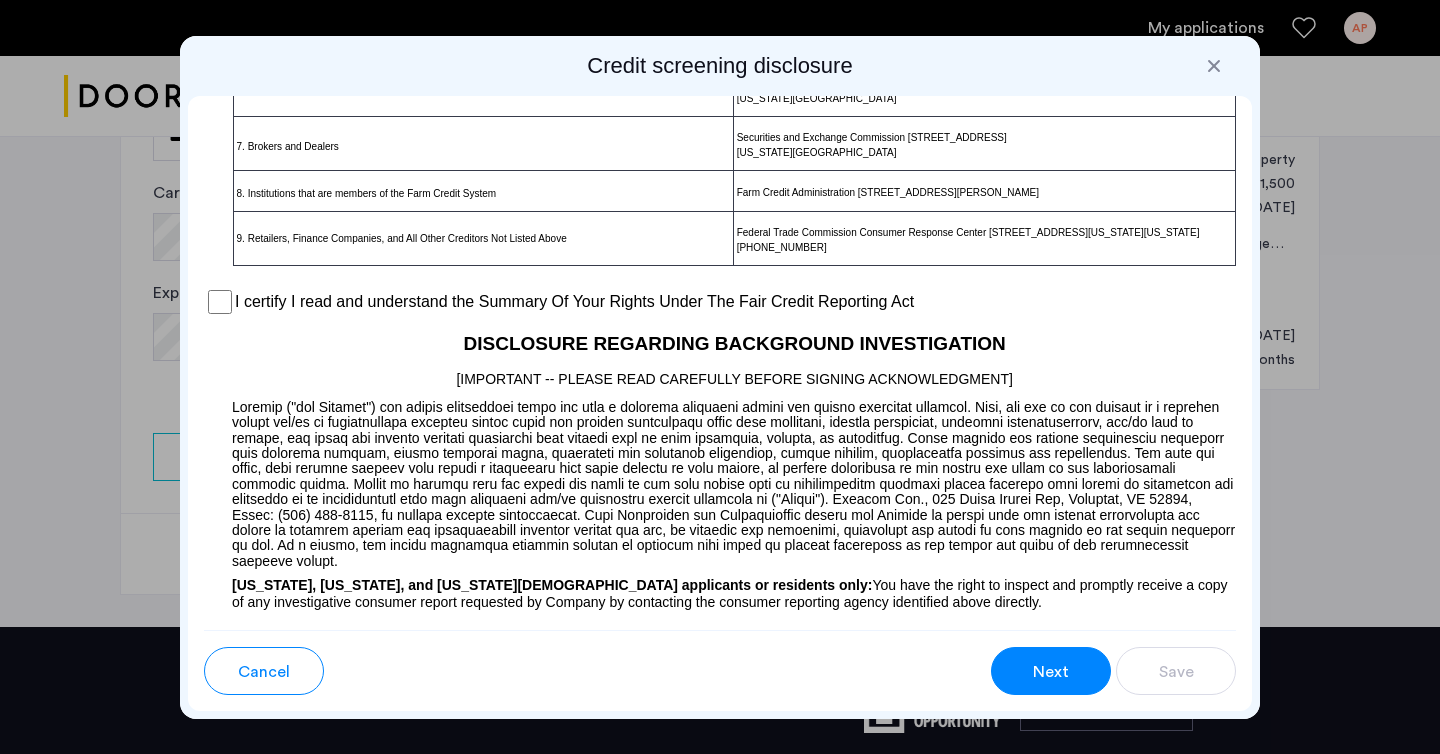 scroll, scrollTop: 1531, scrollLeft: 0, axis: vertical 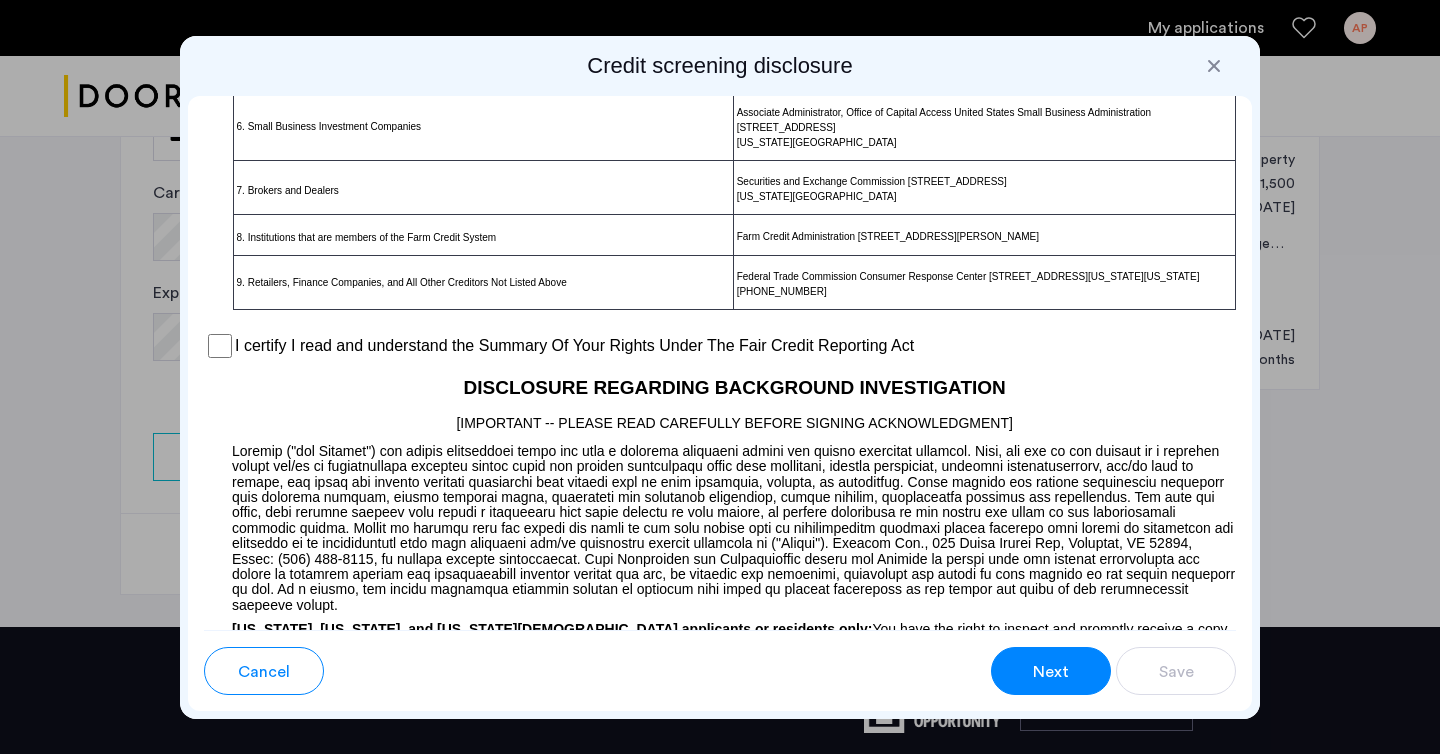 click on "I certify I read and understand the Summary Of Your Rights Under The Fair Credit Reporting Act" at bounding box center [574, 346] 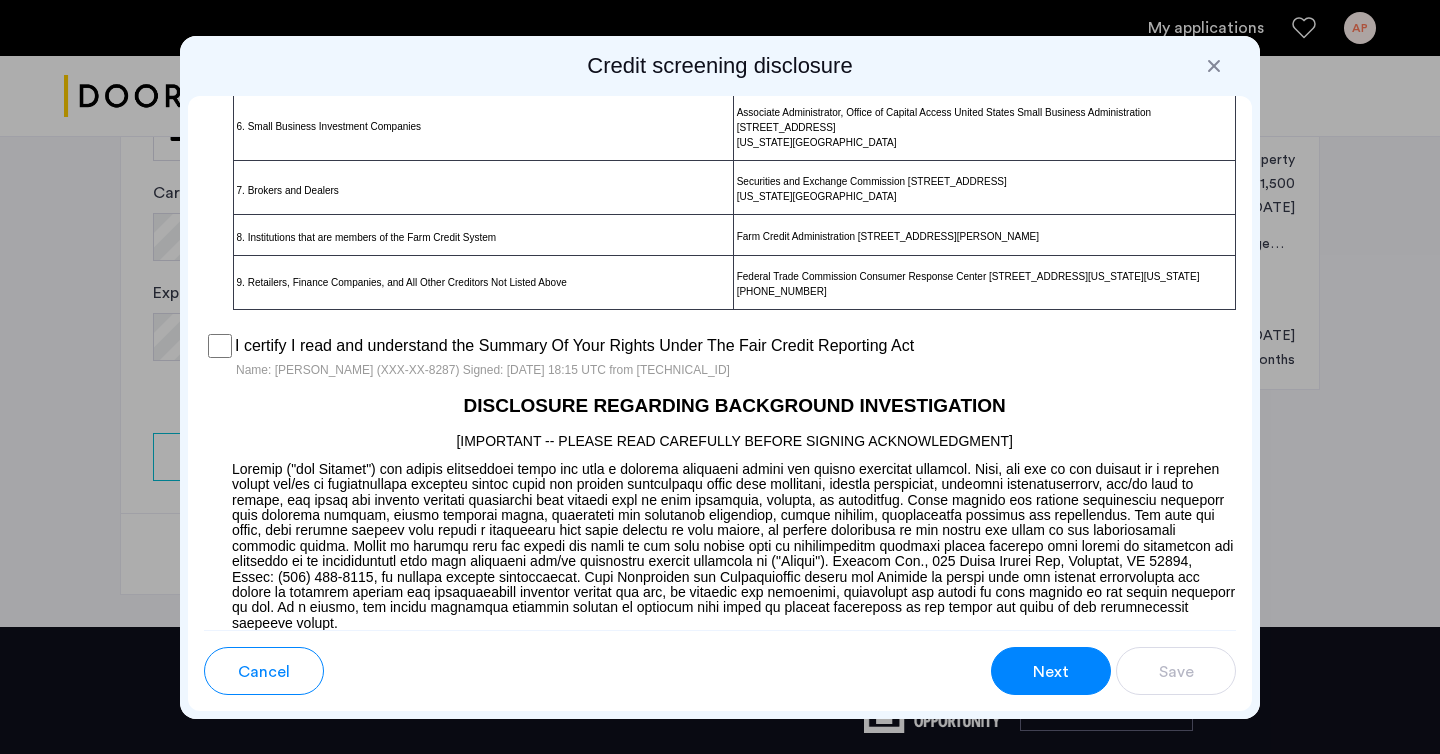 click on "Next" at bounding box center (1051, 671) 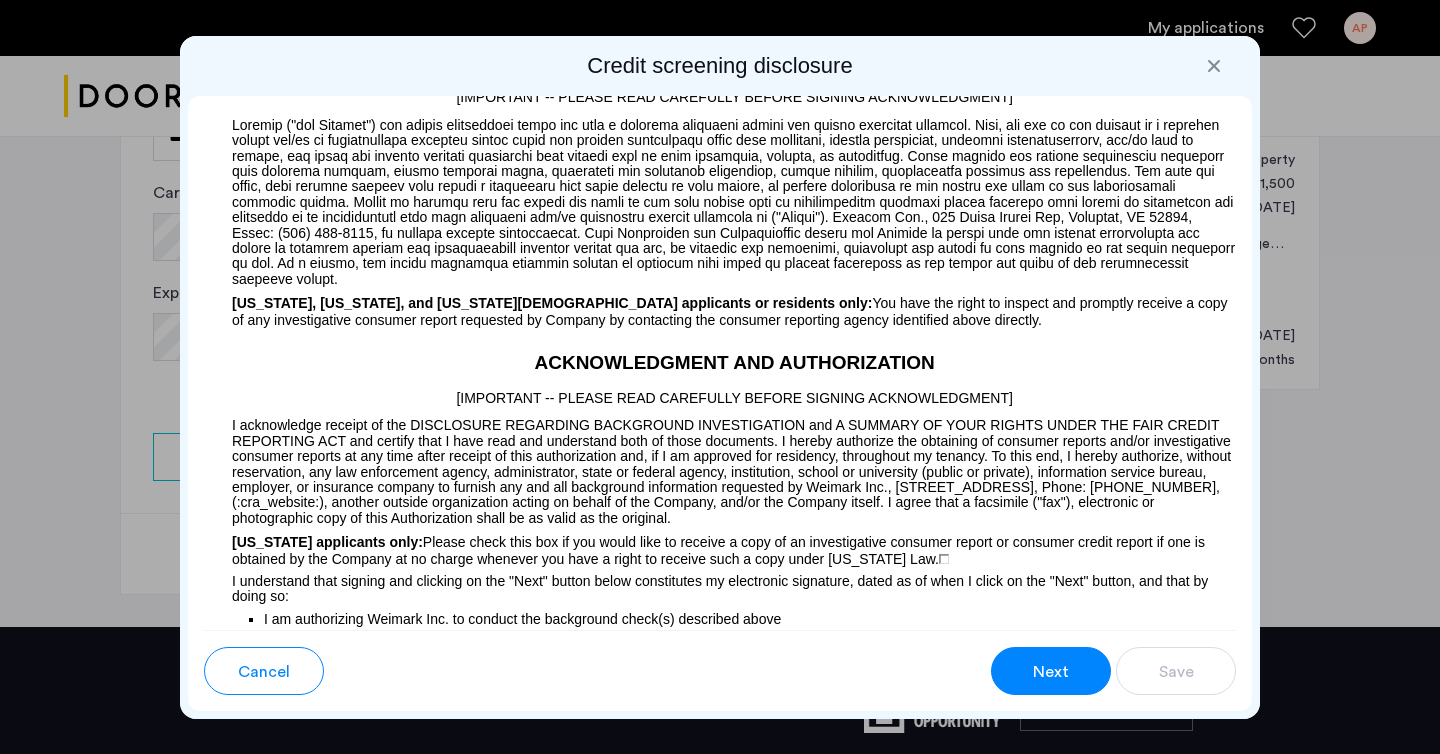 scroll, scrollTop: 2248, scrollLeft: 0, axis: vertical 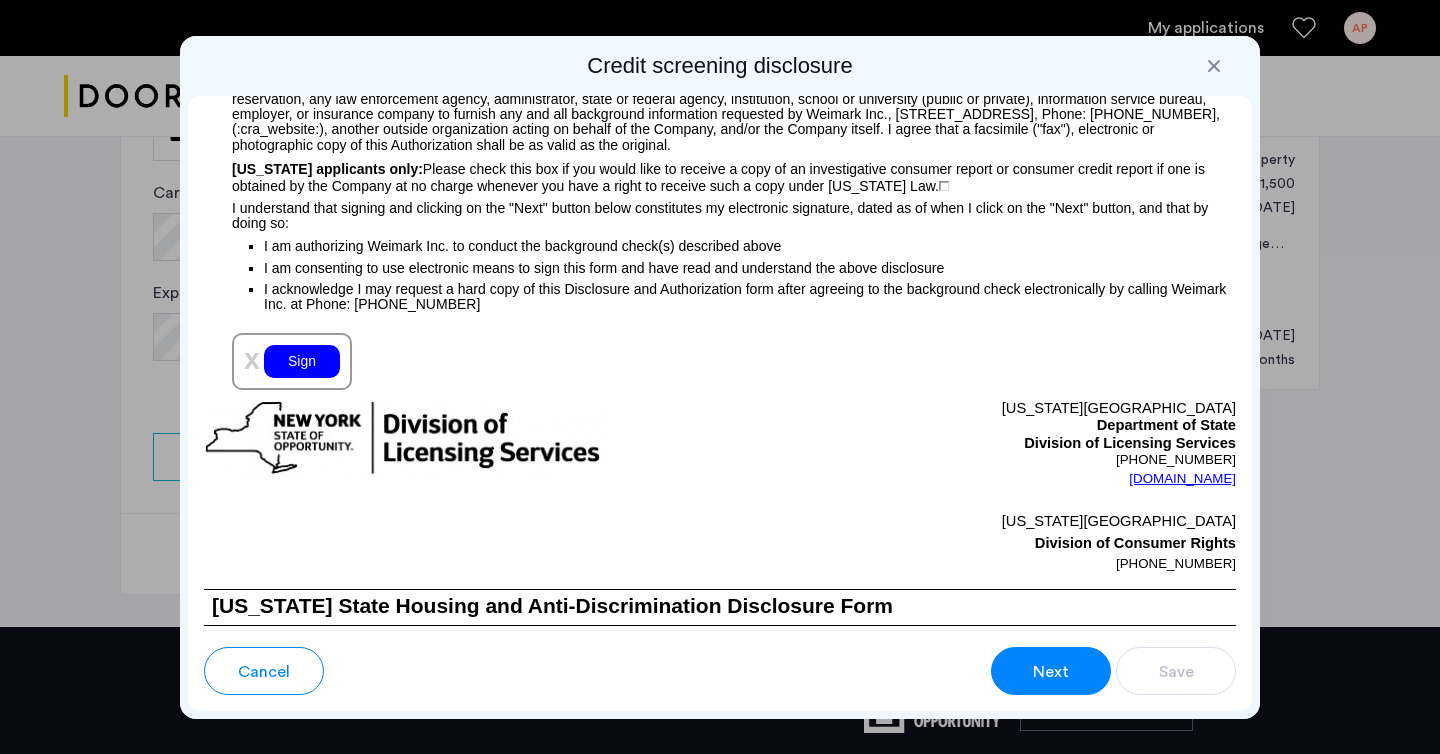 click on "Sign" at bounding box center [302, 361] 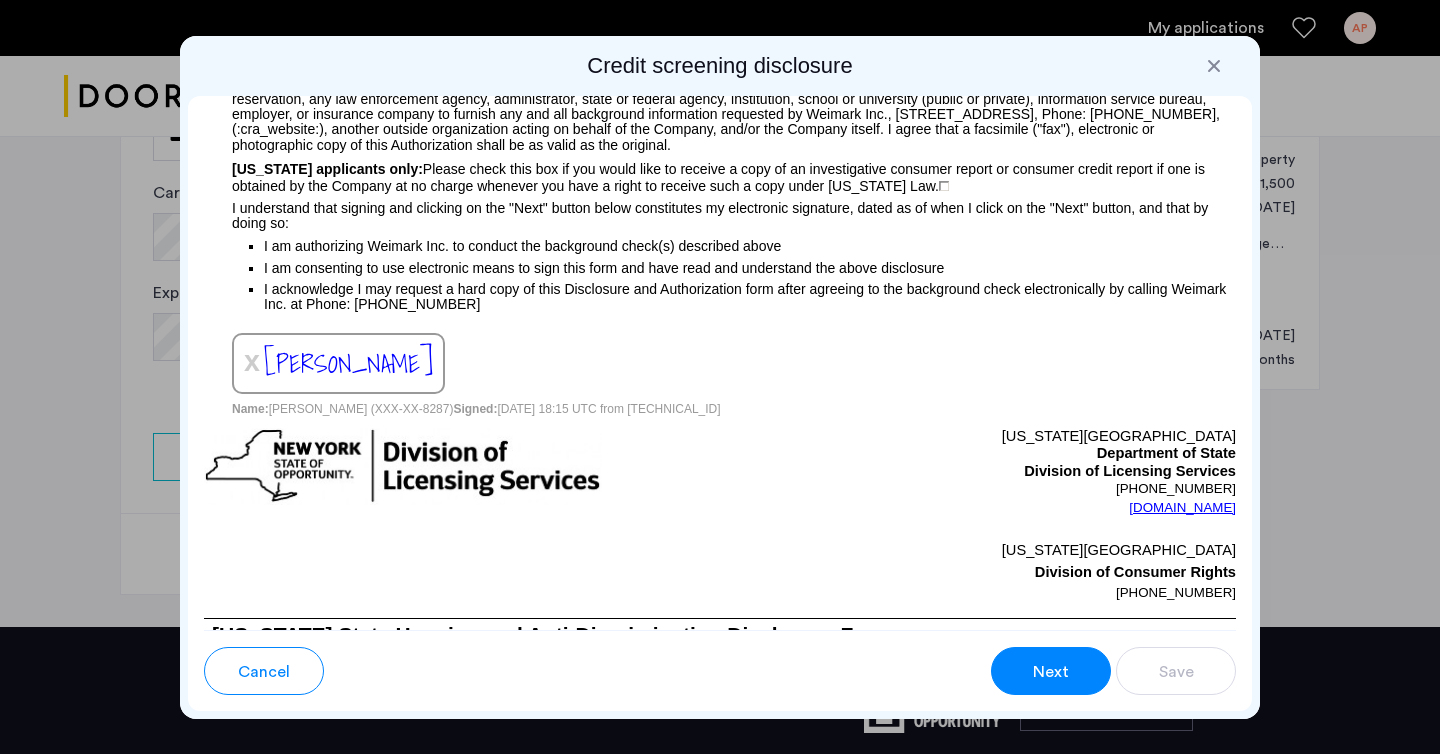 click on "Next" at bounding box center (1051, 671) 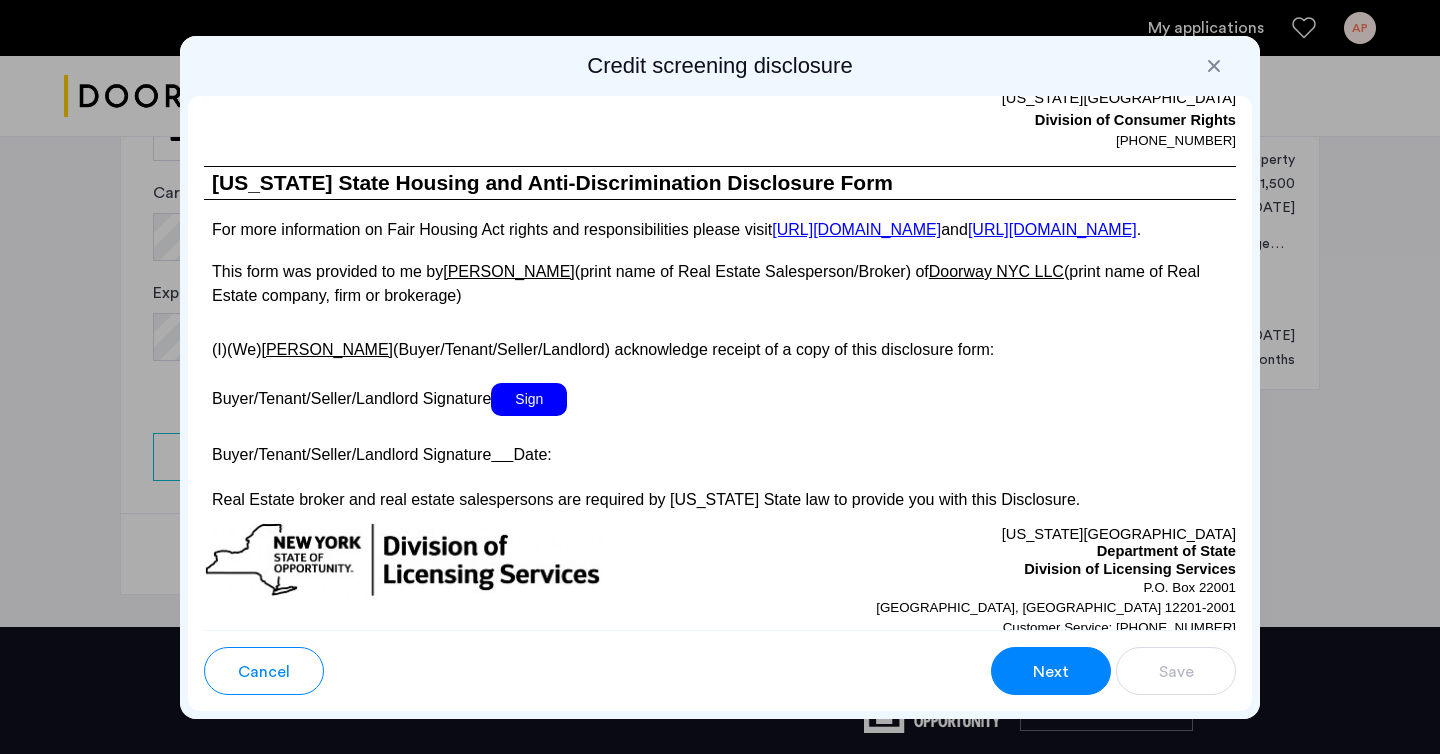 scroll, scrollTop: 3718, scrollLeft: 0, axis: vertical 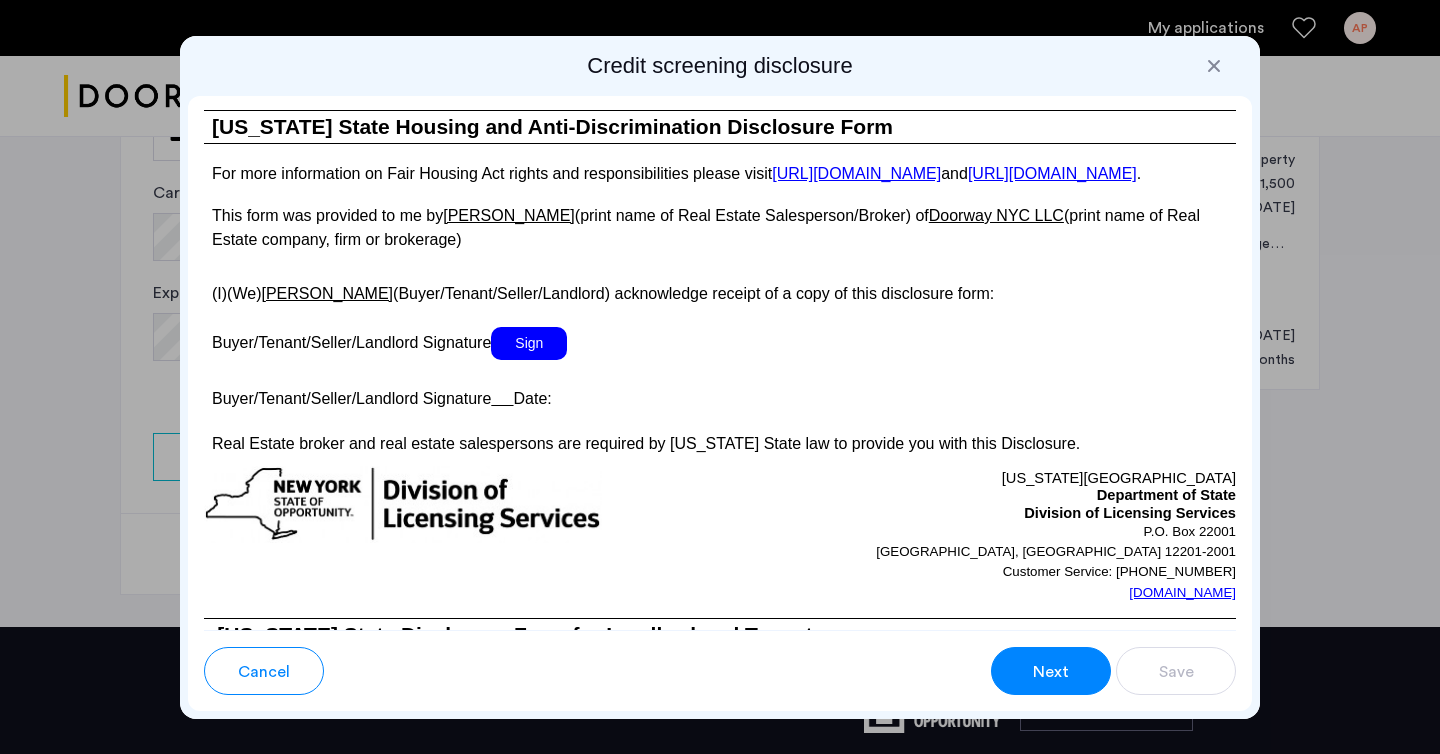 click on "Sign" at bounding box center (529, 343) 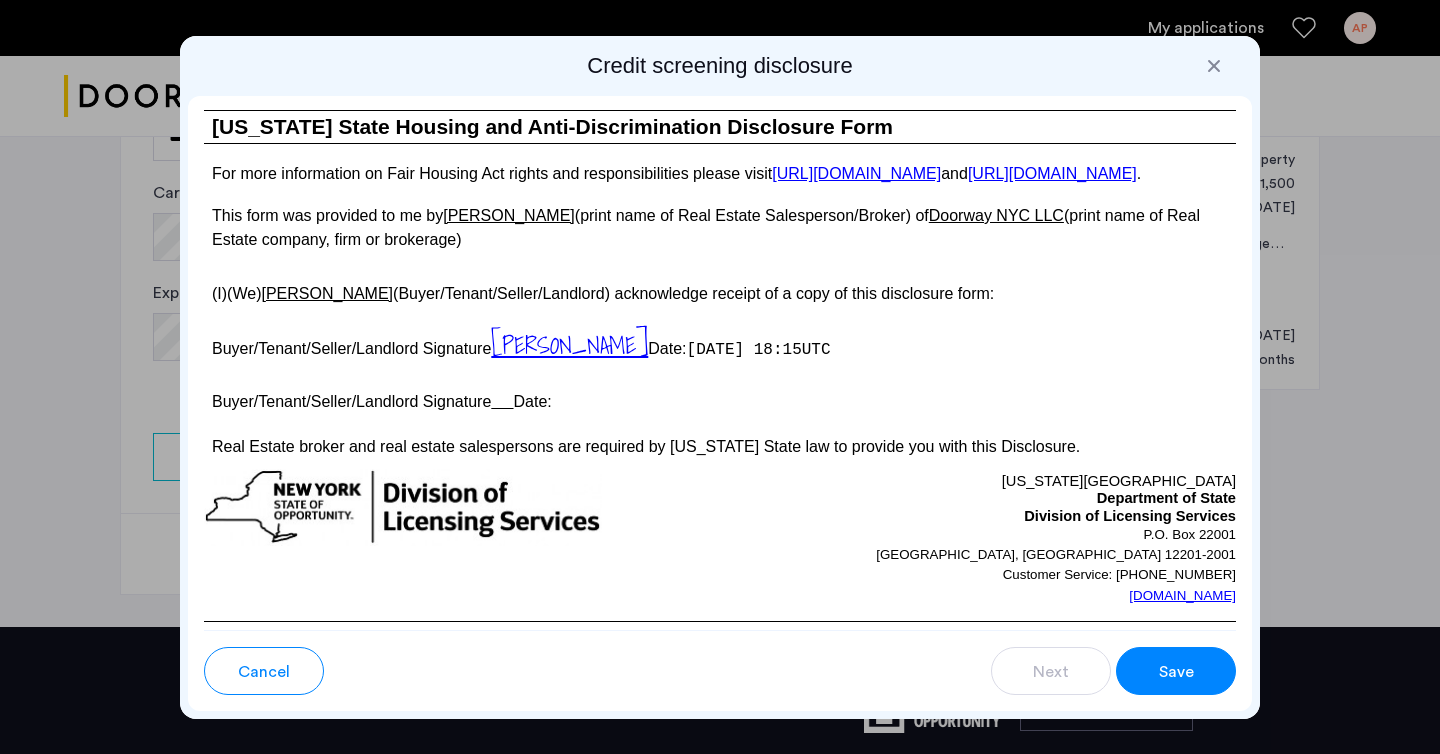 click on "Save" at bounding box center (1176, 671) 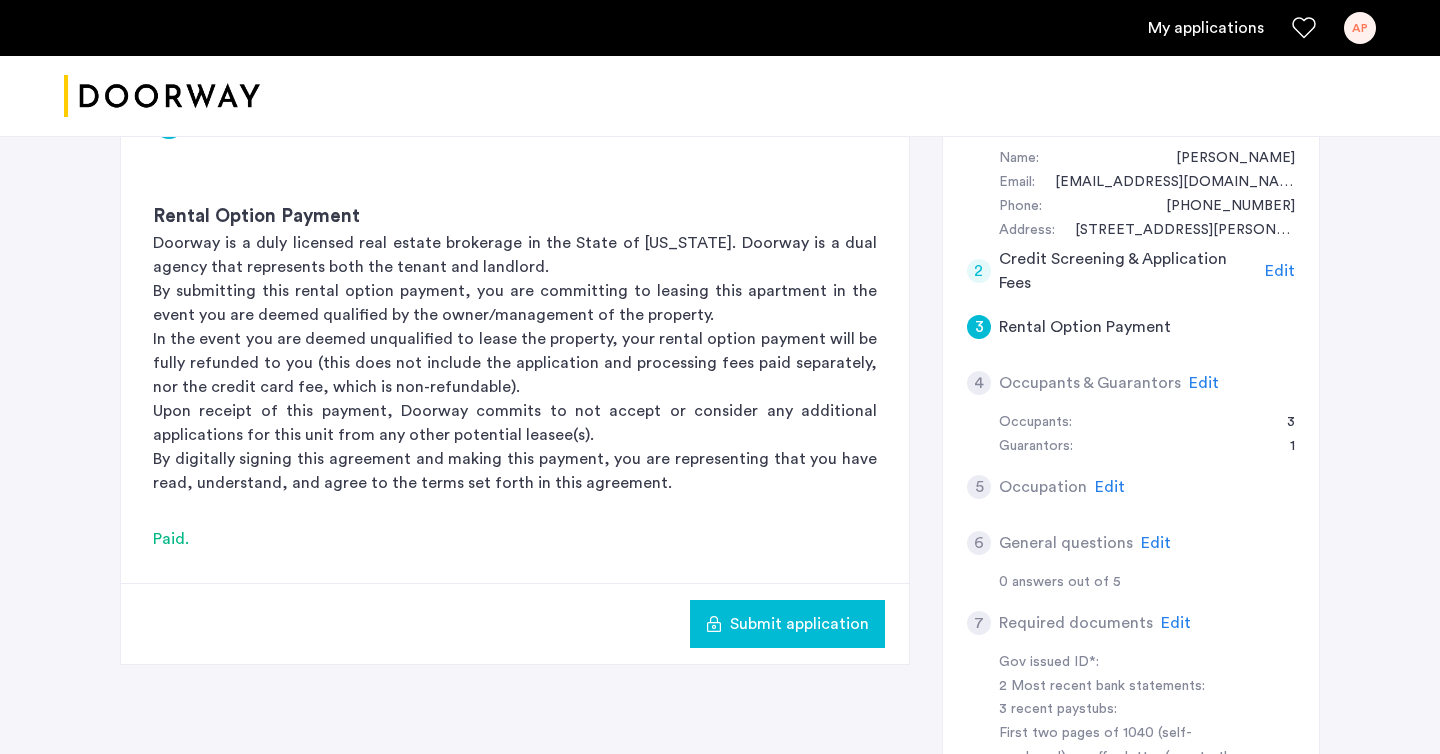 scroll, scrollTop: 376, scrollLeft: 0, axis: vertical 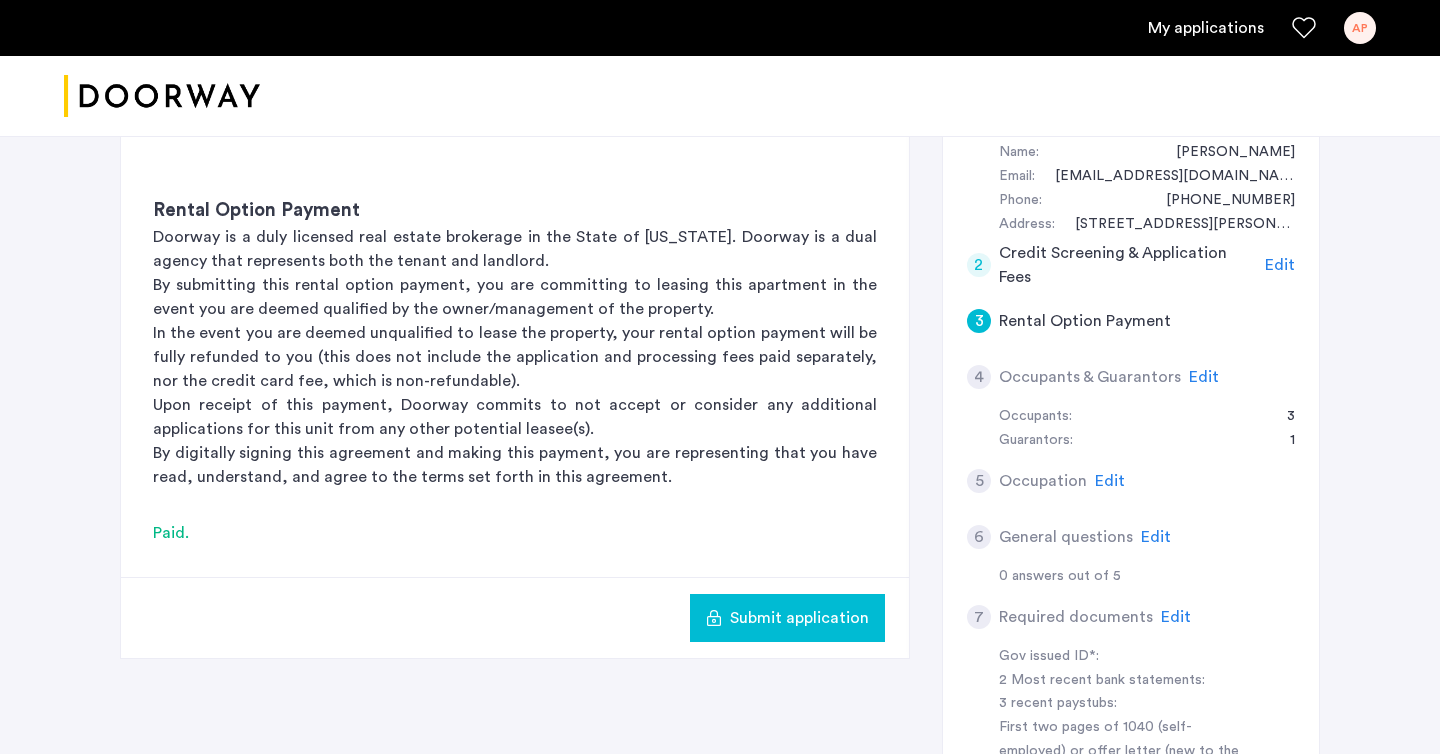 click on "Submit application" 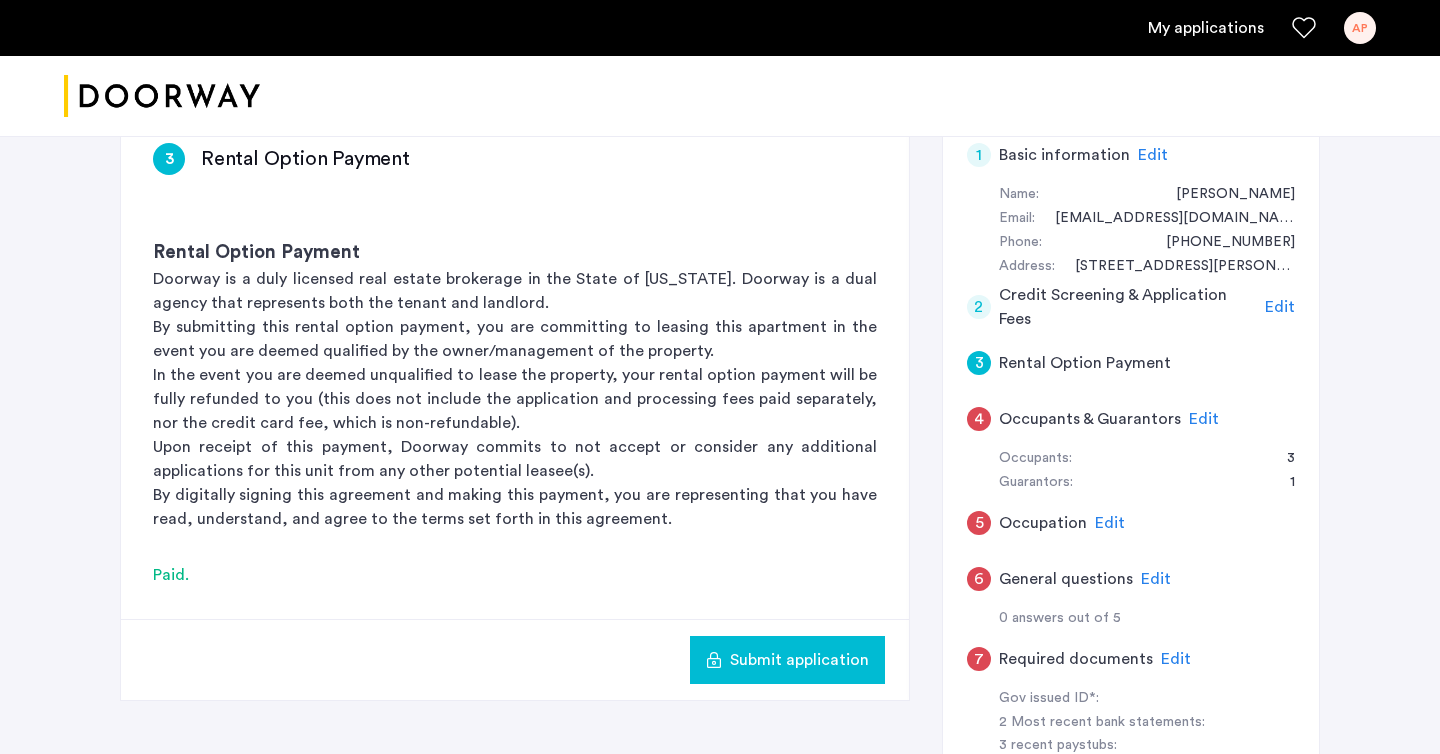 scroll, scrollTop: 323, scrollLeft: 0, axis: vertical 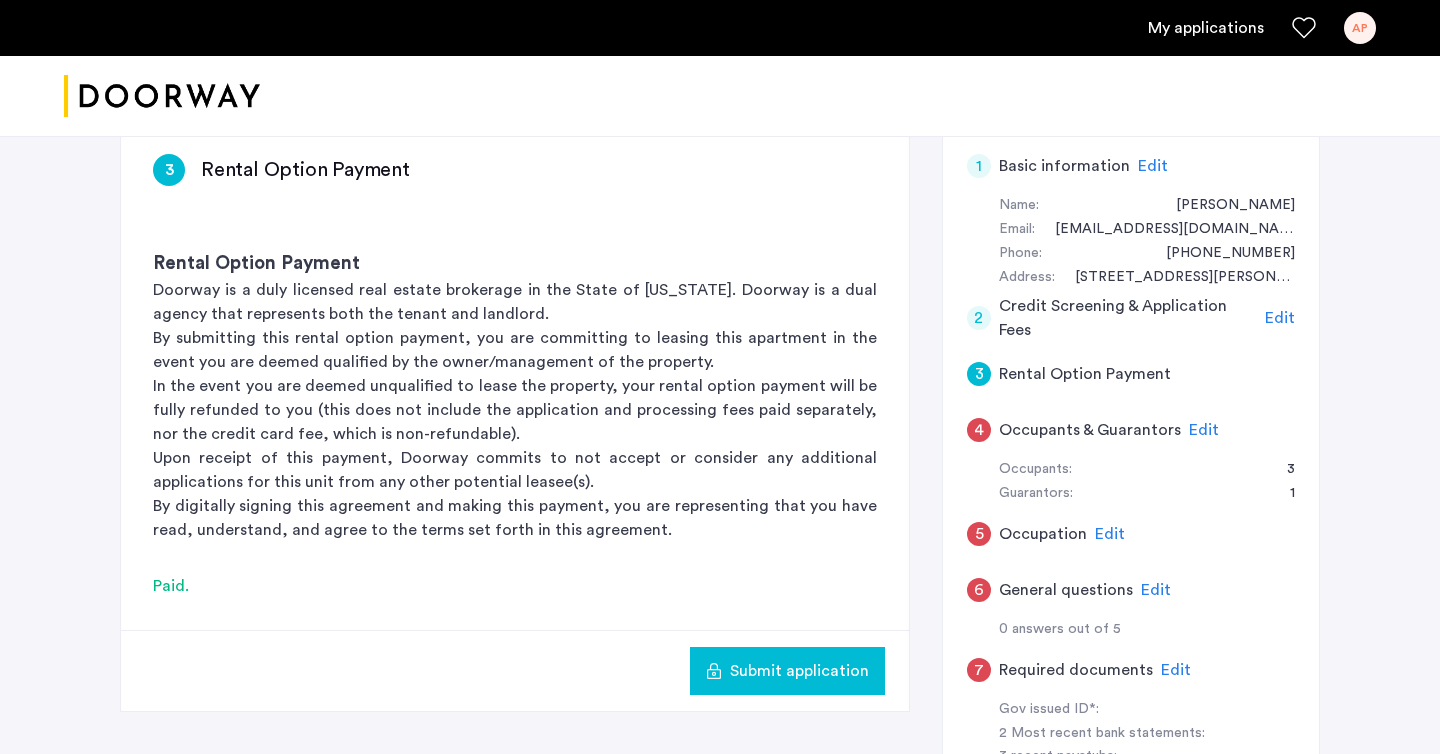click on "Rental Option Payment" 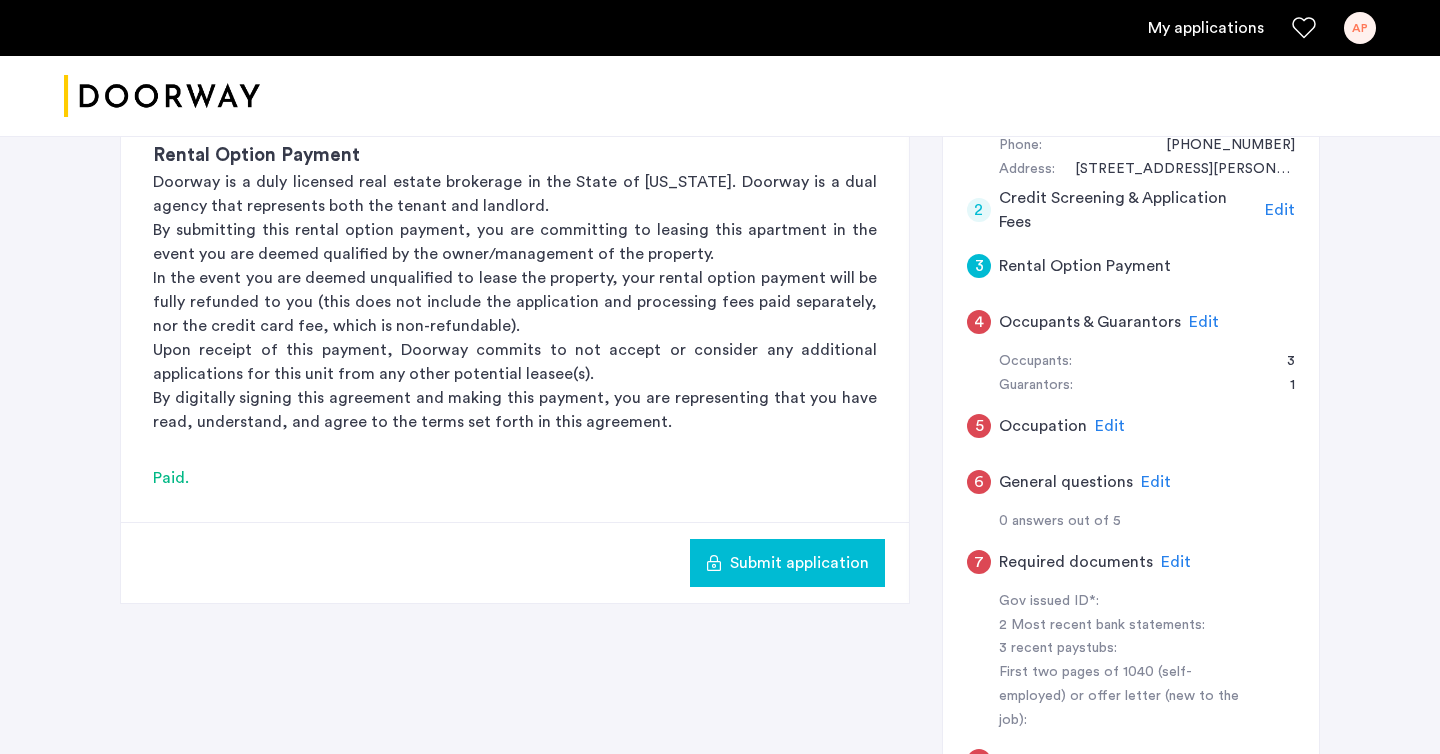 scroll, scrollTop: 457, scrollLeft: 0, axis: vertical 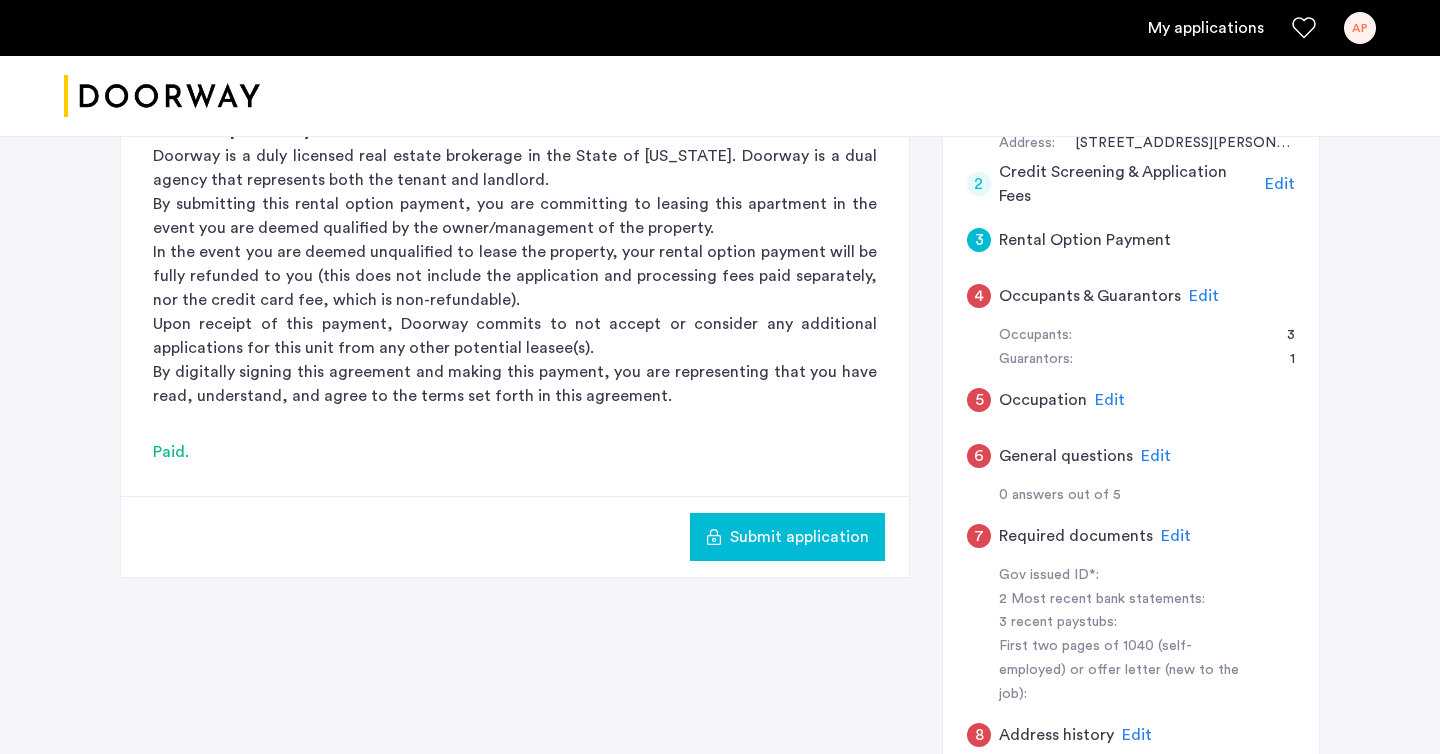 click on "Edit" 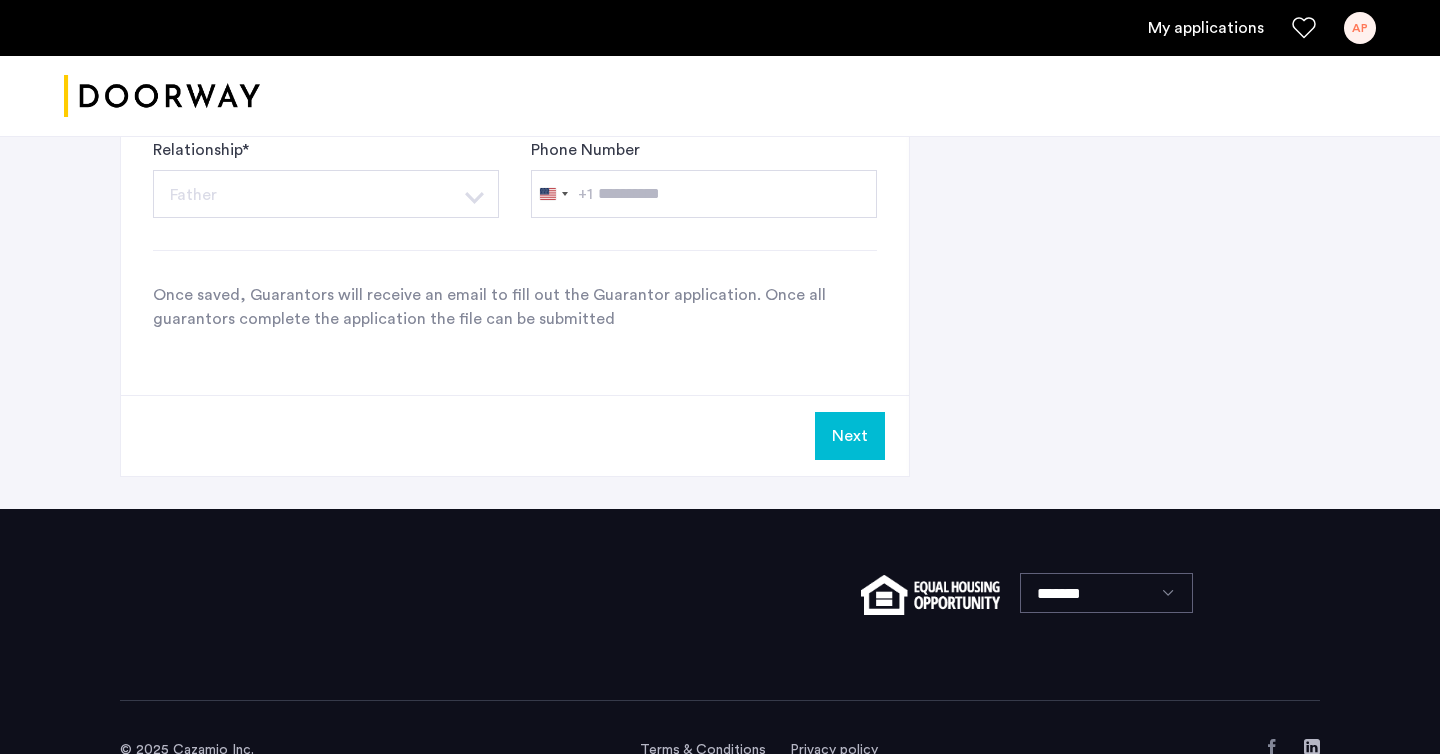 scroll, scrollTop: 1602, scrollLeft: 0, axis: vertical 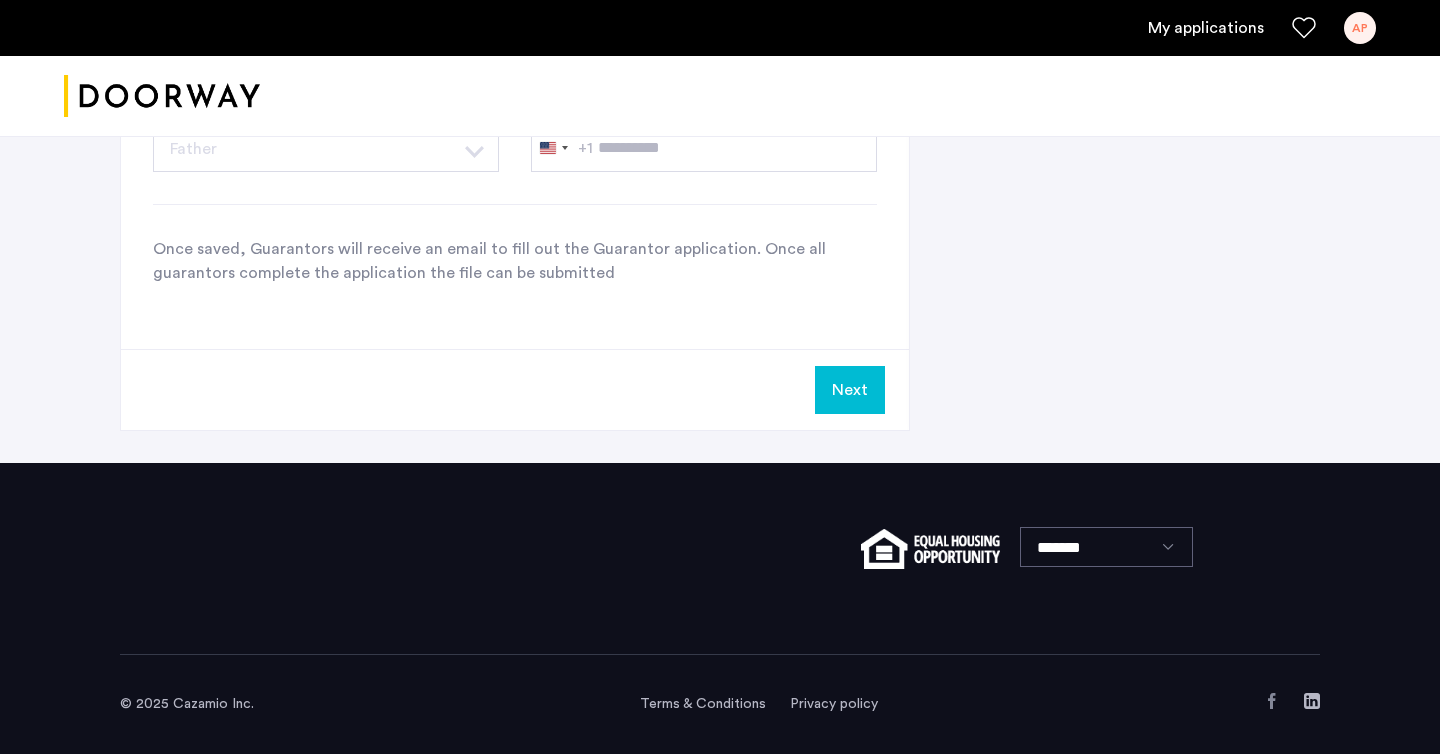 click on "Next" 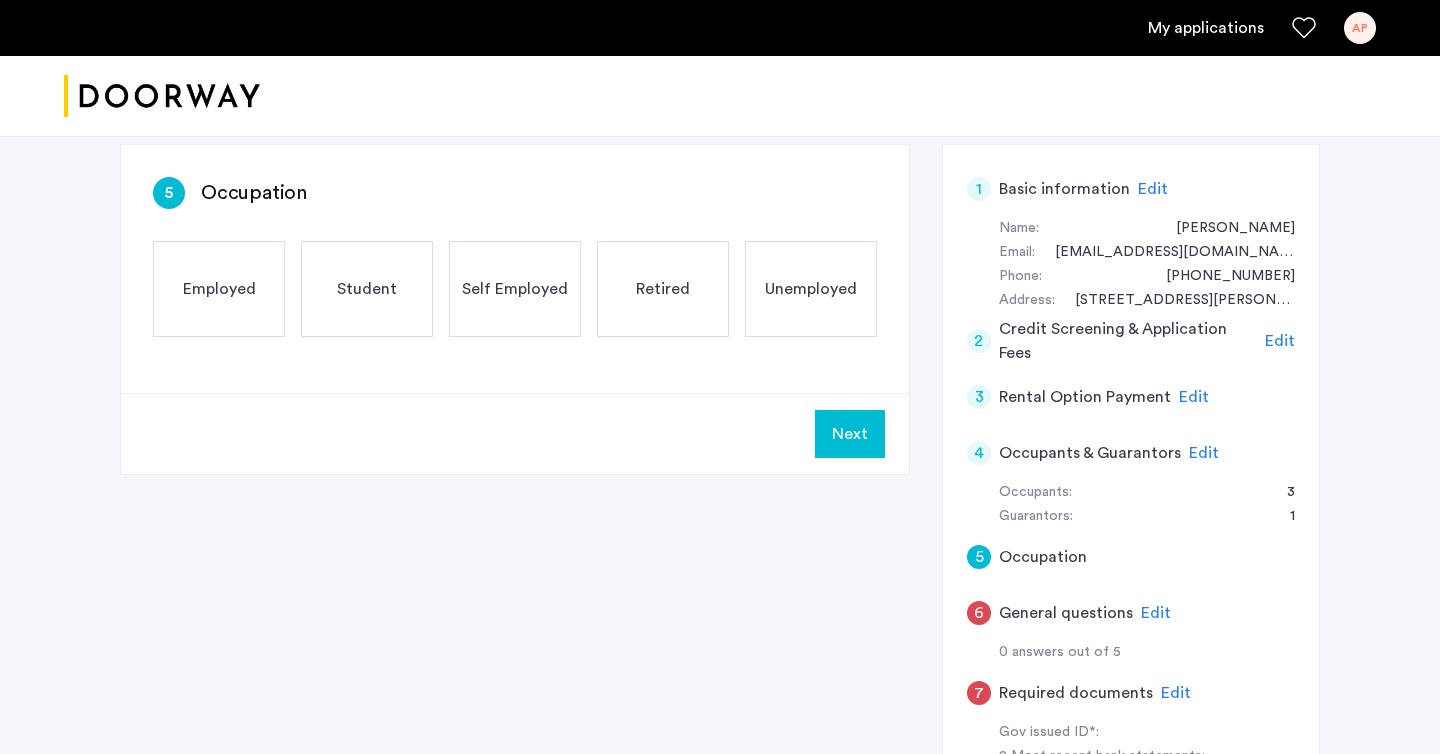 scroll, scrollTop: 152, scrollLeft: 0, axis: vertical 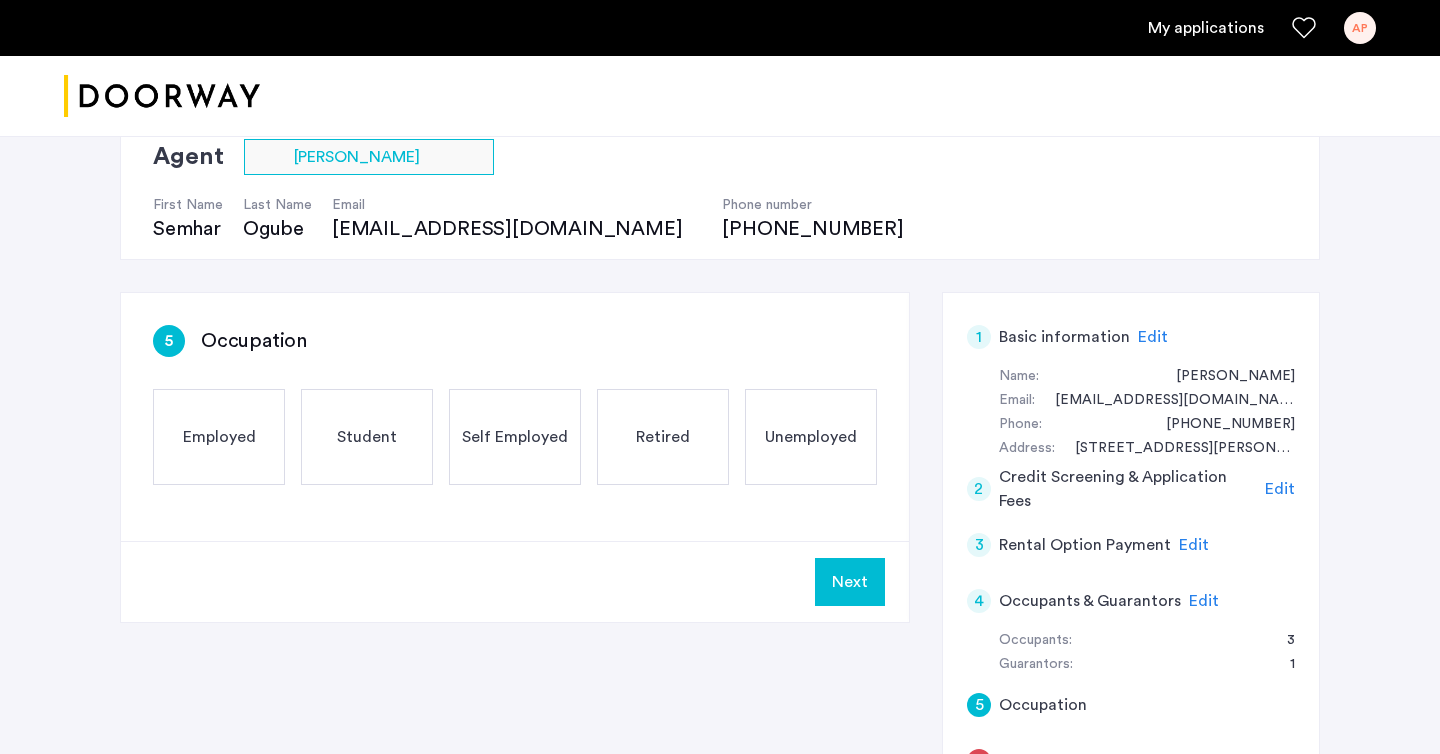 click on "Employed" 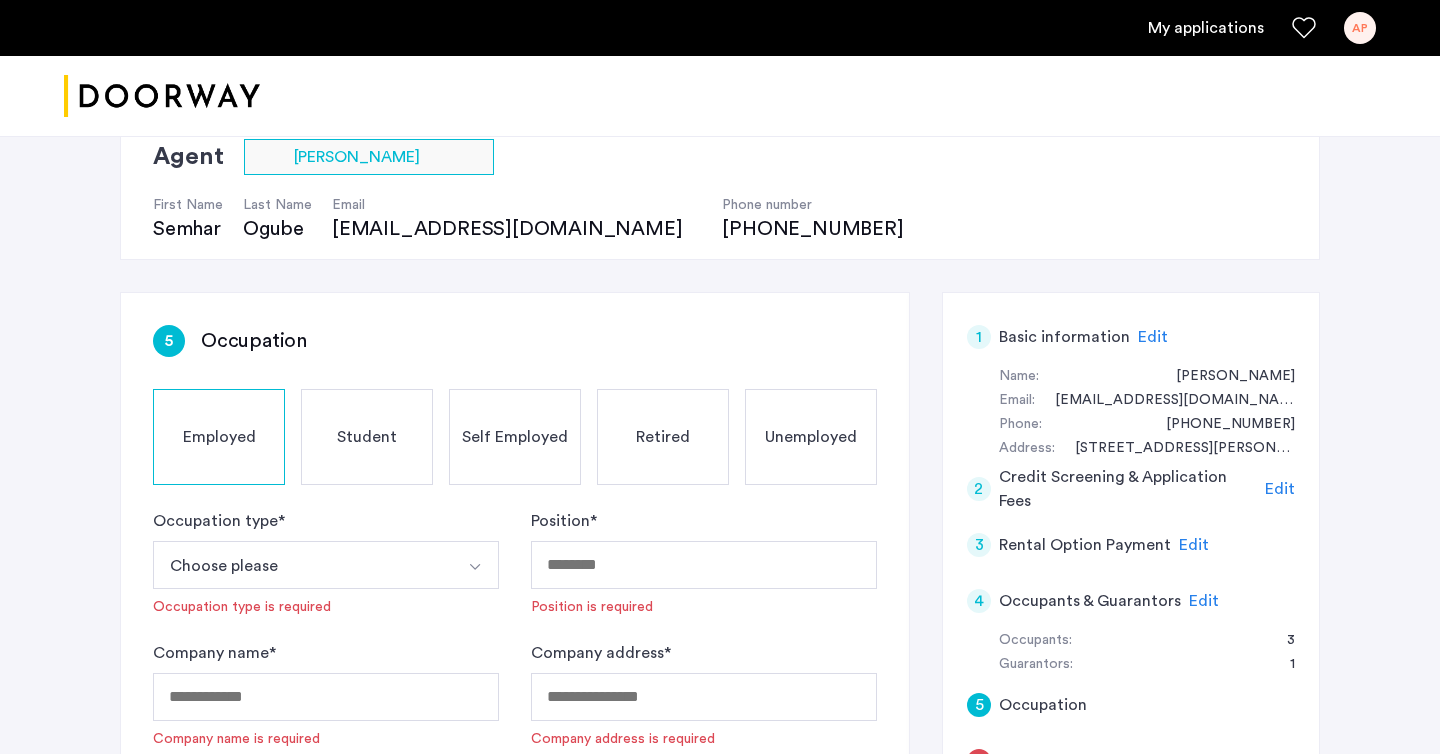click on "Choose please" at bounding box center (302, 565) 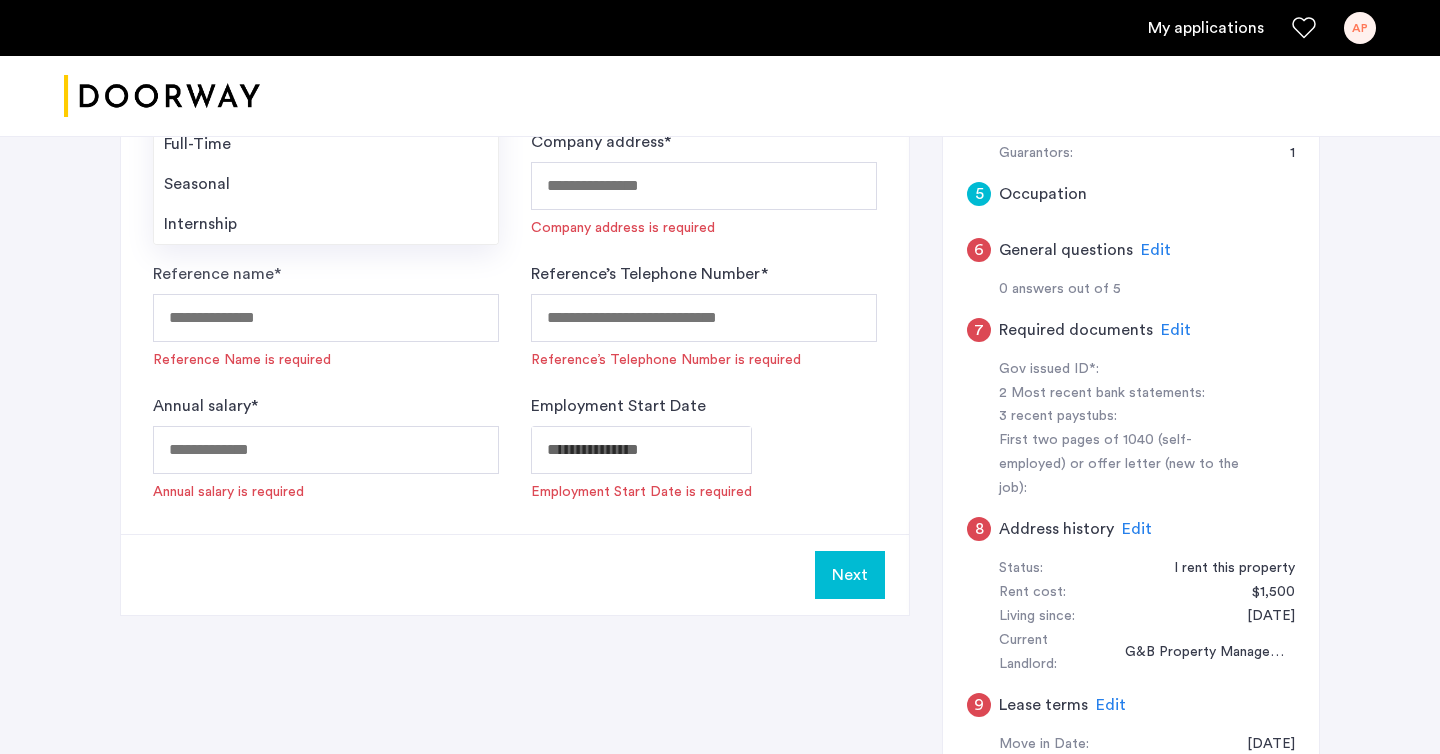 scroll, scrollTop: 678, scrollLeft: 0, axis: vertical 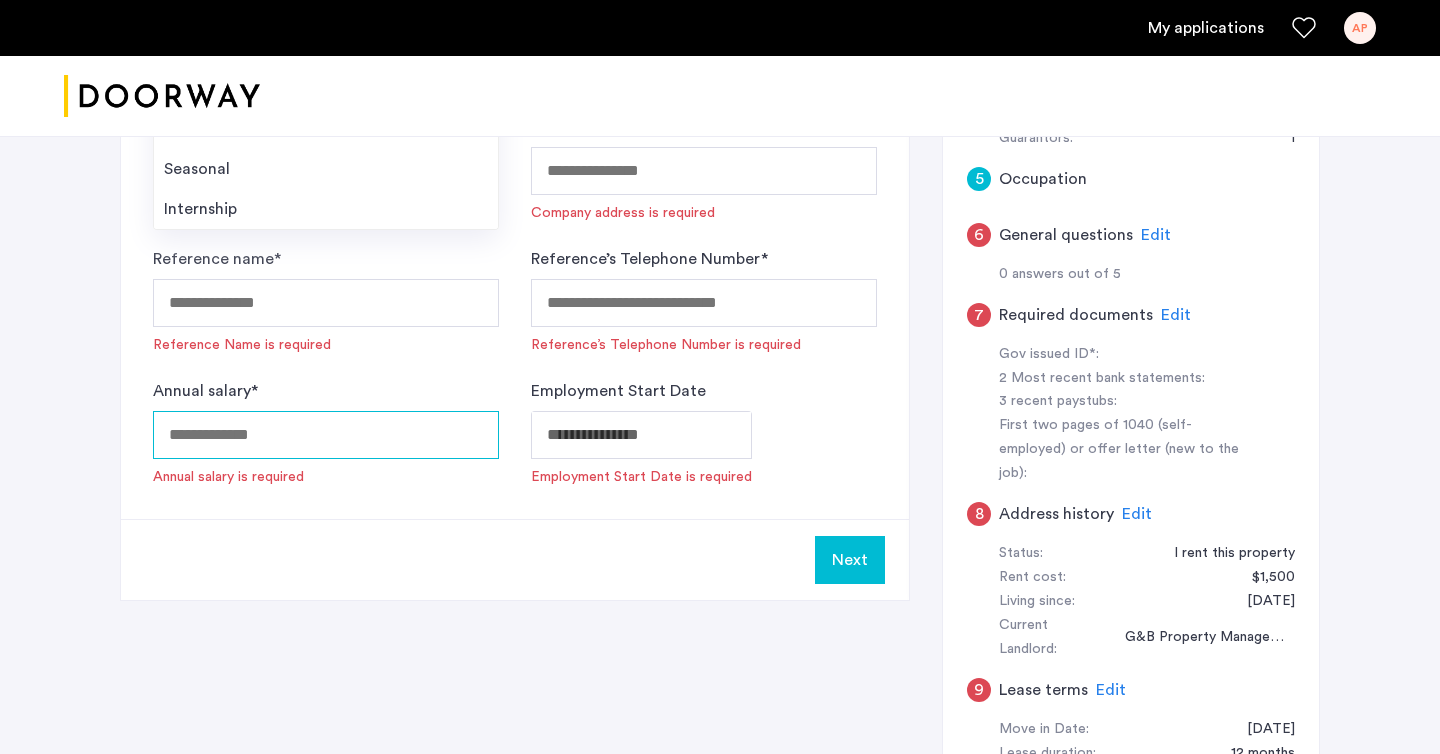 click on "Annual salary  *" at bounding box center [326, 435] 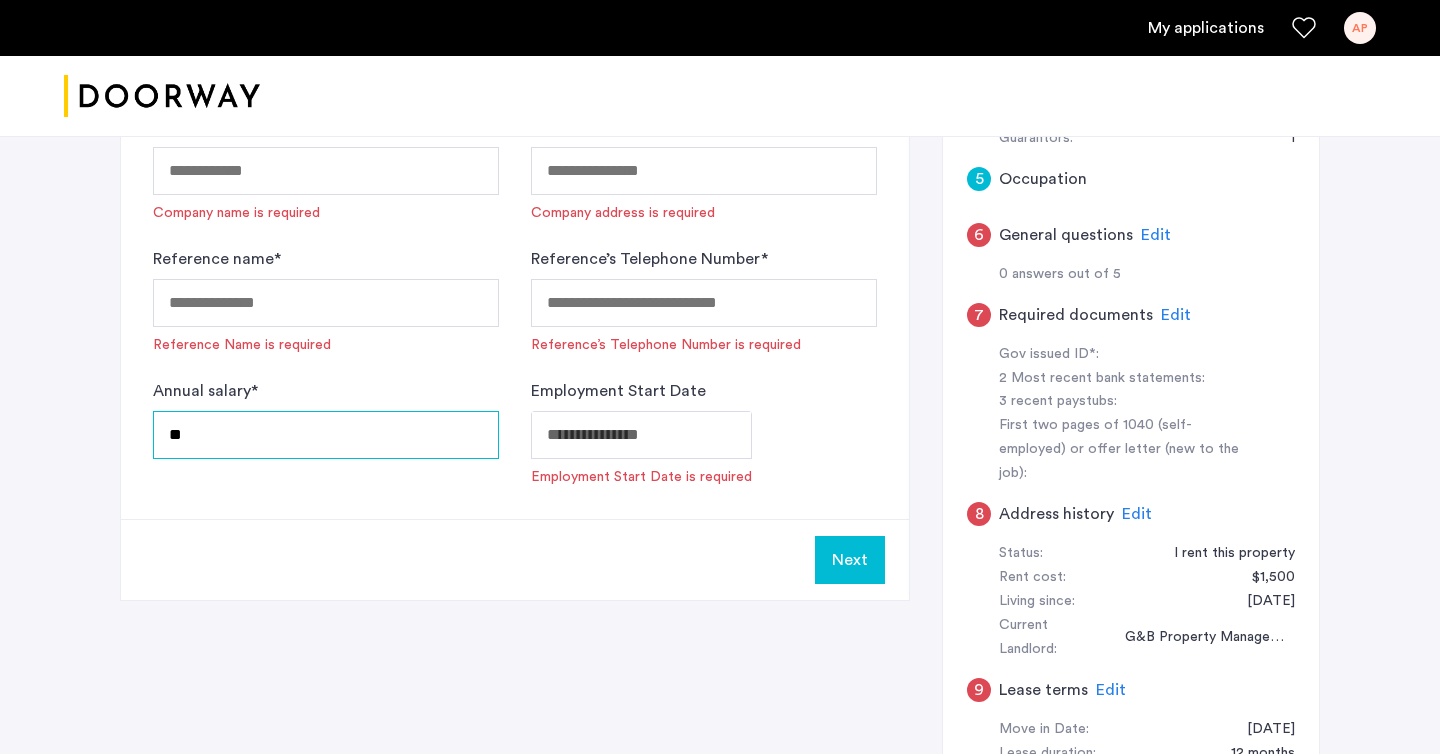type on "*" 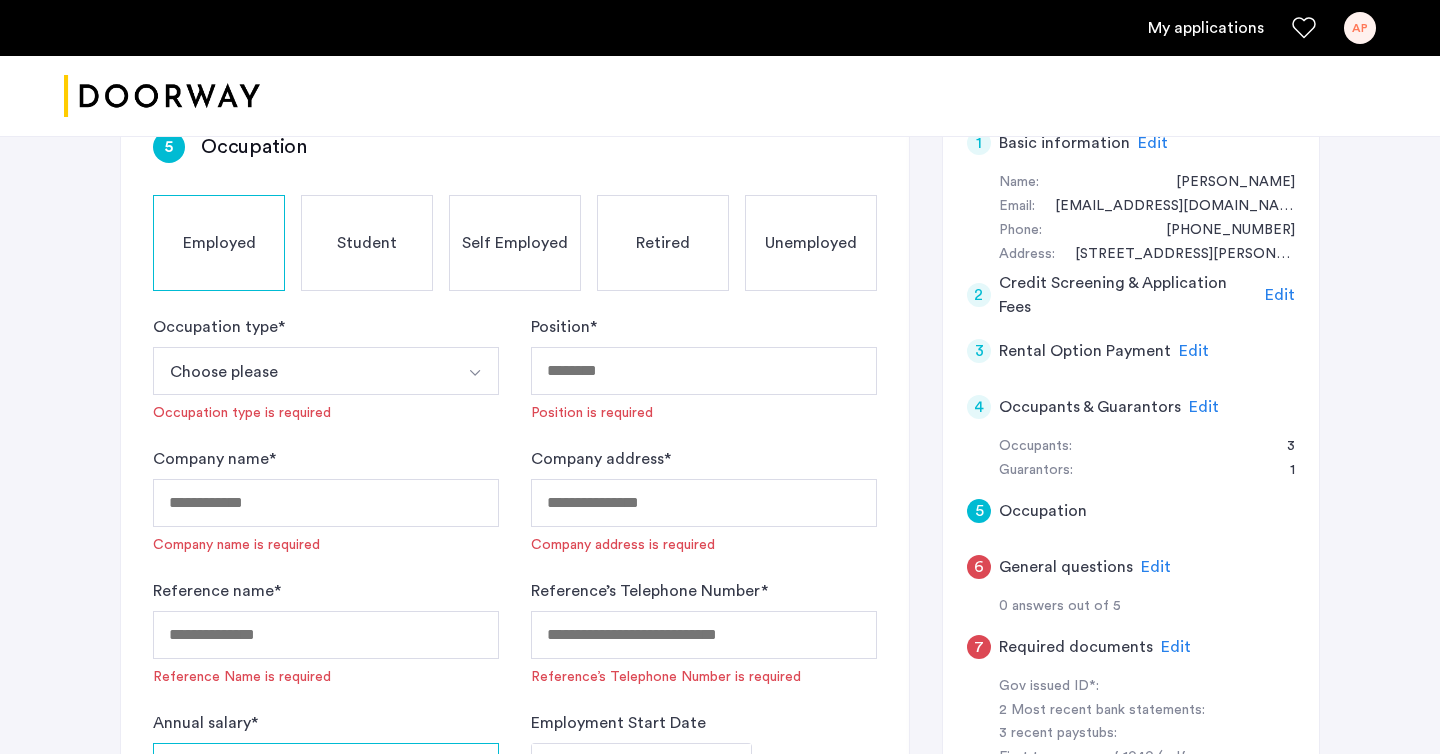scroll, scrollTop: 335, scrollLeft: 0, axis: vertical 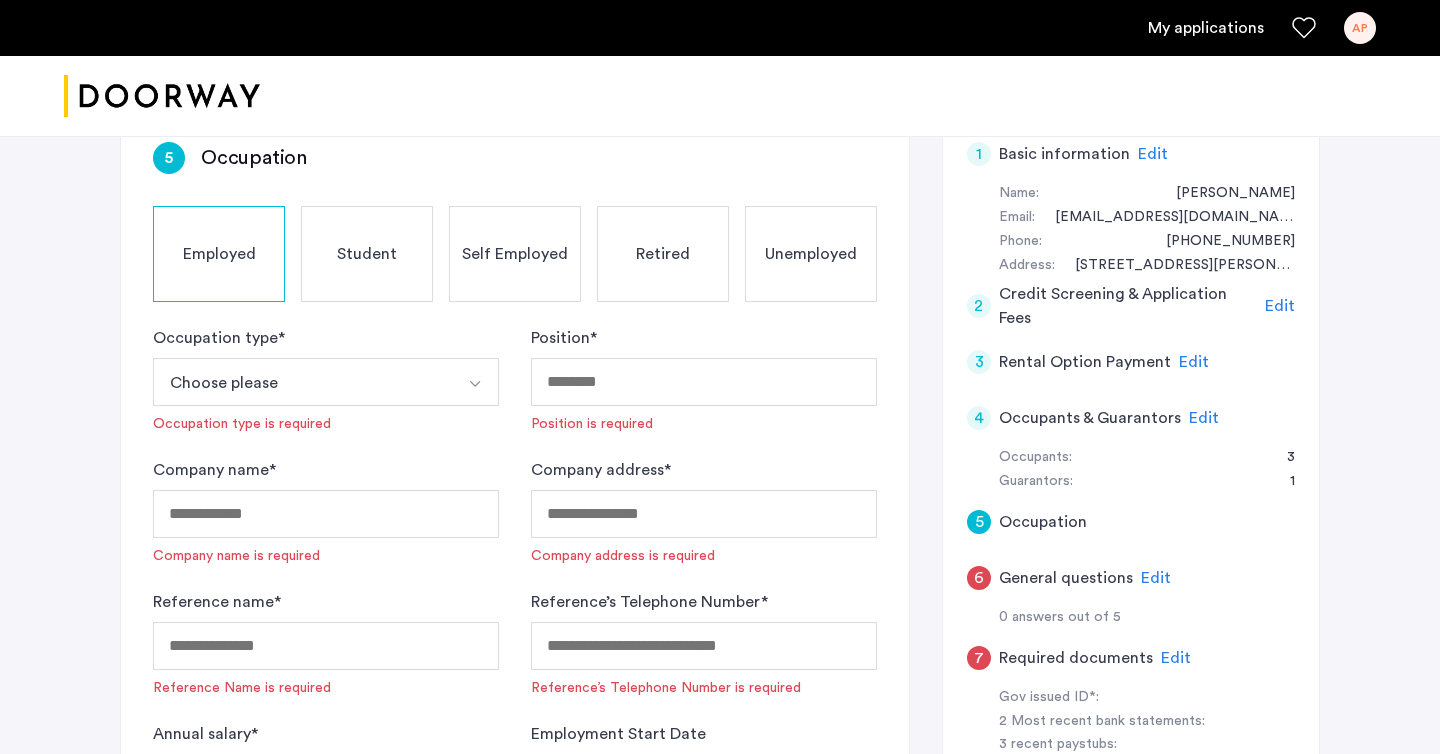 type on "*****" 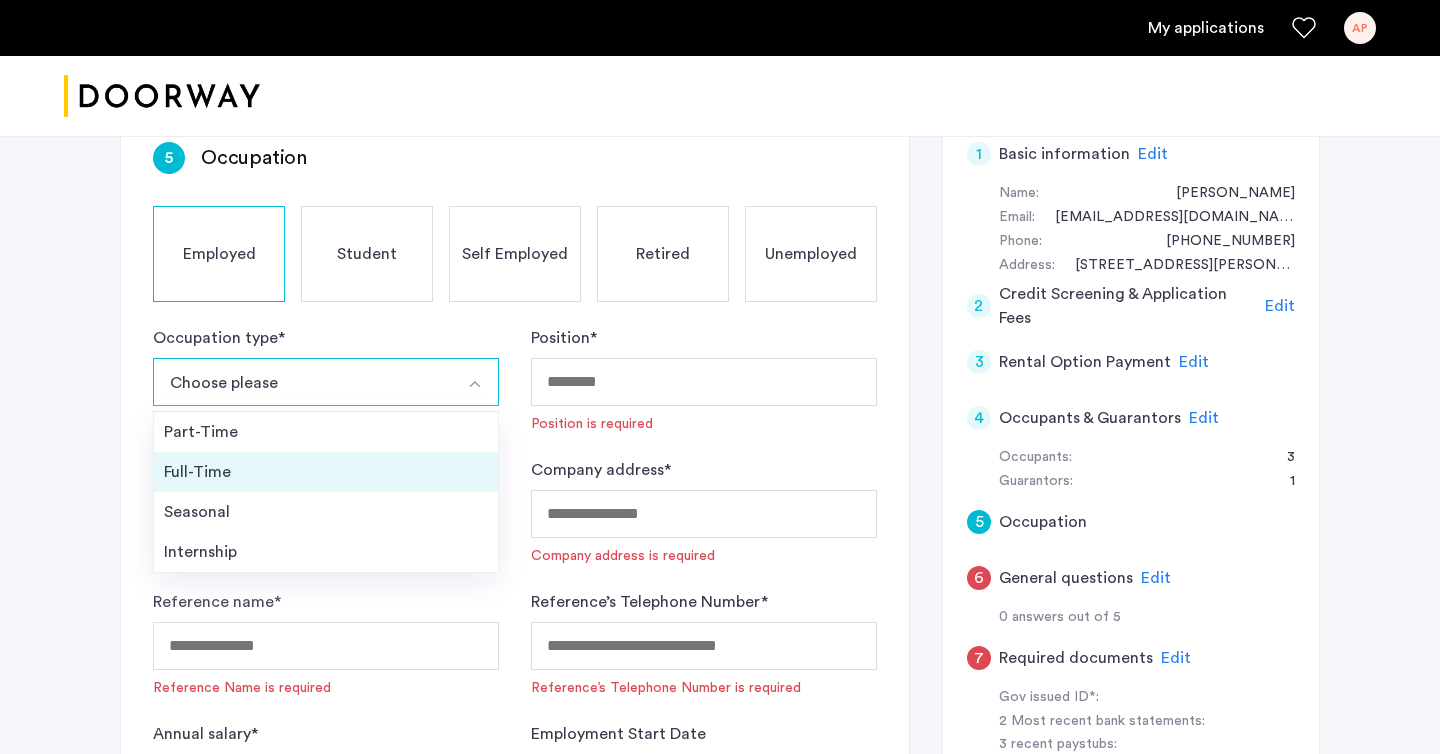 click on "Full-Time" at bounding box center (326, 472) 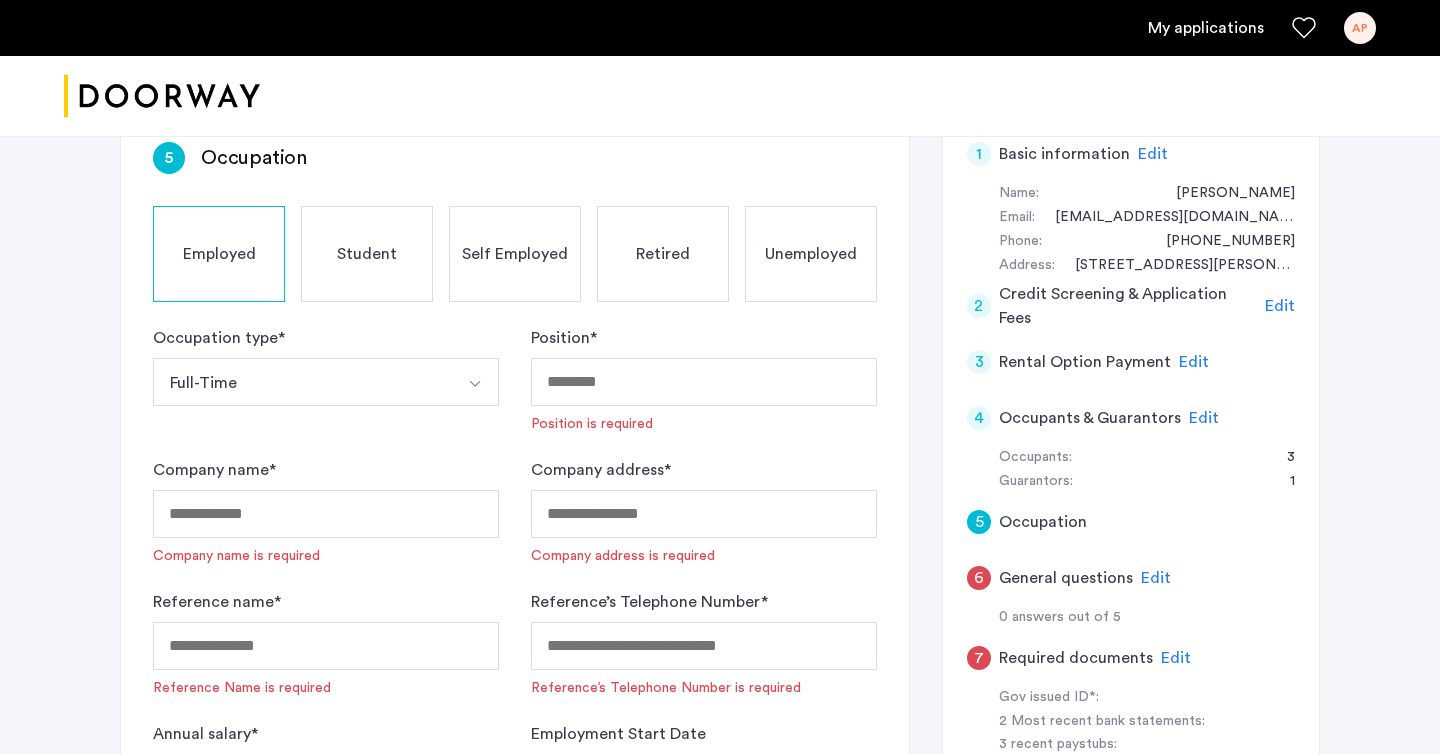 click on "Position  *  Position is required" 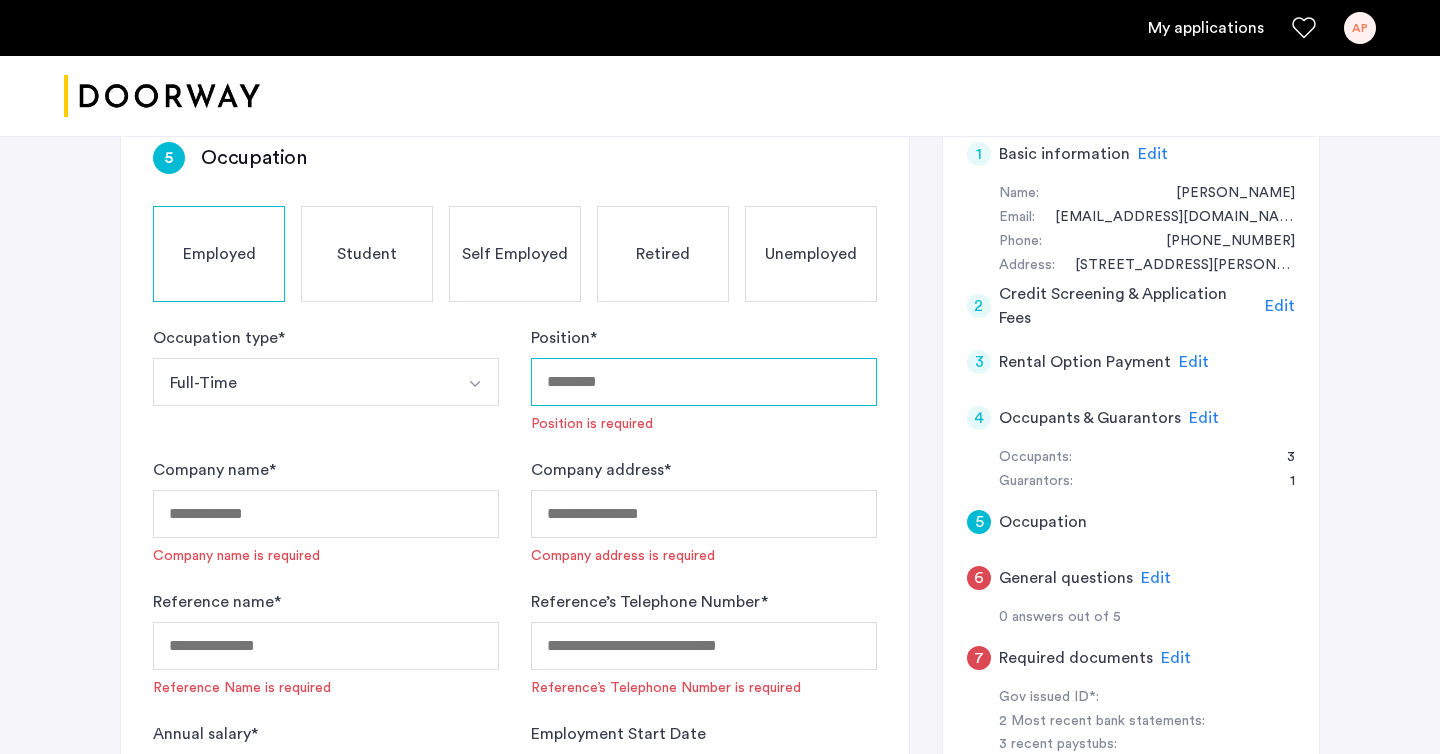 click on "Position  *" at bounding box center [704, 382] 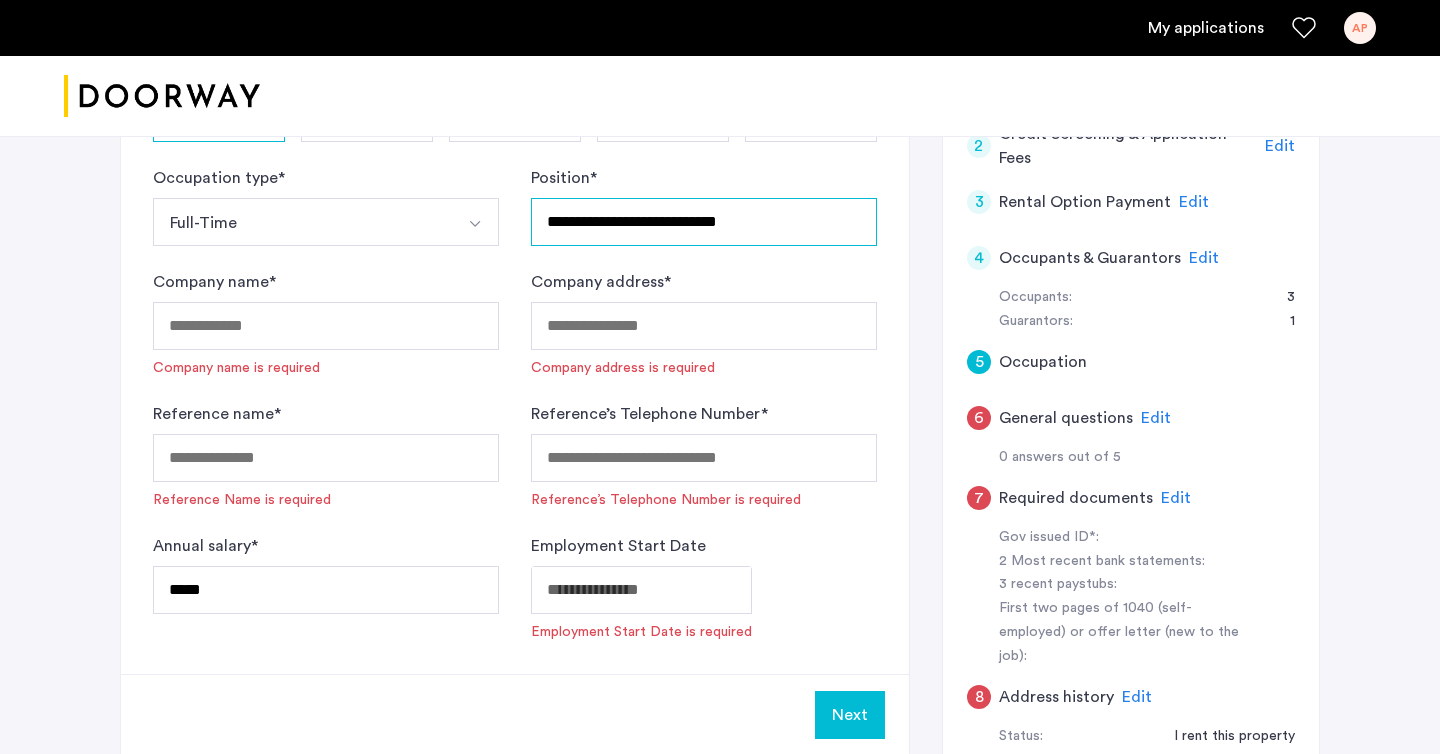 scroll, scrollTop: 499, scrollLeft: 0, axis: vertical 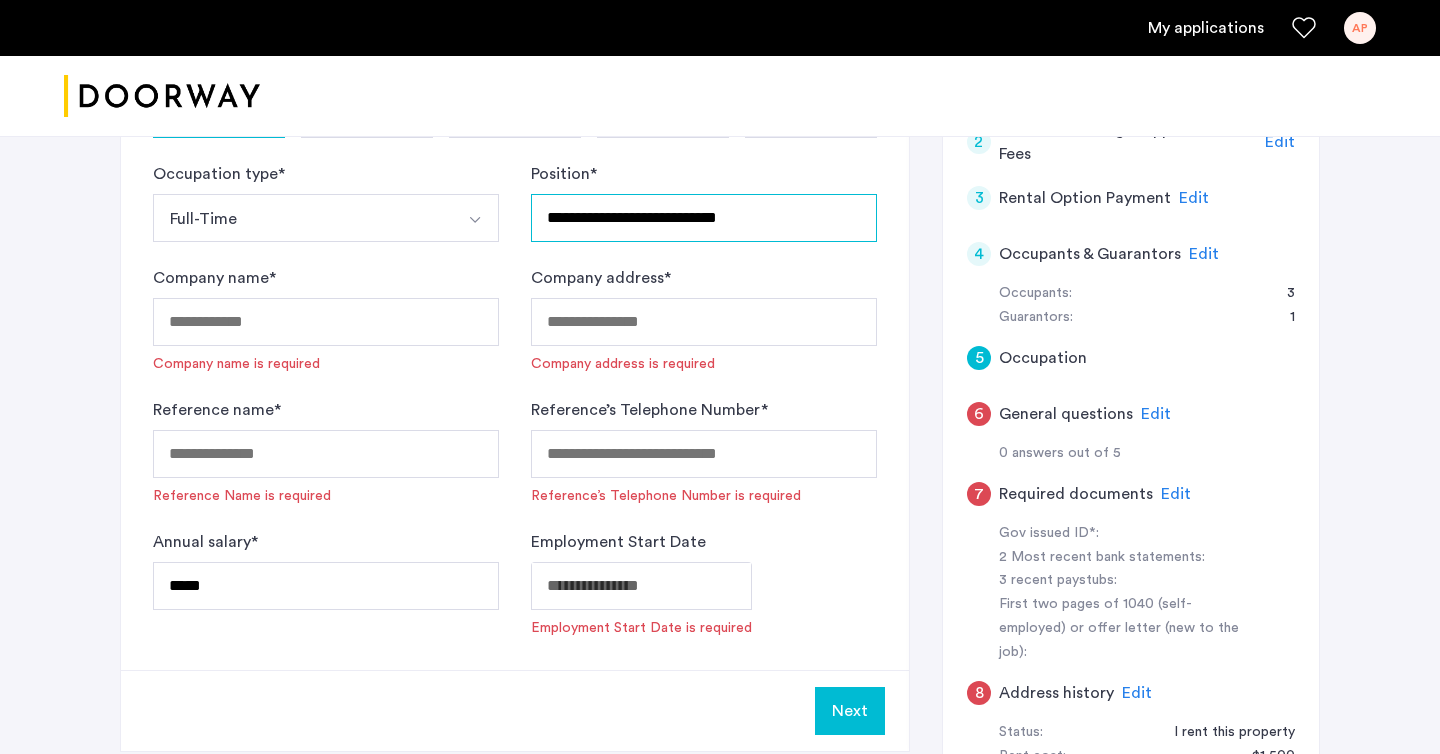 type on "**********" 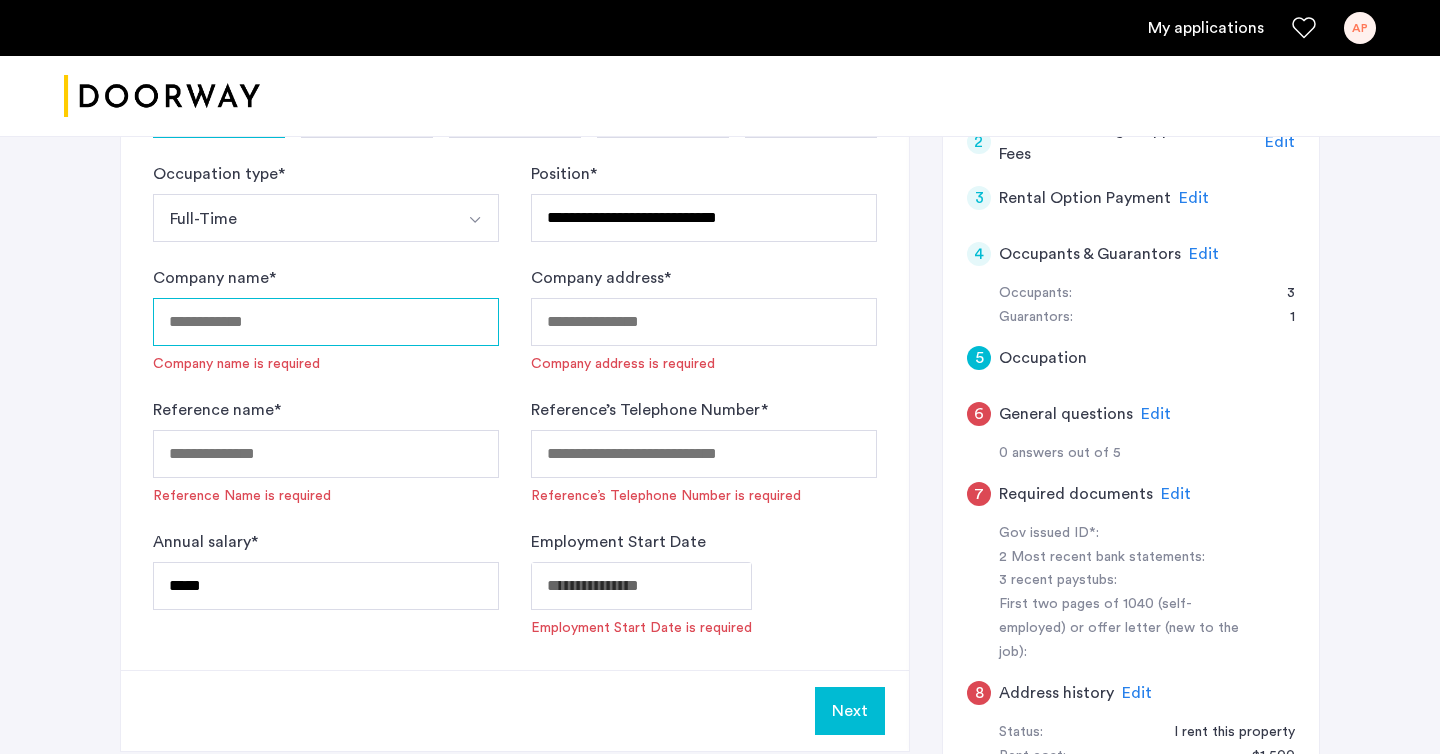 click on "Company name  *" at bounding box center [326, 322] 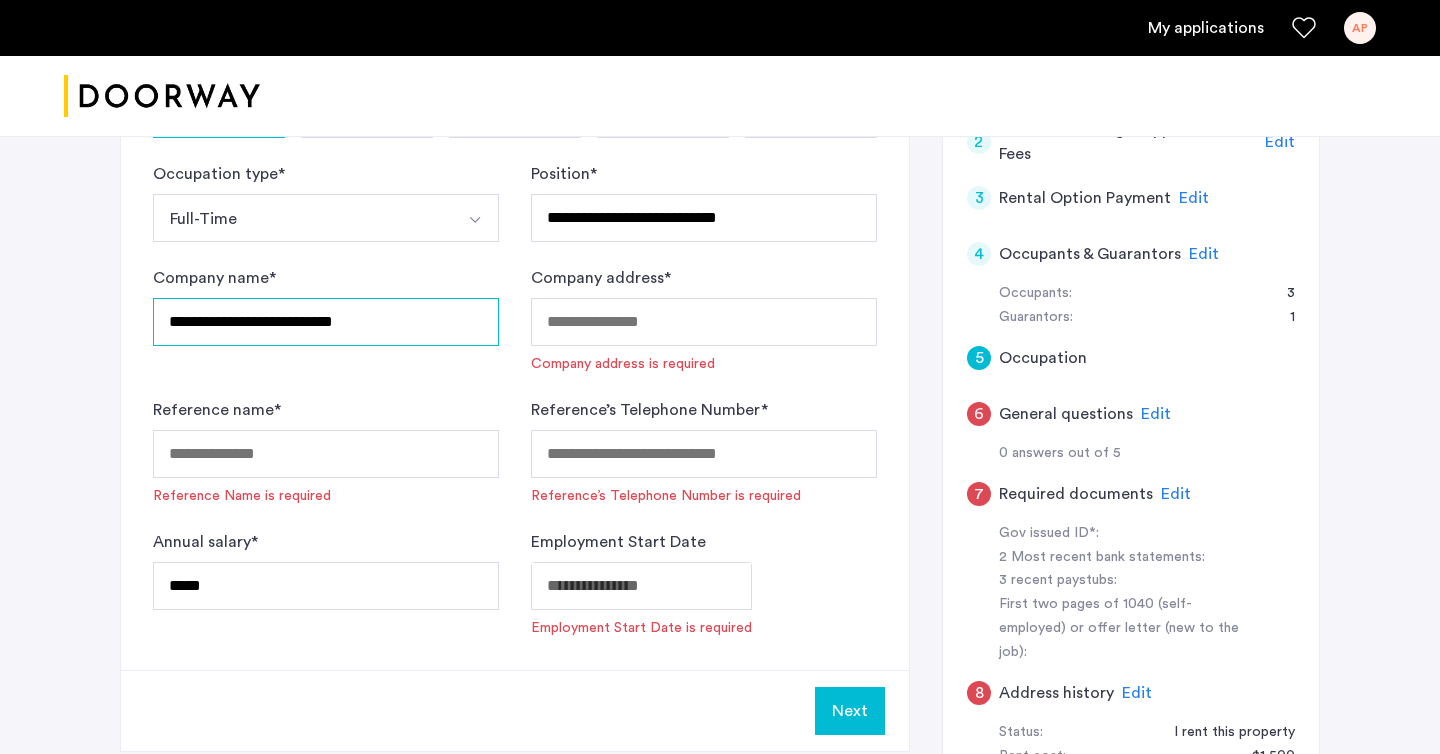 type on "**********" 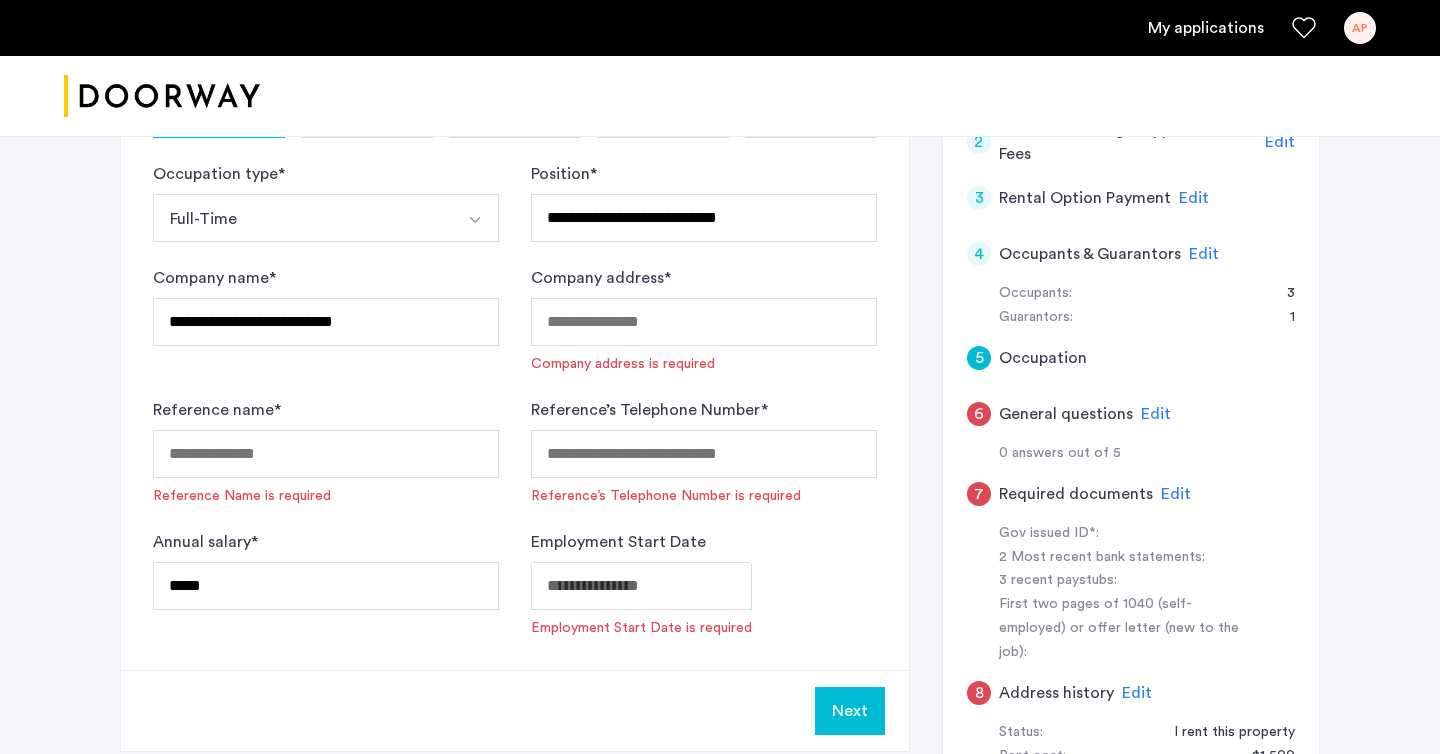 click on "**********" 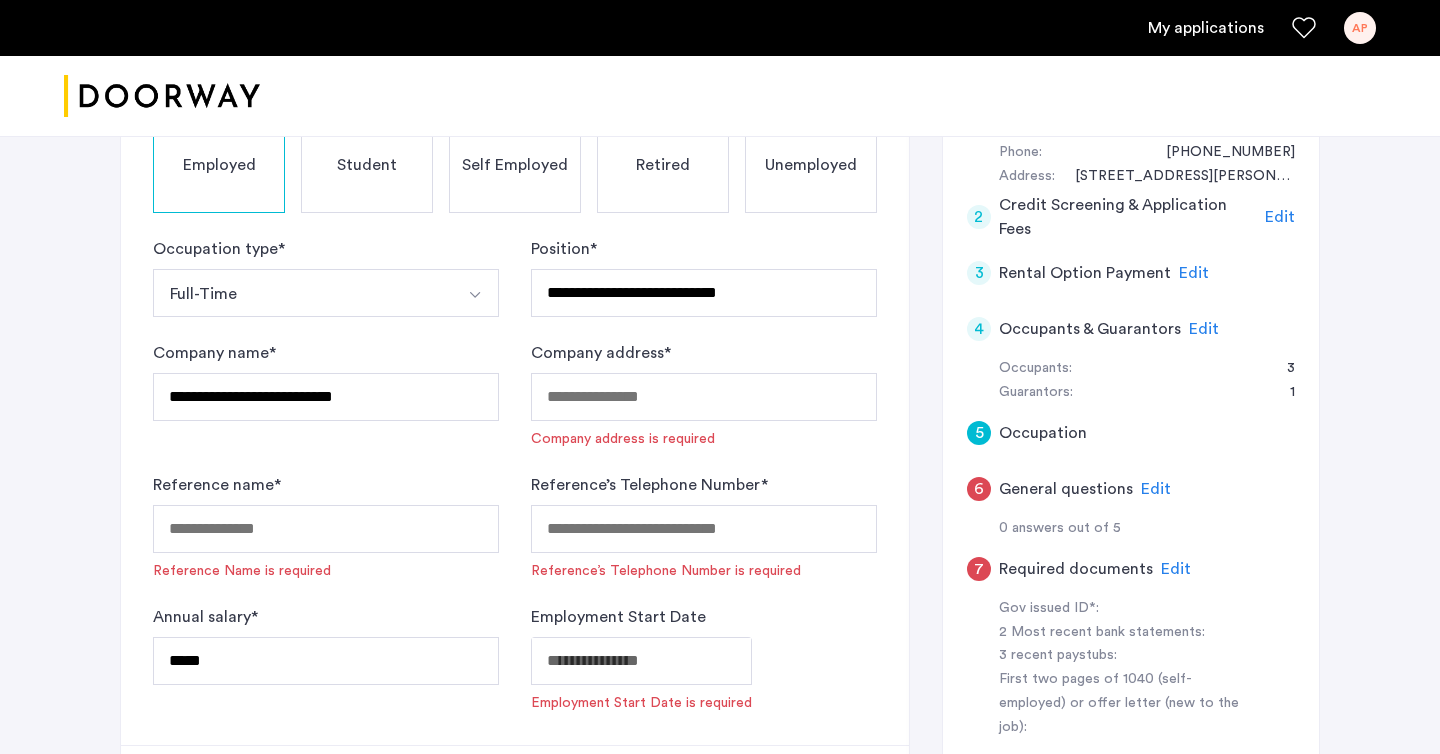 scroll, scrollTop: 421, scrollLeft: 0, axis: vertical 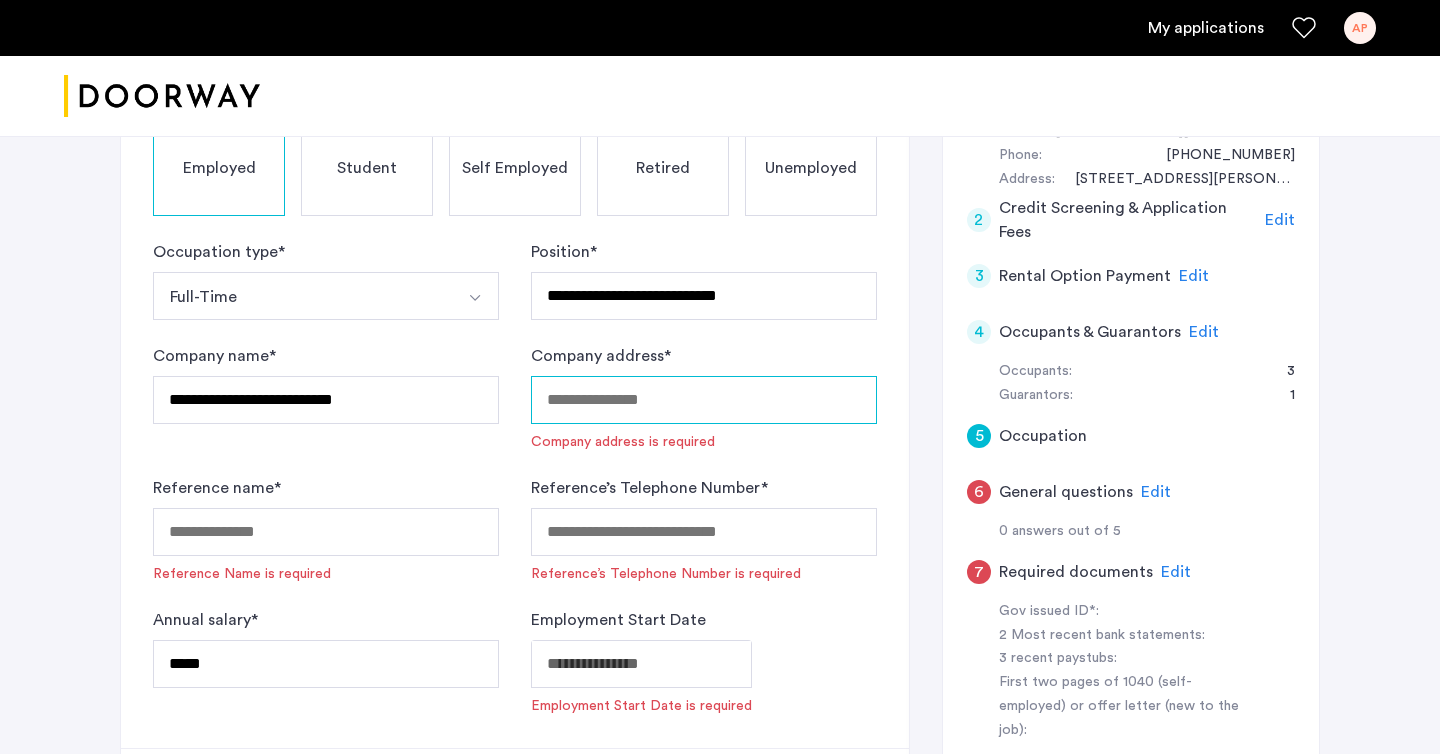click on "Company address  *" at bounding box center [704, 400] 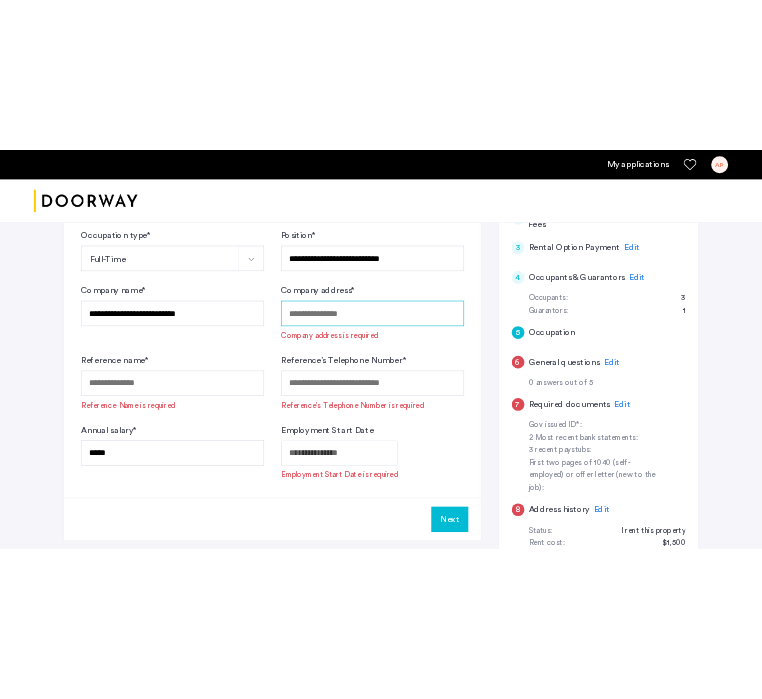 scroll, scrollTop: 538, scrollLeft: 0, axis: vertical 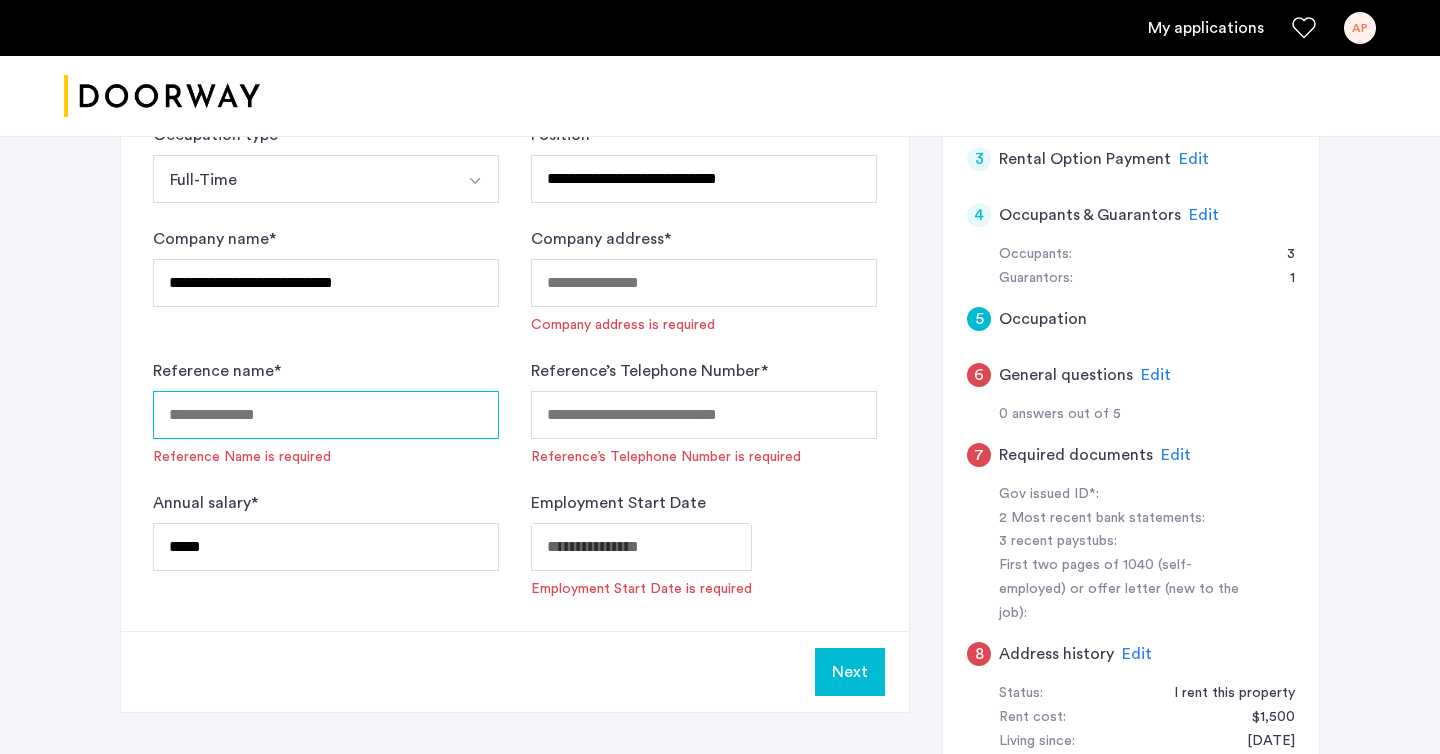 click on "Reference name  *" at bounding box center [326, 415] 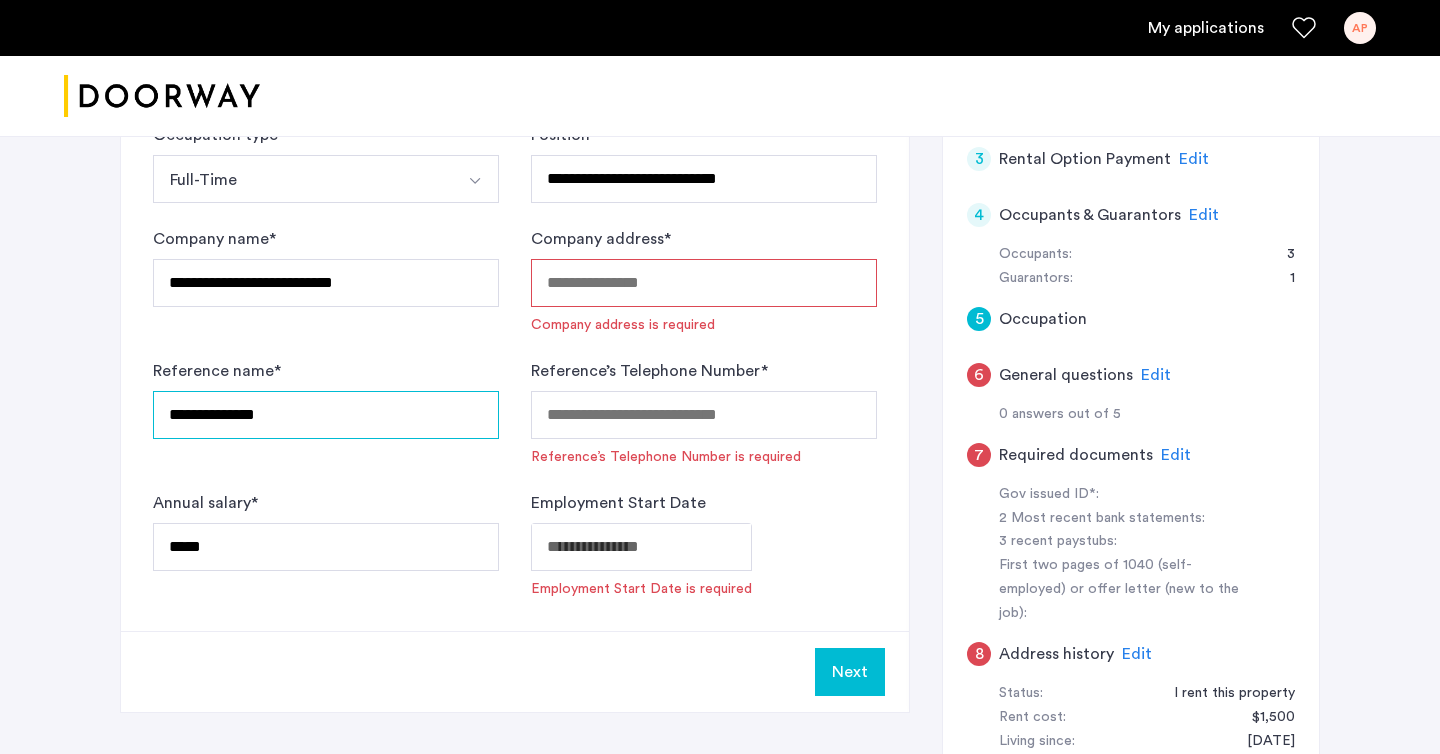 type on "**********" 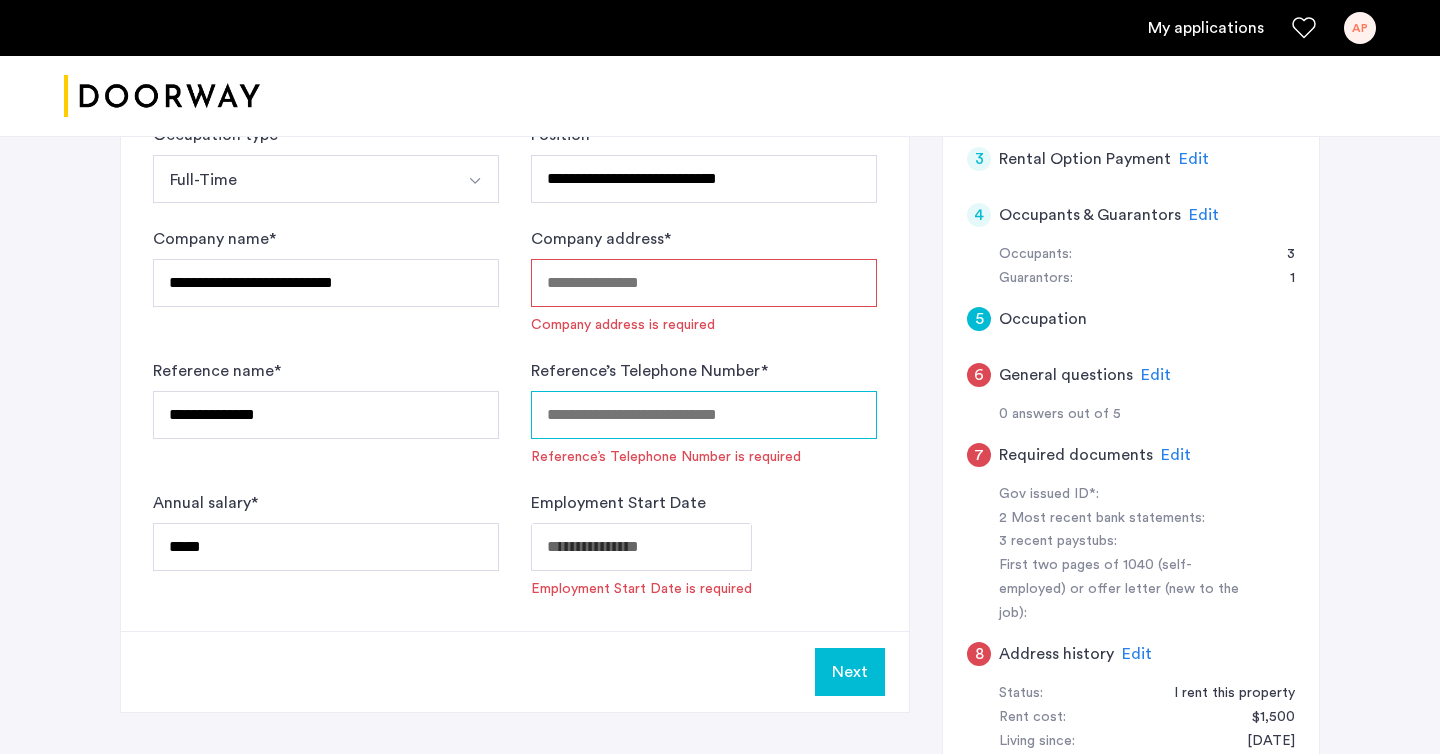 click on "Reference’s Telephone Number  *" at bounding box center [704, 415] 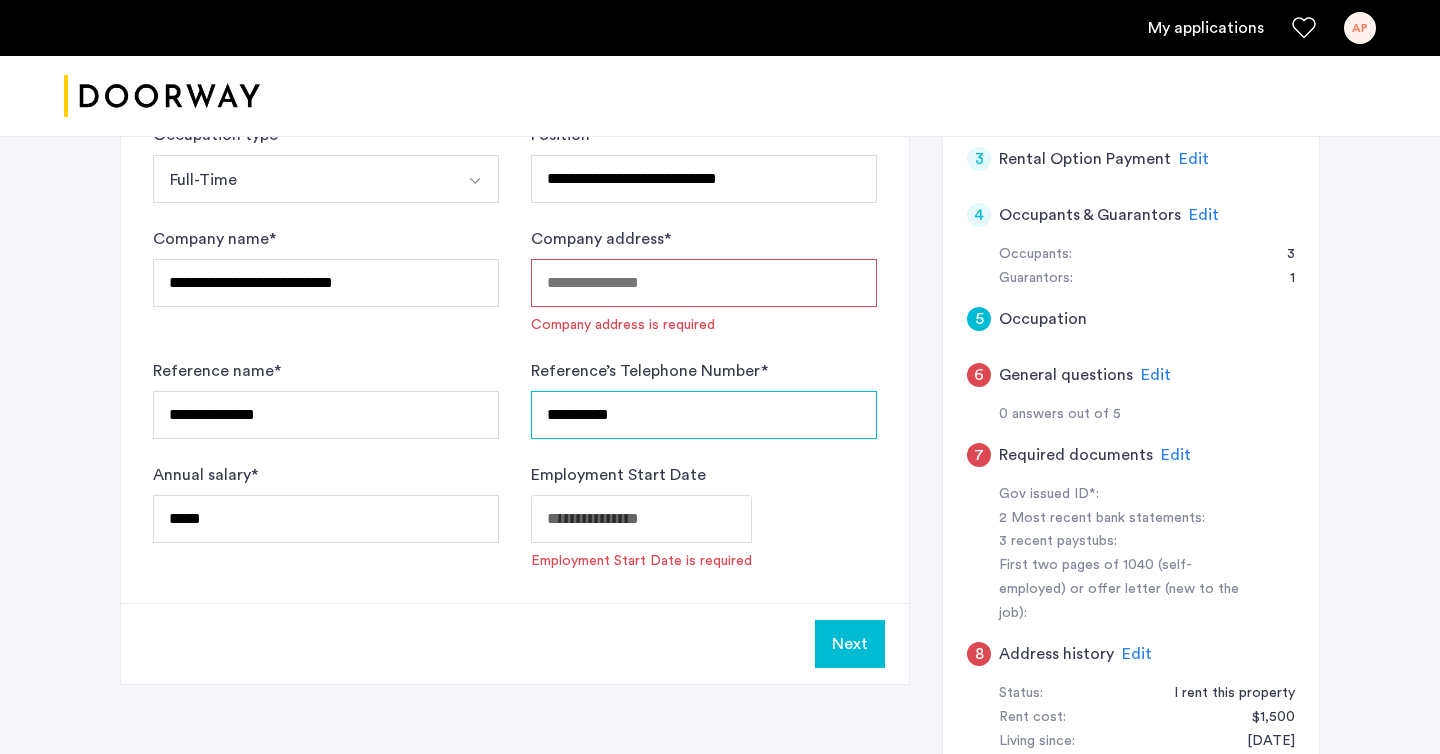 type on "**********" 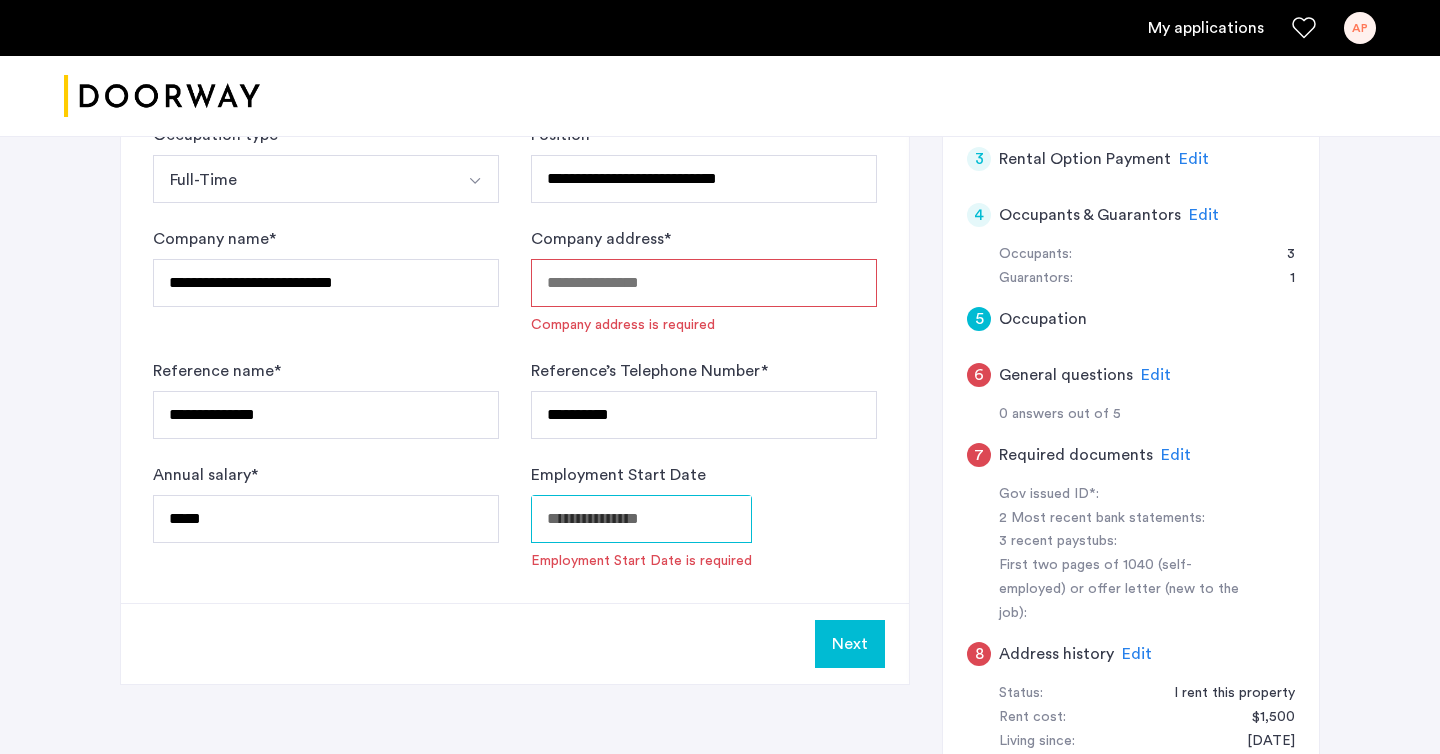 click on "**********" at bounding box center [720, -161] 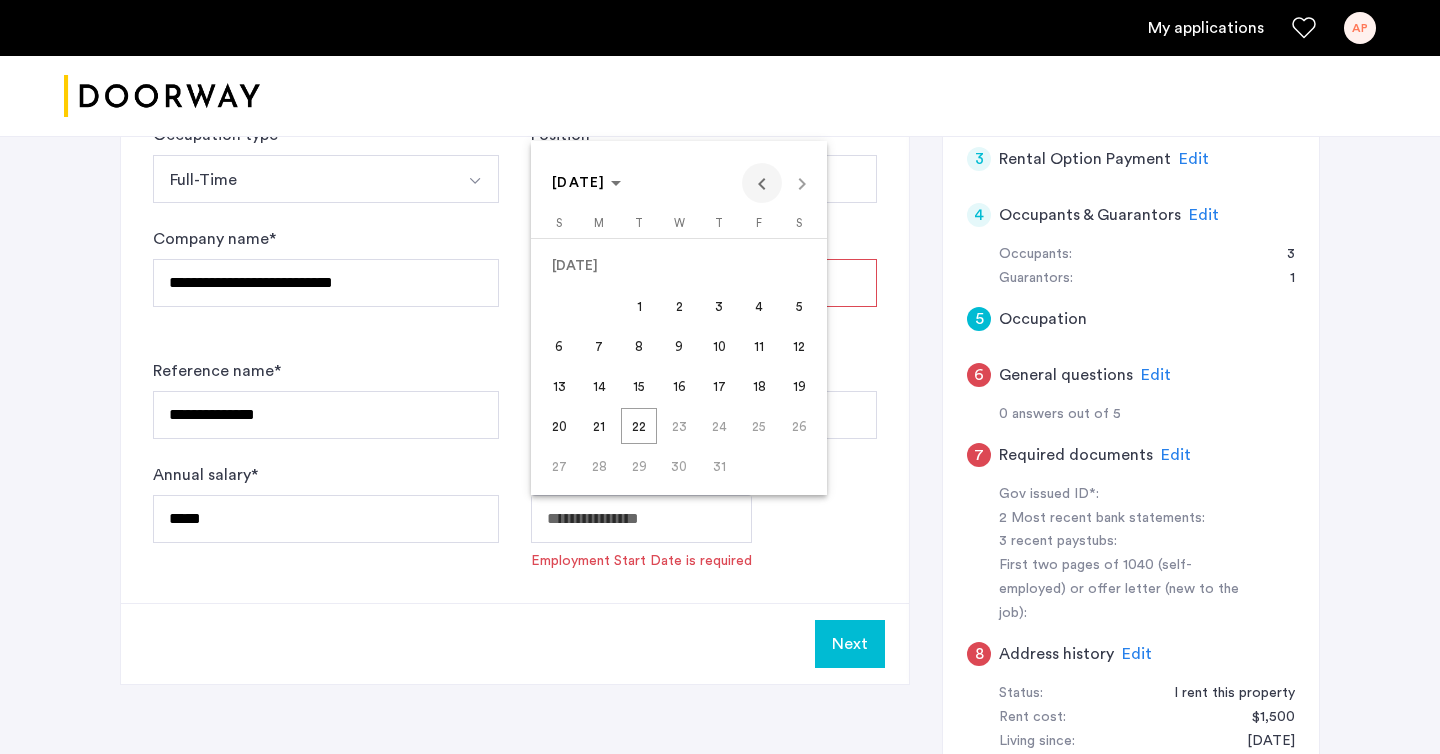 click at bounding box center [762, 183] 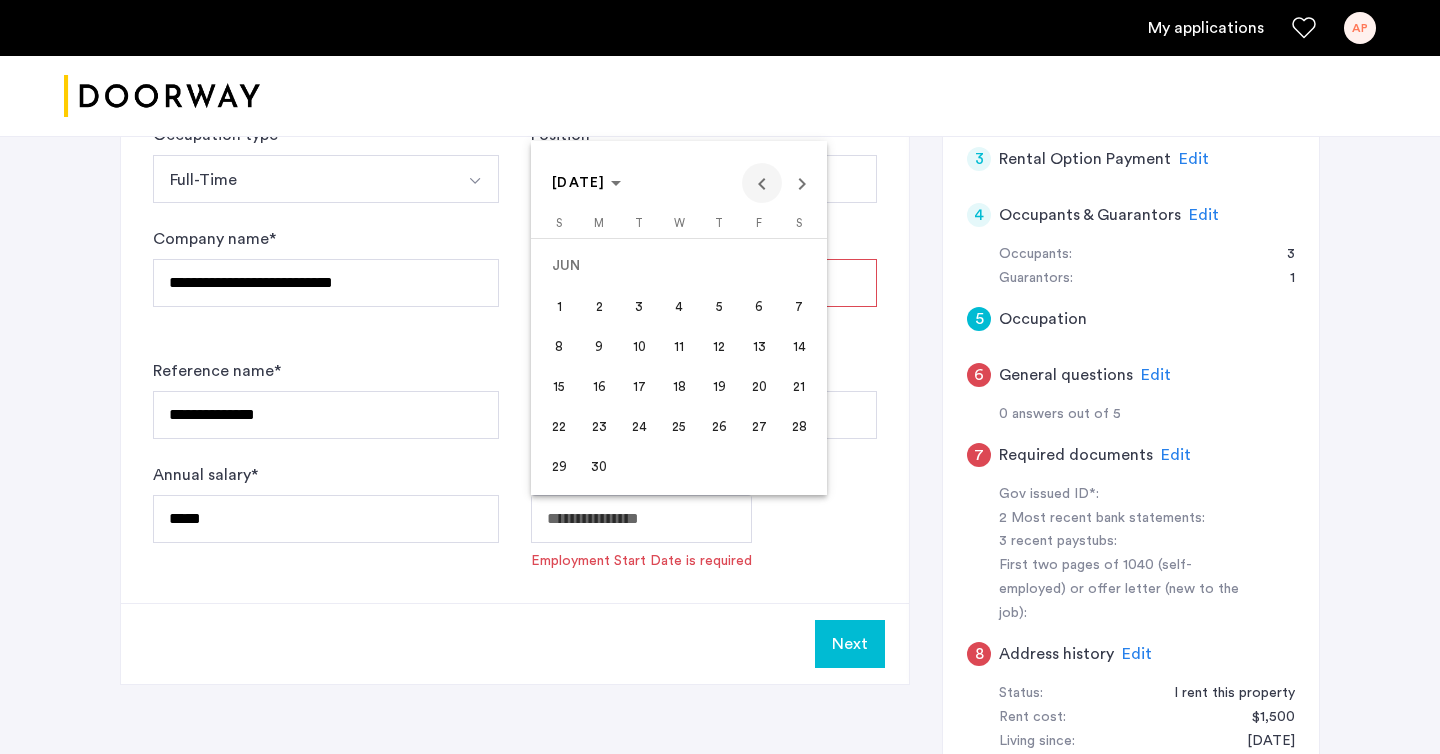 click at bounding box center (762, 183) 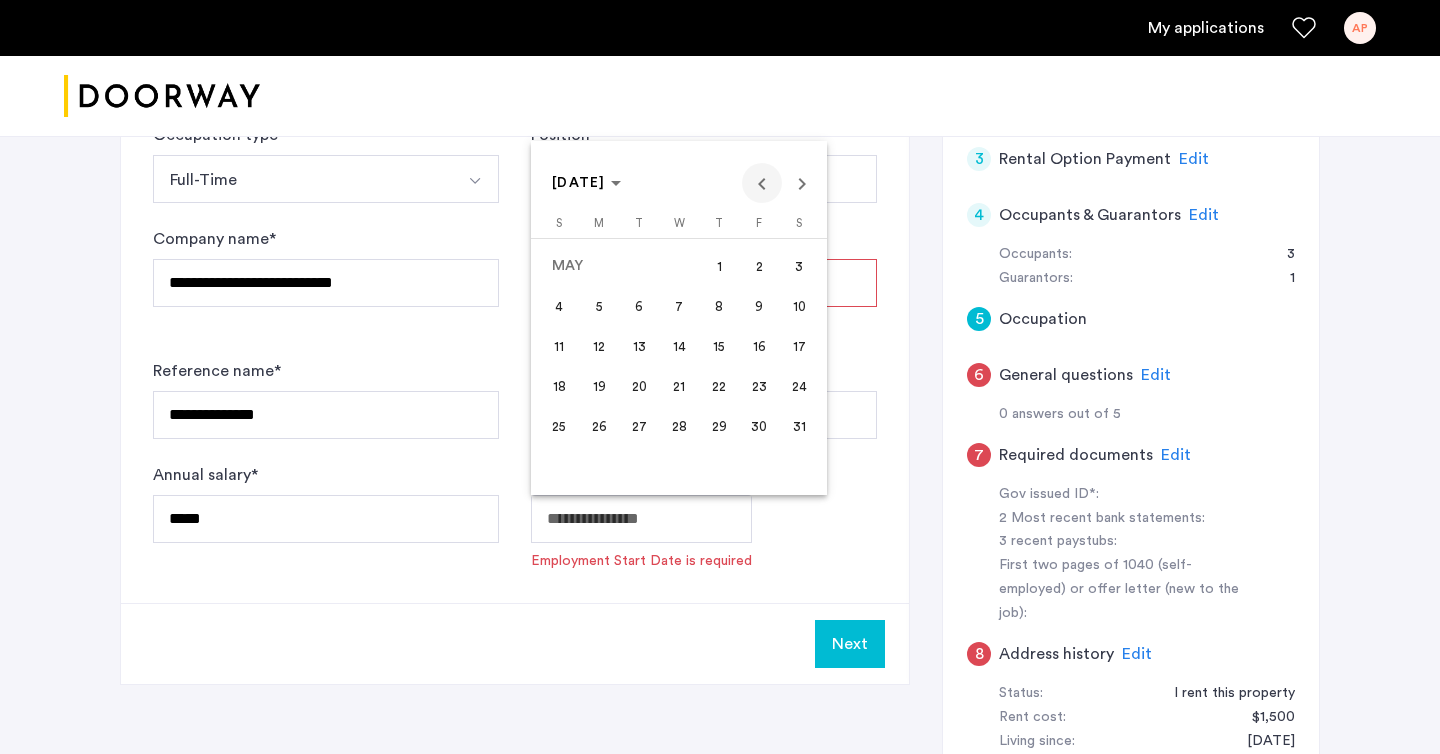 click at bounding box center [762, 183] 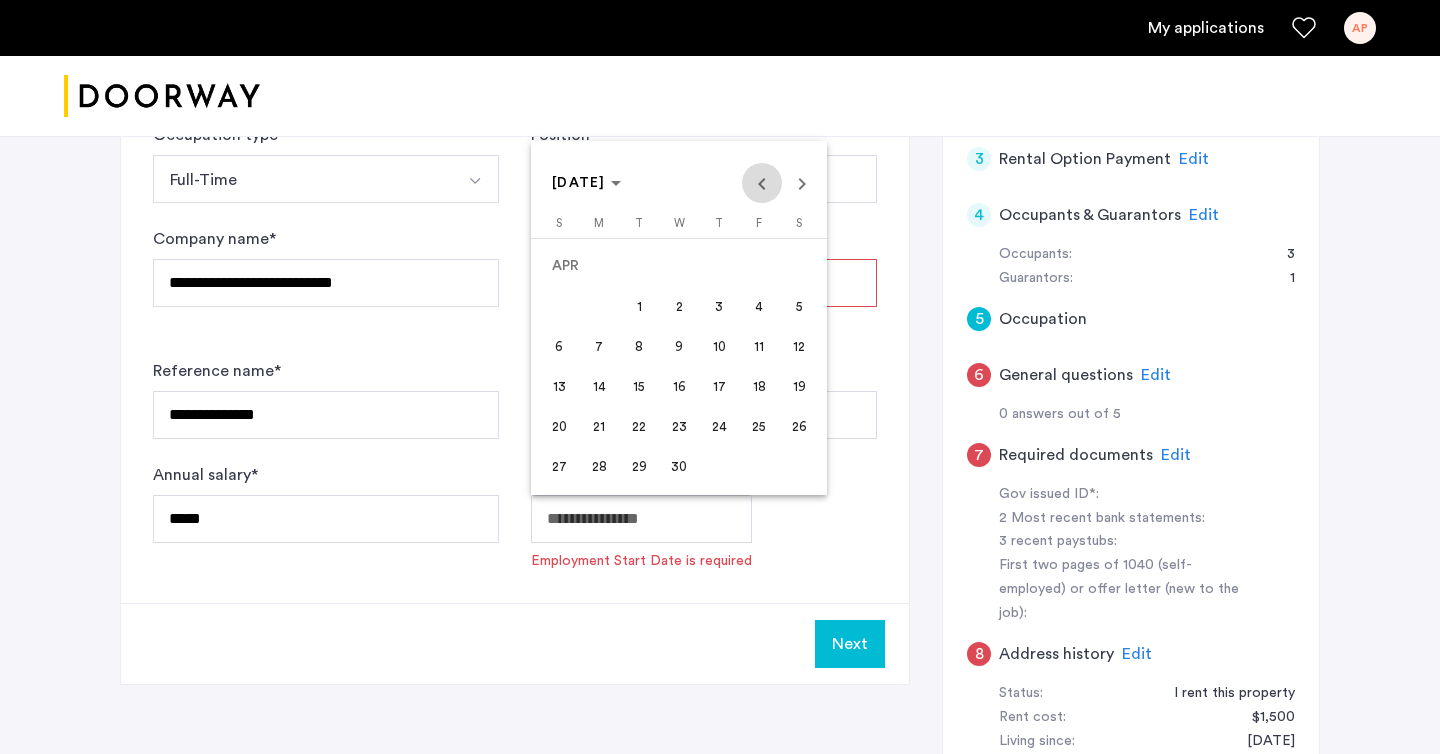 click at bounding box center [762, 183] 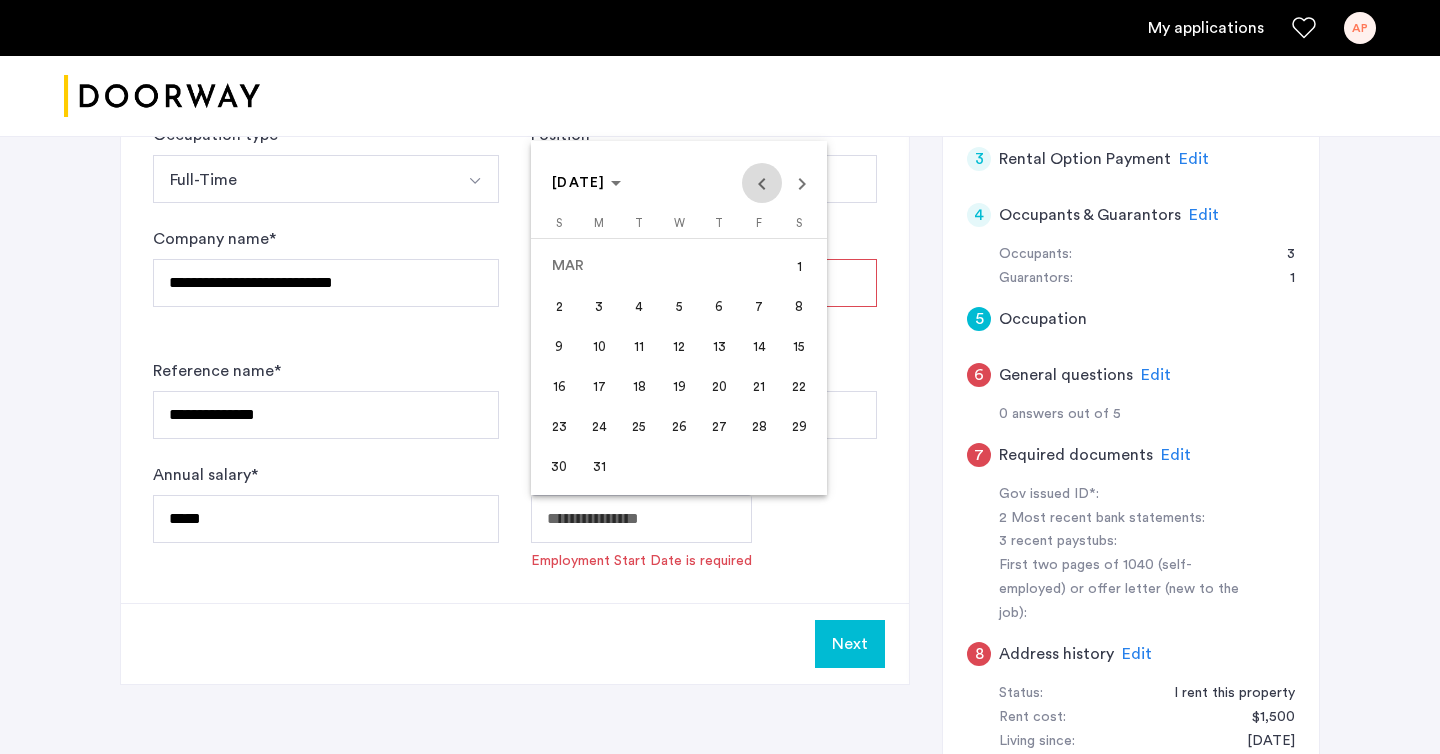 click at bounding box center (762, 183) 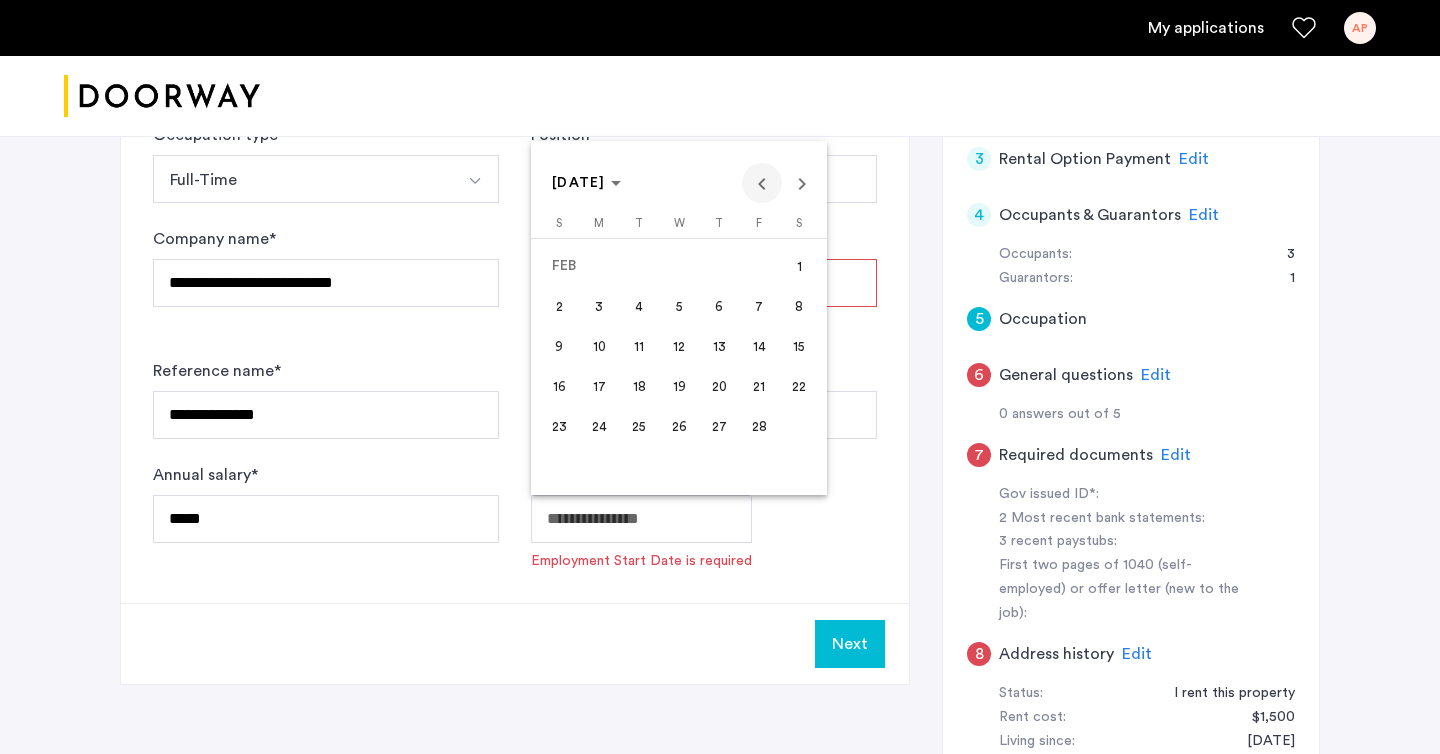 click at bounding box center (762, 183) 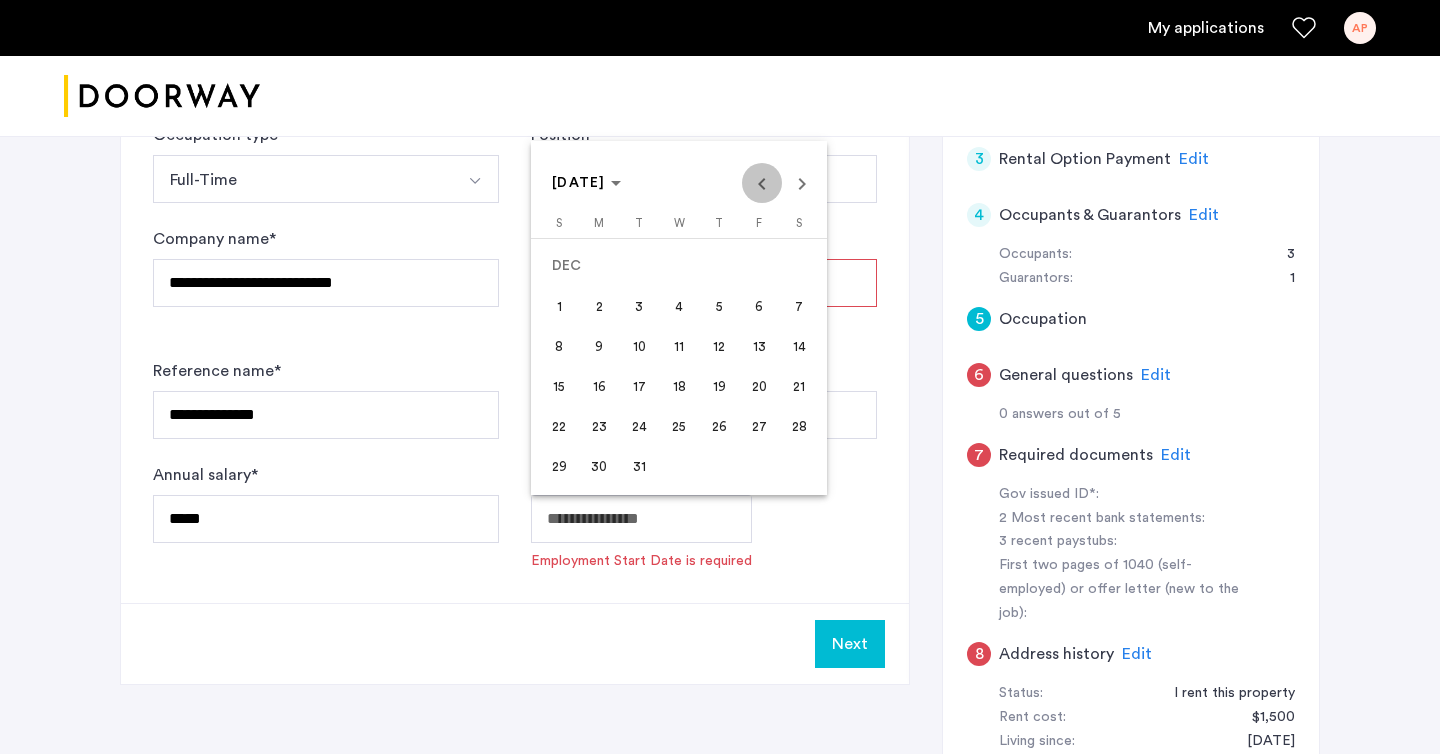 click at bounding box center [762, 183] 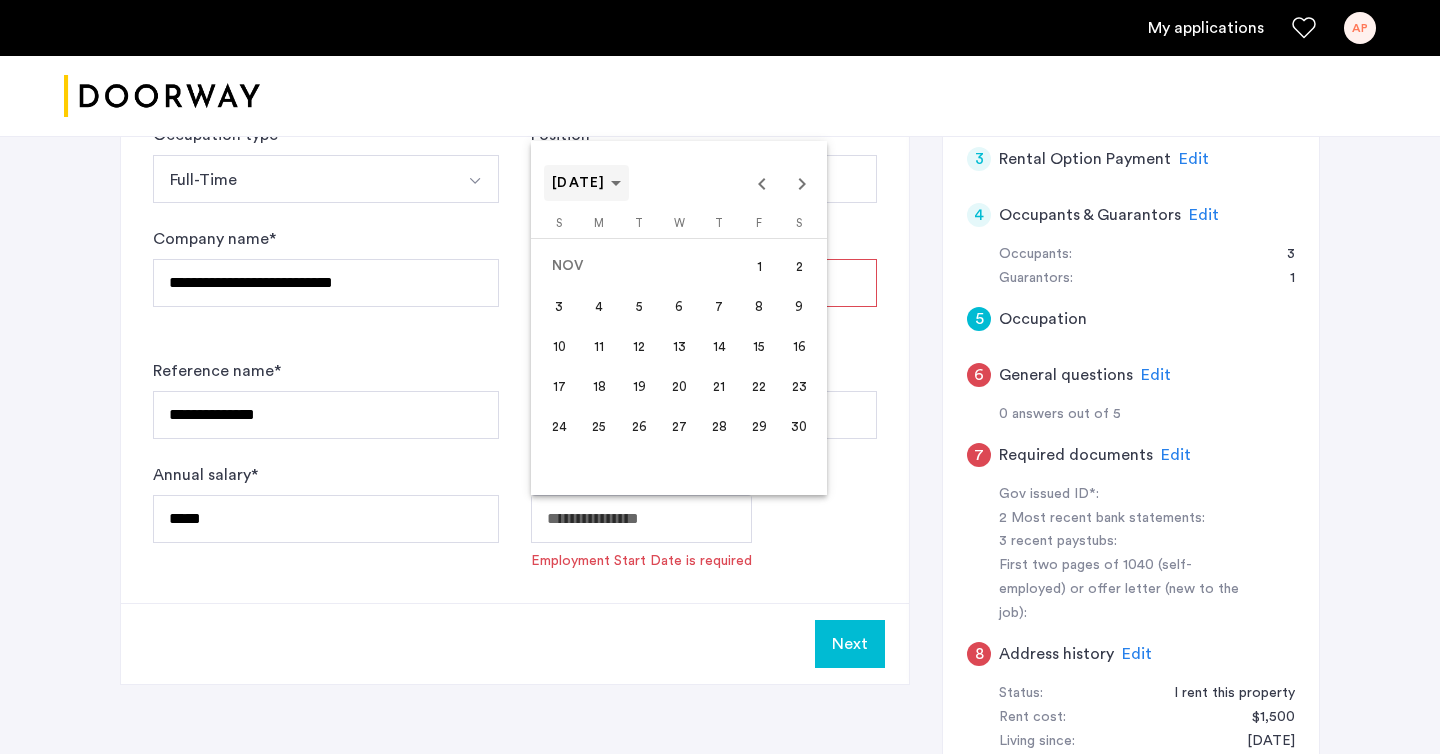 click 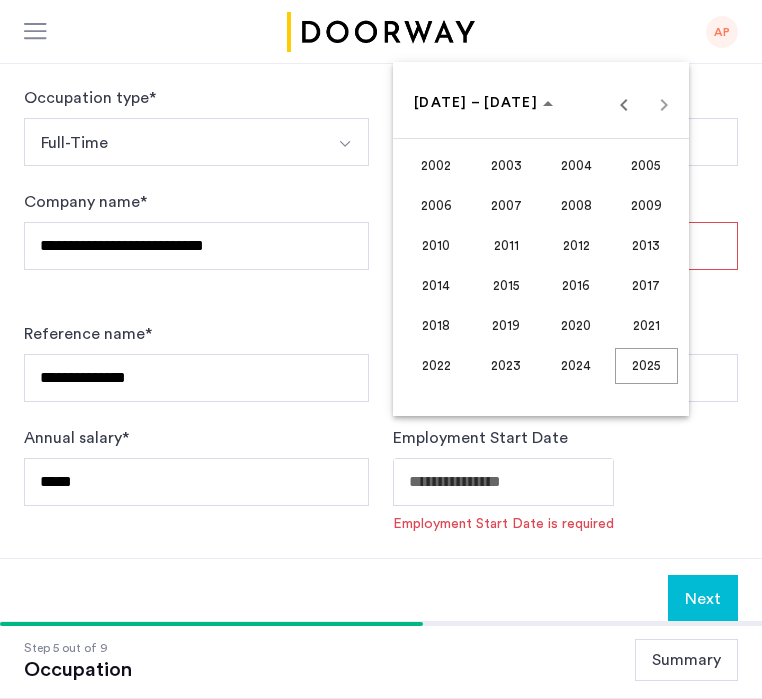 click on "2024" at bounding box center [576, 366] 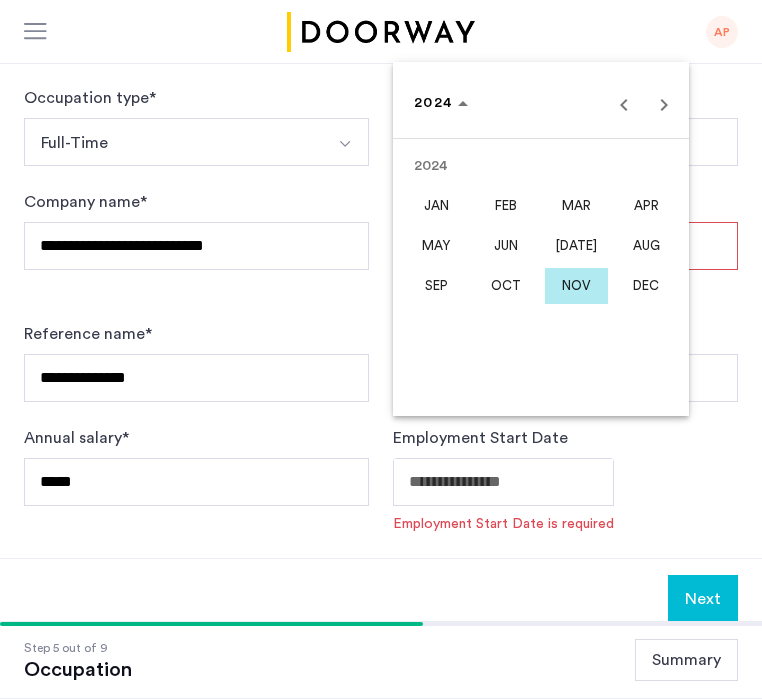 click on "[DATE]" at bounding box center [576, 246] 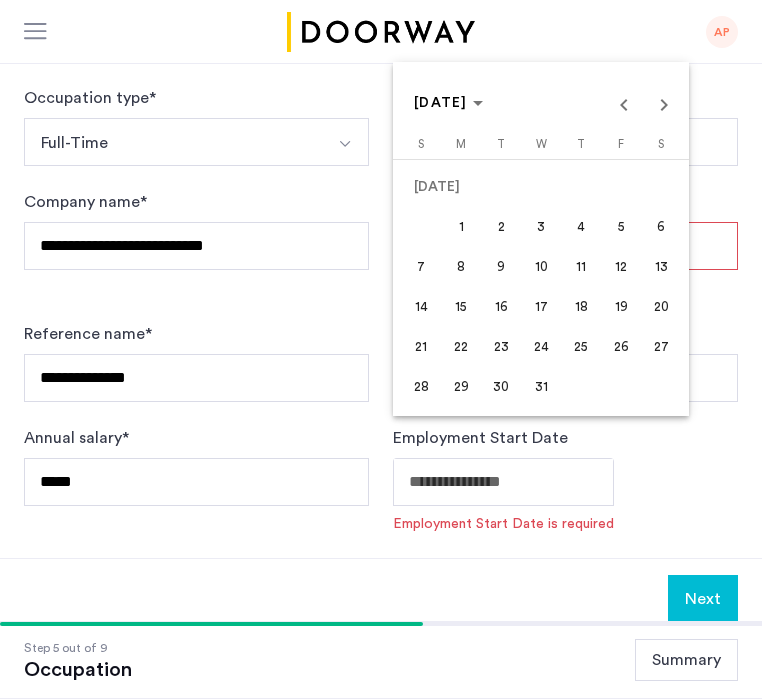click at bounding box center (381, 349) 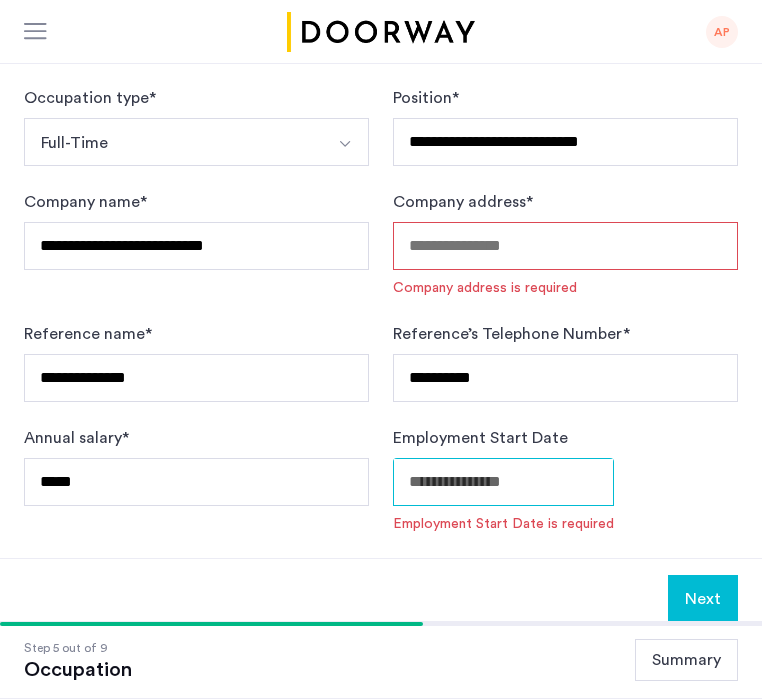click on "**********" at bounding box center (381, -189) 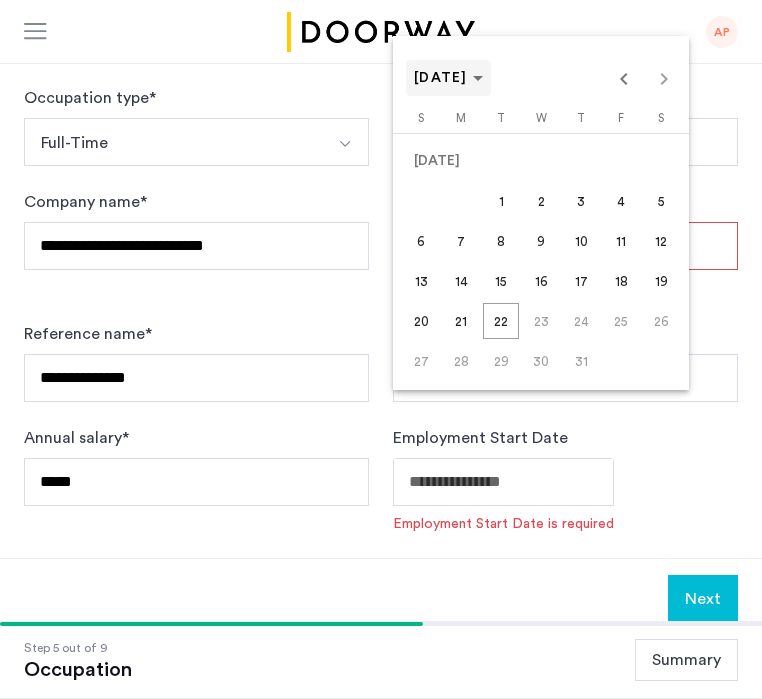 click at bounding box center (448, 78) 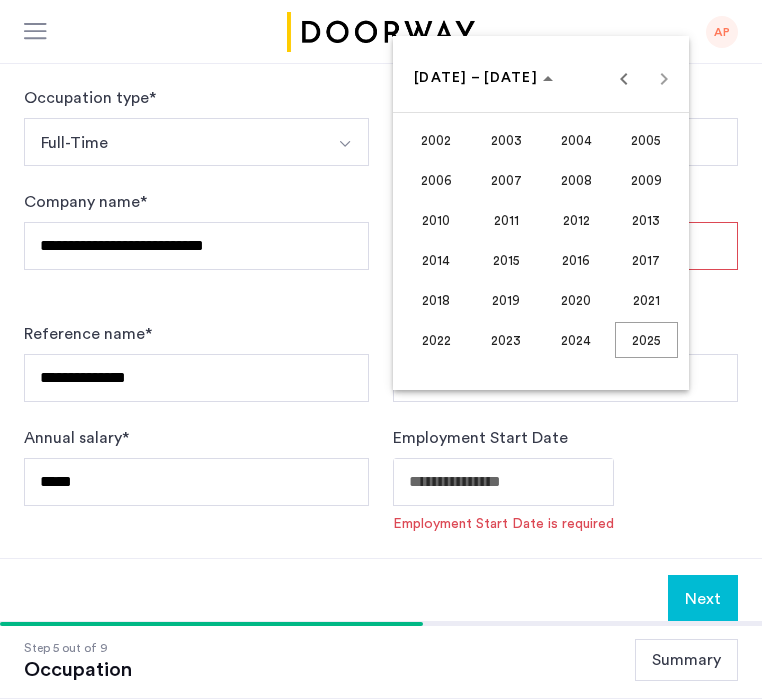 click on "2024" at bounding box center [576, 340] 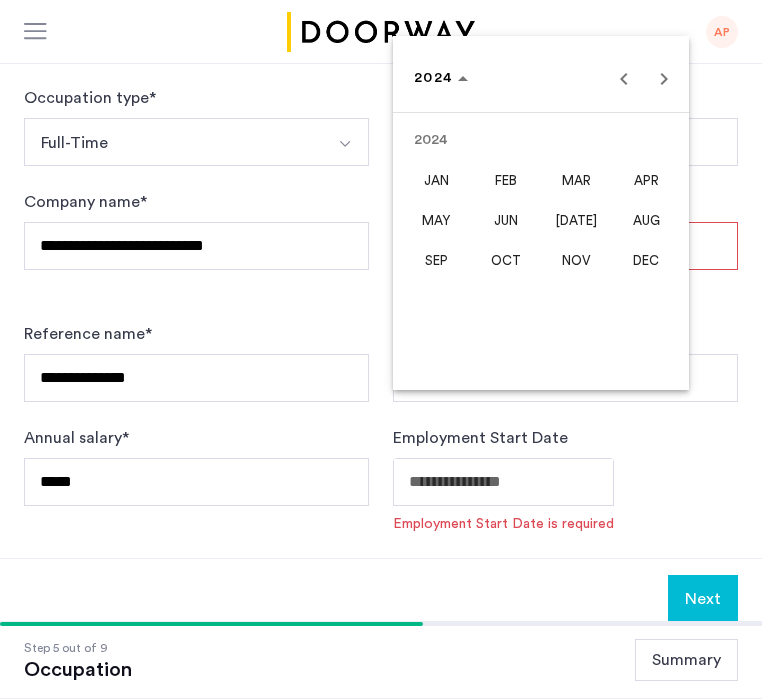 click on "[DATE]" at bounding box center (576, 220) 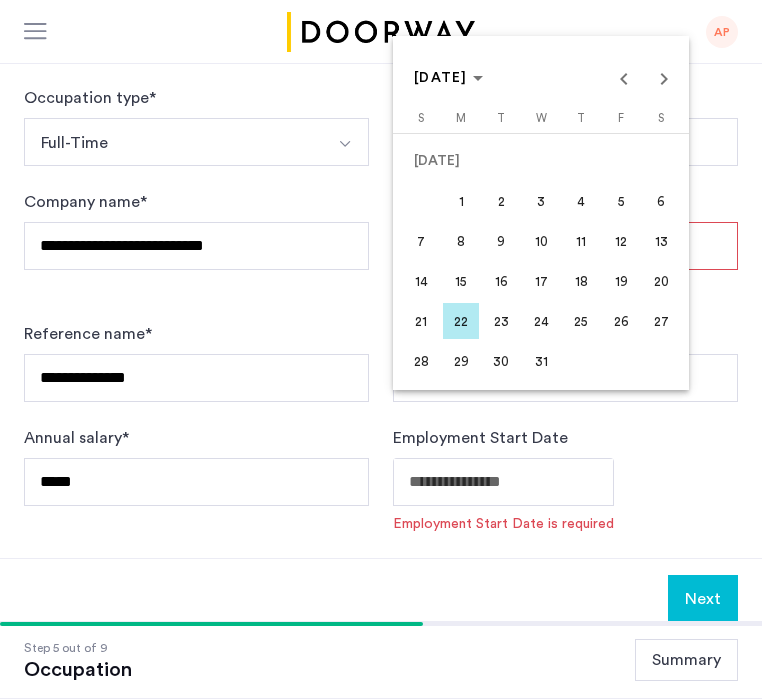 click on "1" at bounding box center [461, 201] 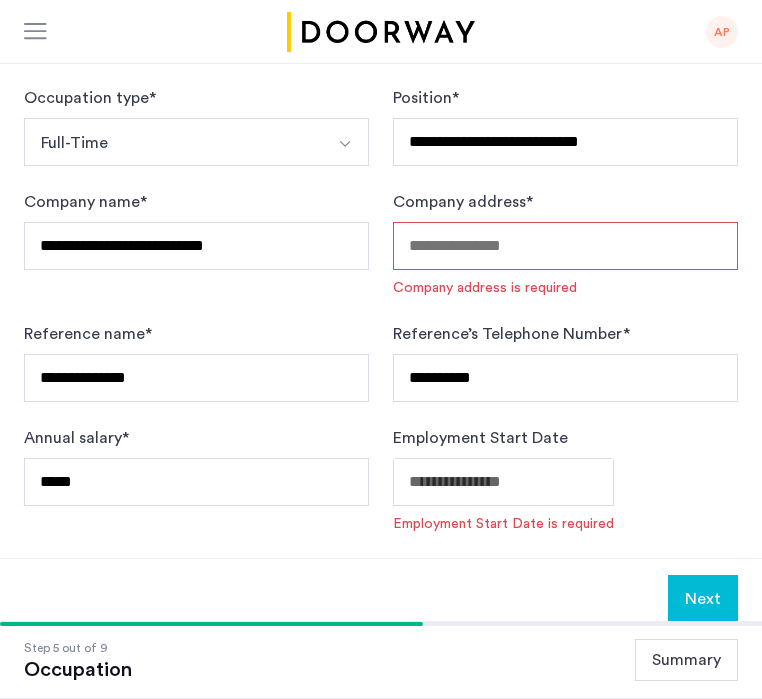 type on "**********" 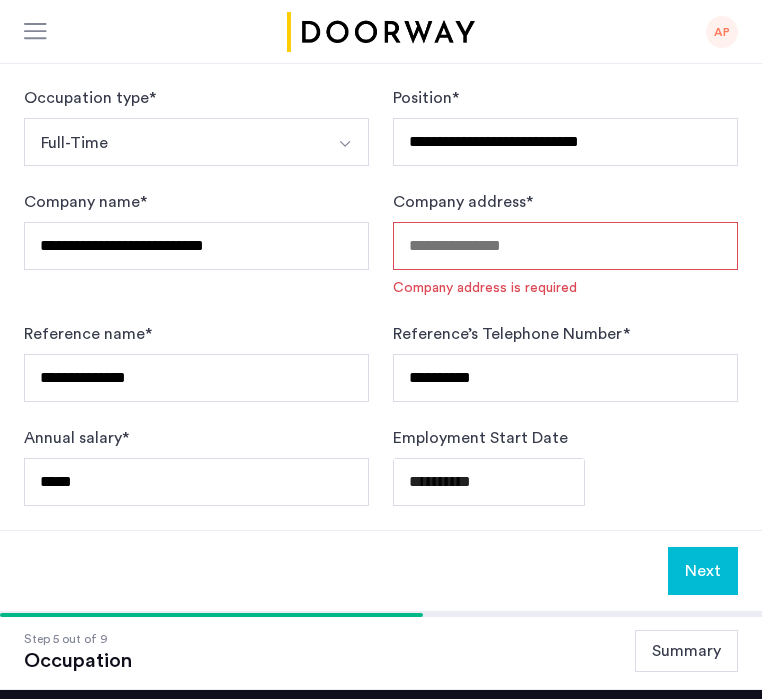 click on "Company address  *" at bounding box center (565, 246) 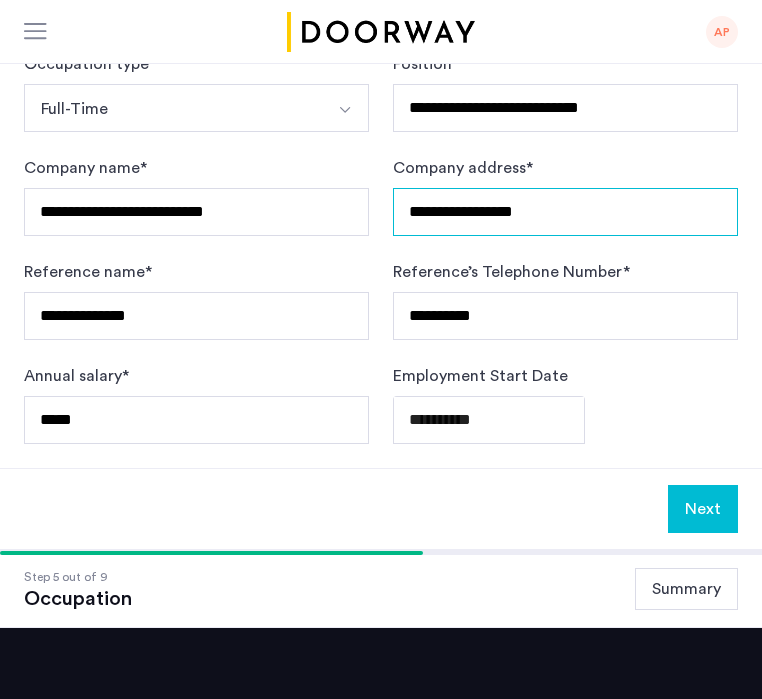 type on "**********" 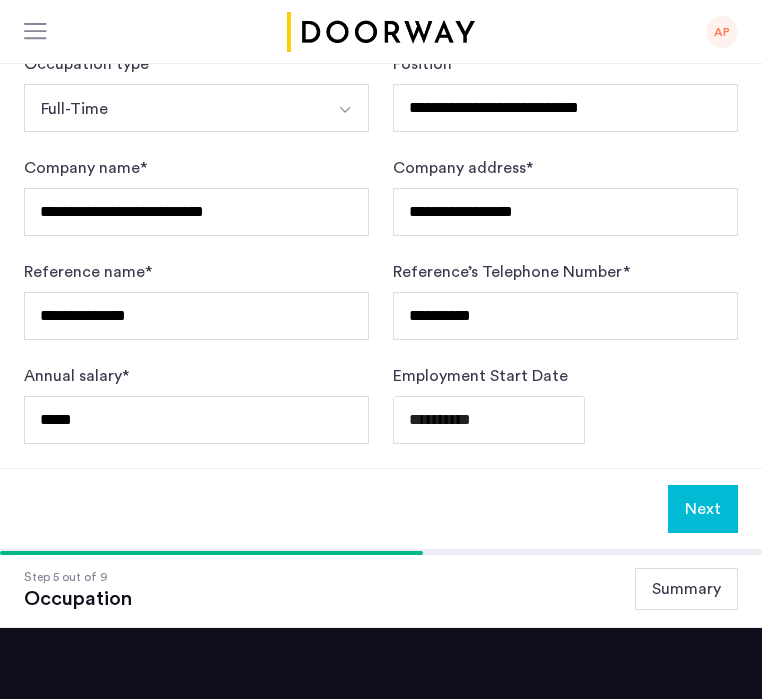 click on "Next" 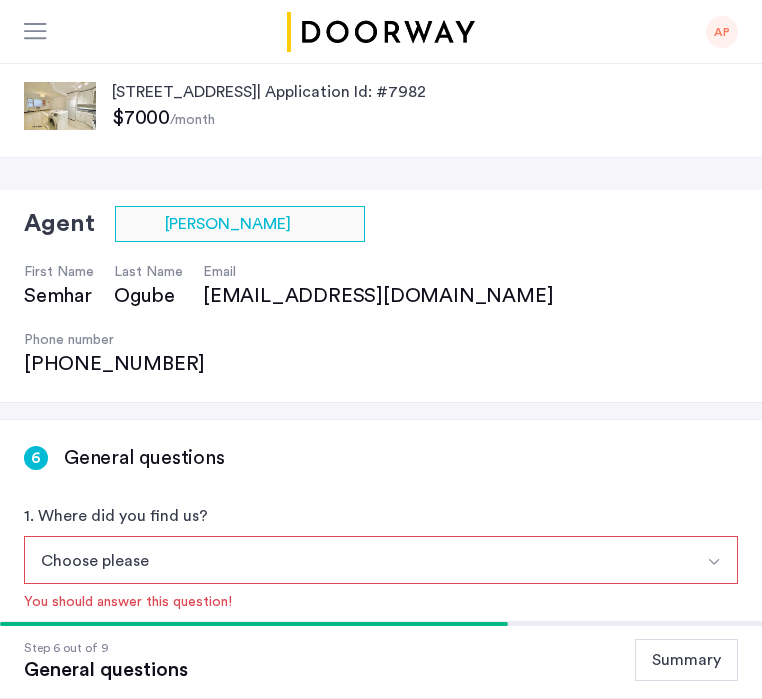 click on "Choose please" at bounding box center (357, 560) 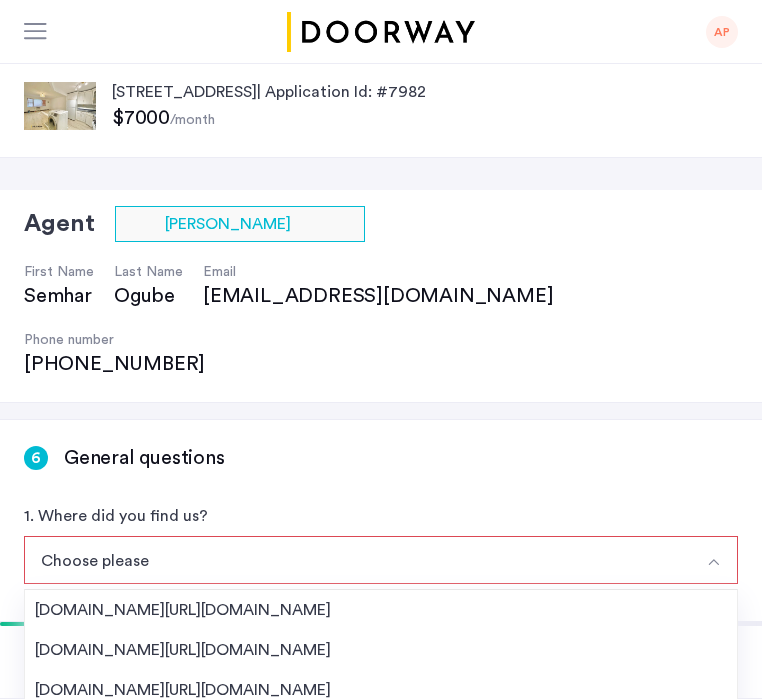 scroll, scrollTop: 348, scrollLeft: 0, axis: vertical 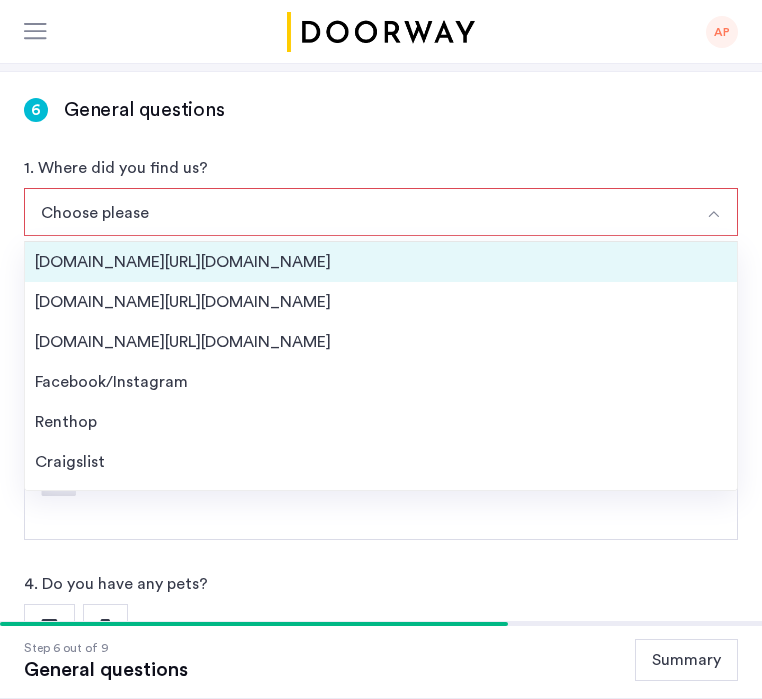 click on "[DOMAIN_NAME][URL][DOMAIN_NAME]" at bounding box center [381, 262] 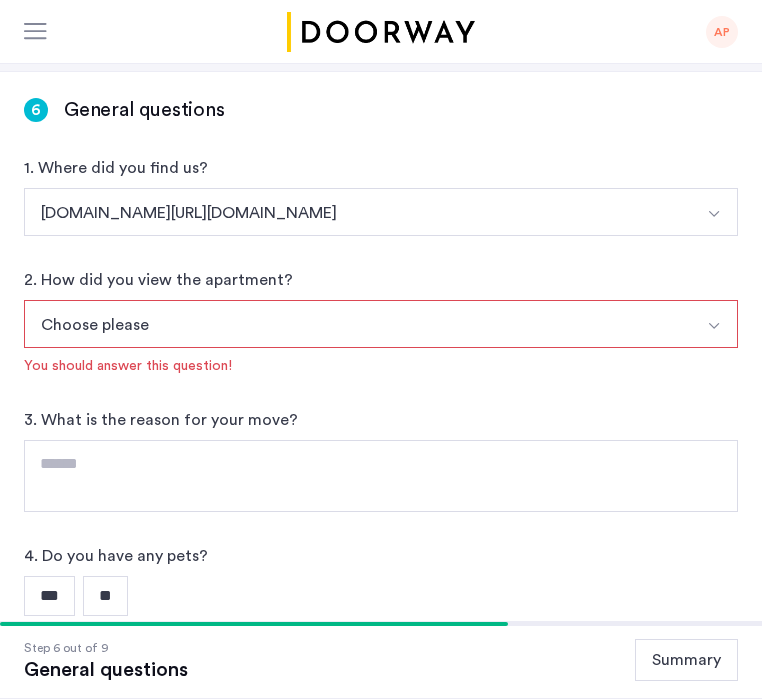 click on "Choose please" at bounding box center [357, 324] 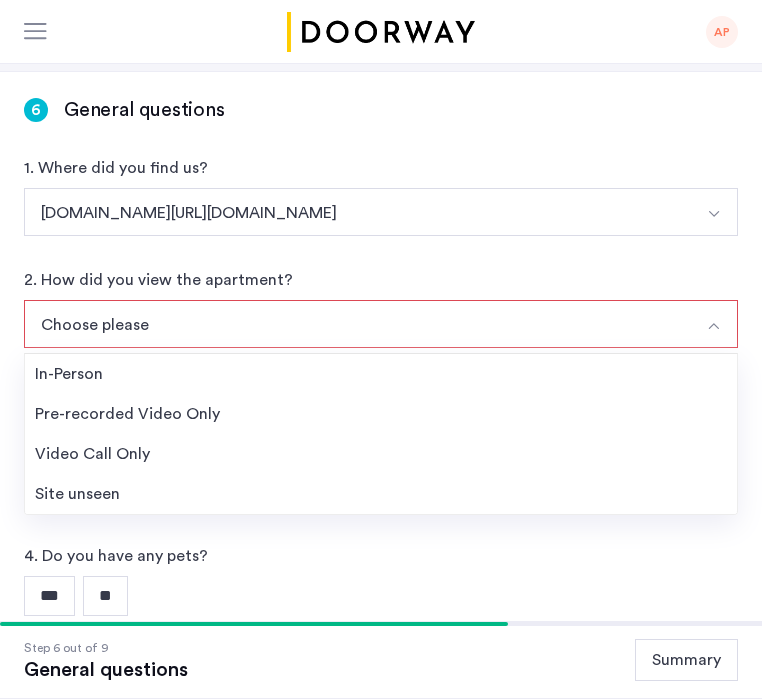 scroll, scrollTop: 460, scrollLeft: 0, axis: vertical 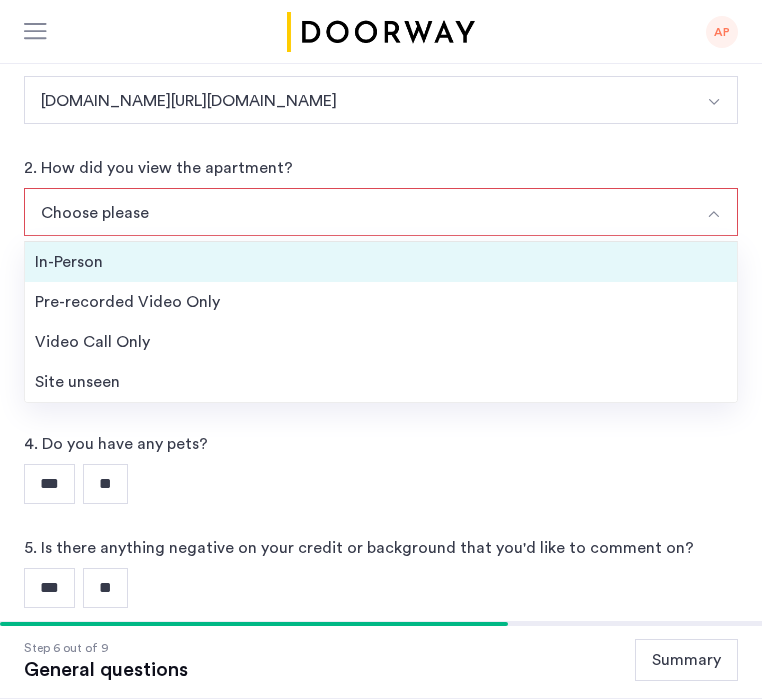 click on "In-Person" at bounding box center [381, 262] 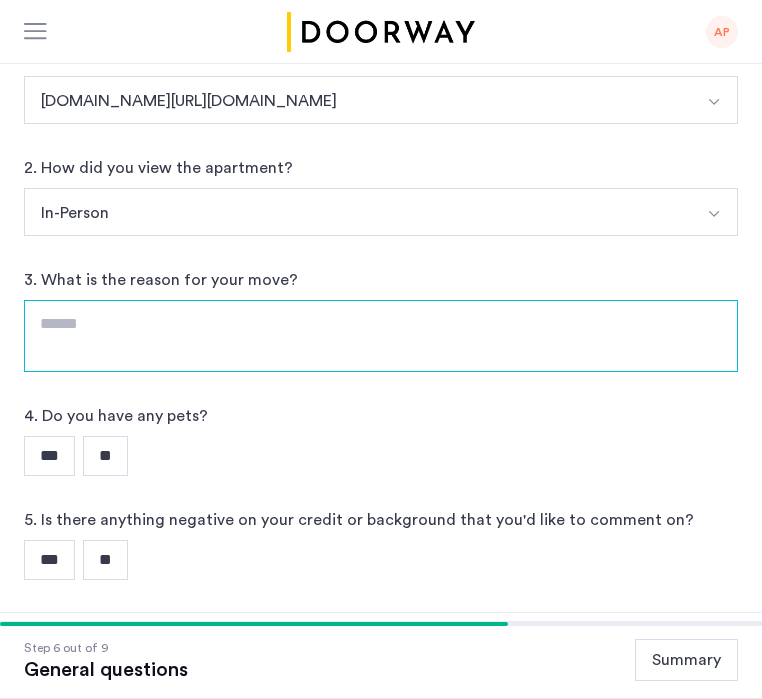 click 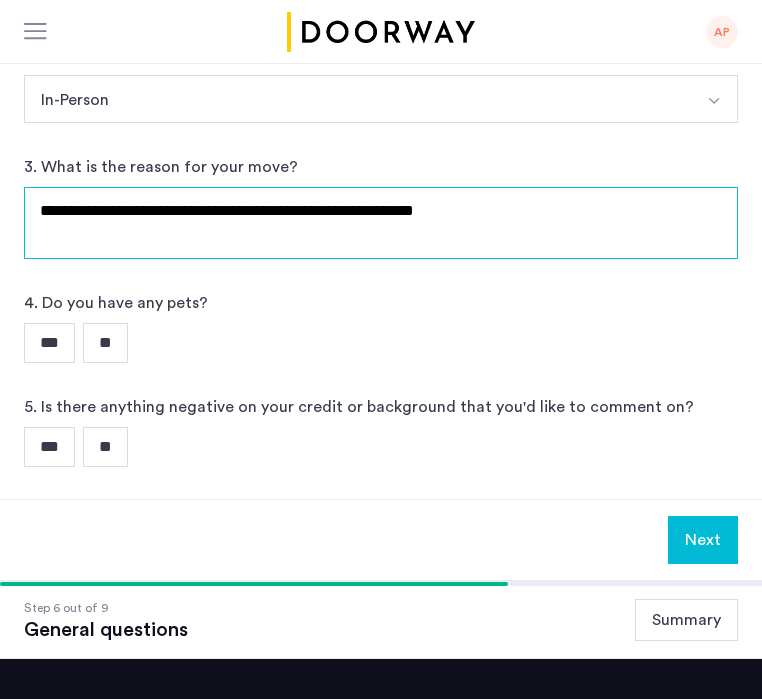 type on "**********" 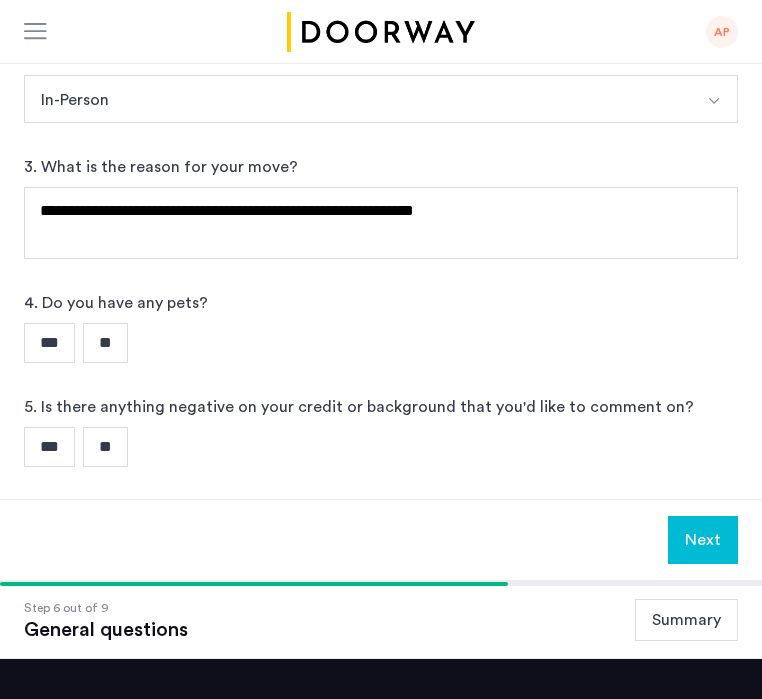 click on "**" at bounding box center [105, 343] 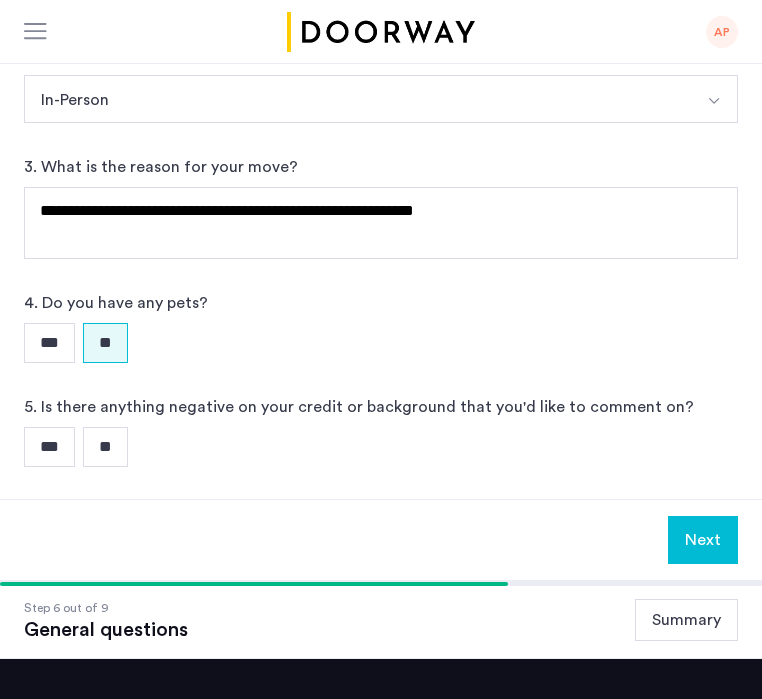 click on "**" at bounding box center [105, 447] 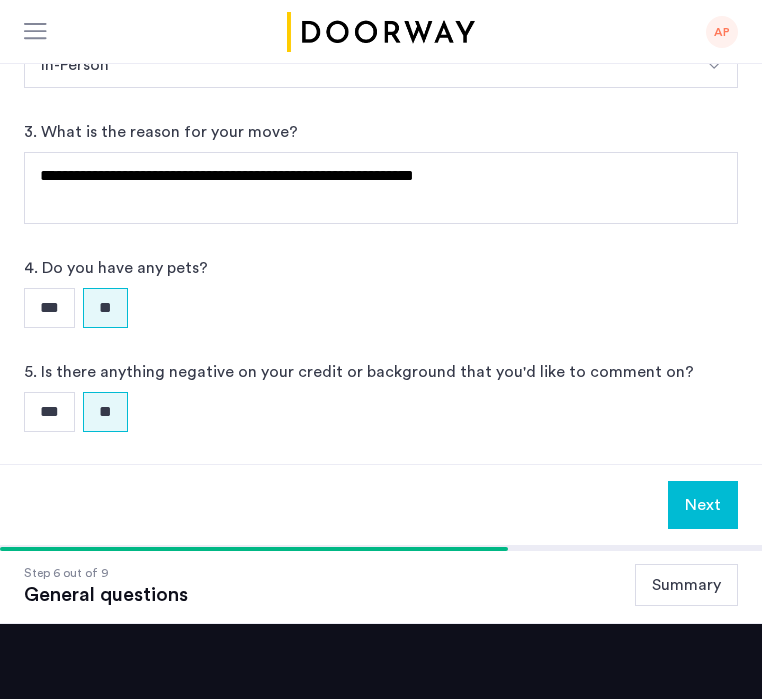 scroll, scrollTop: 644, scrollLeft: 0, axis: vertical 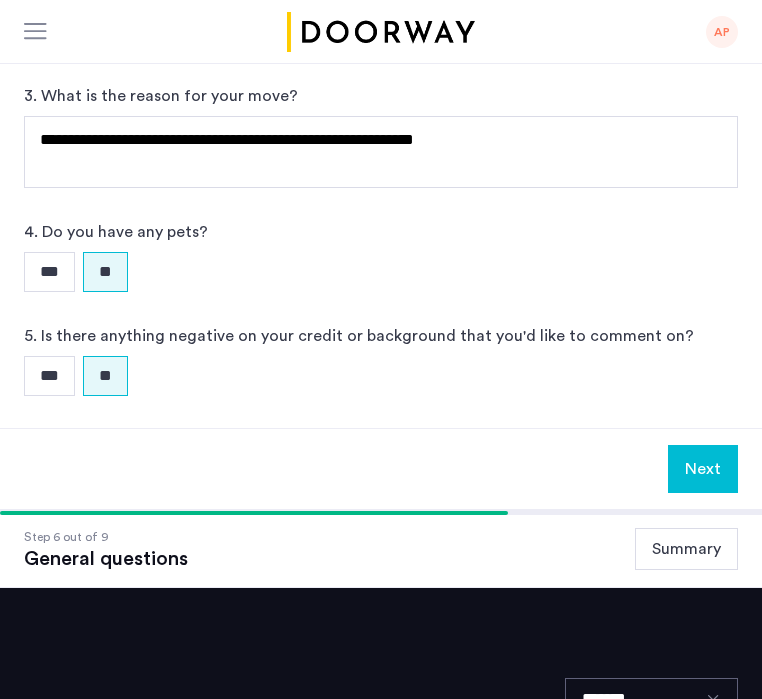 click on "Next" at bounding box center (703, 469) 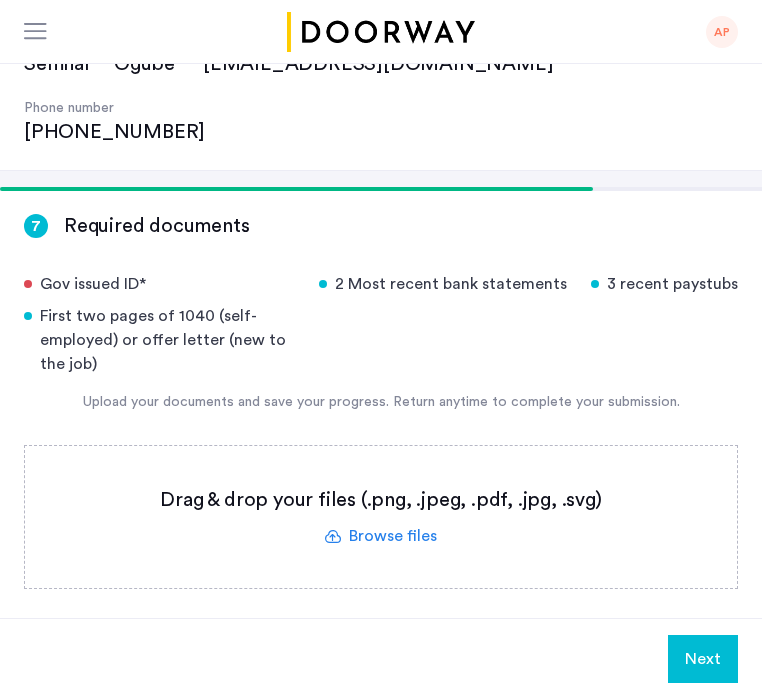 scroll, scrollTop: 235, scrollLeft: 0, axis: vertical 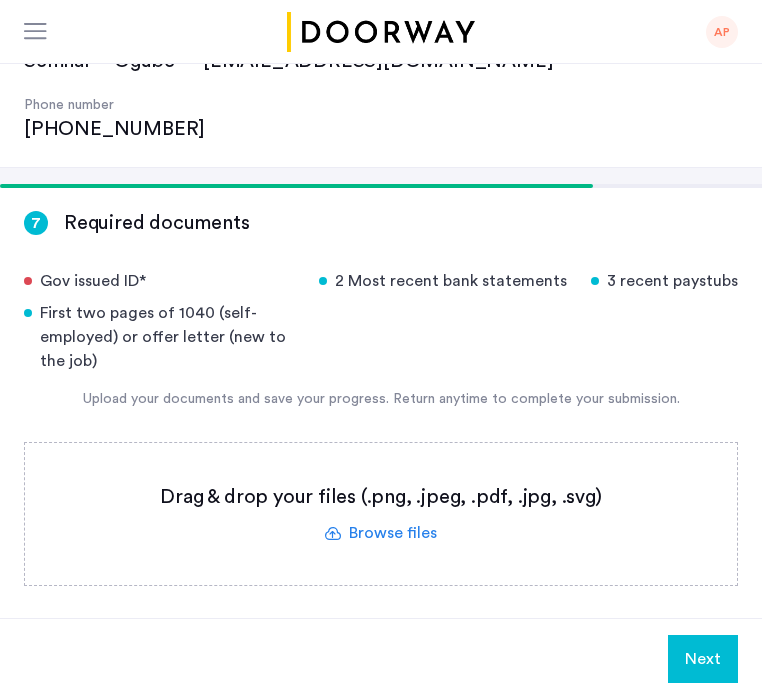 click 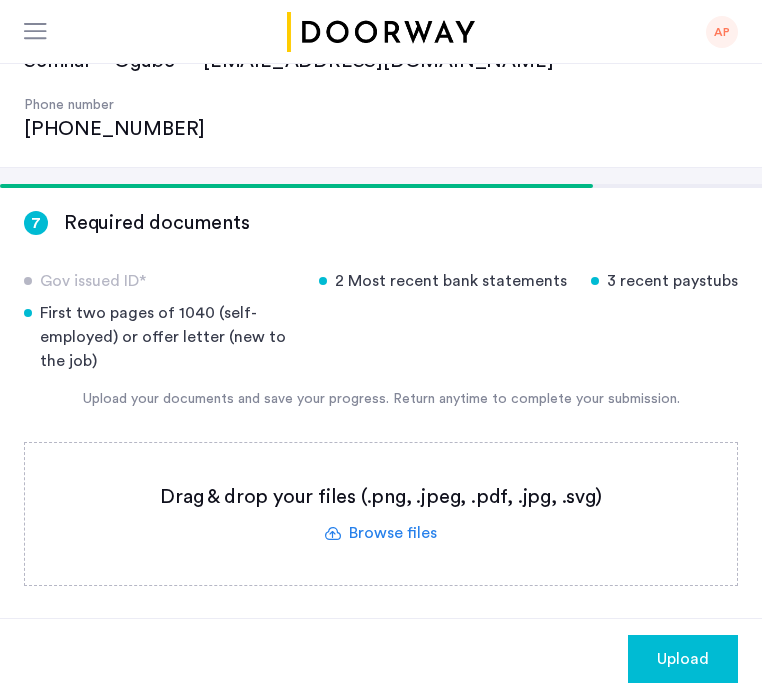 click 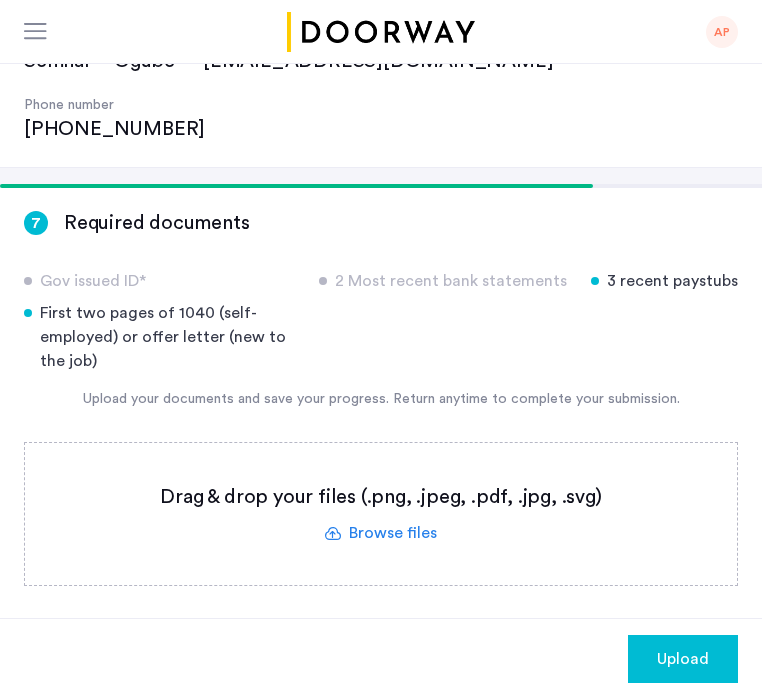 click 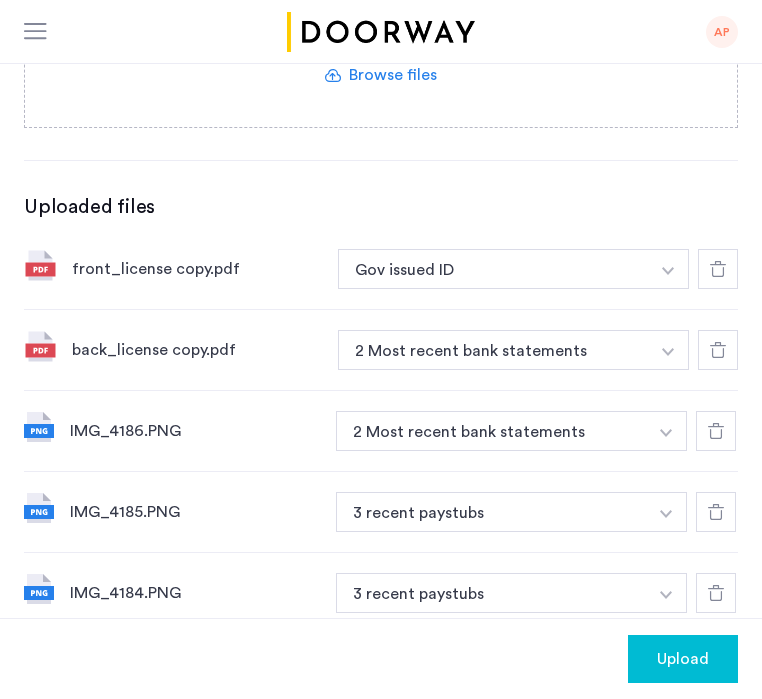 scroll, scrollTop: 661, scrollLeft: 0, axis: vertical 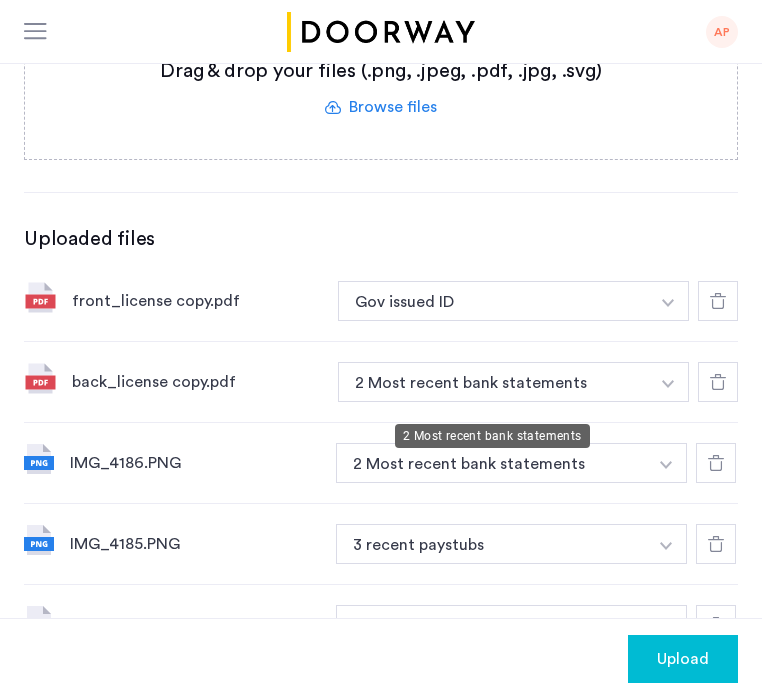 click on "2 Most recent bank statements" at bounding box center (493, 382) 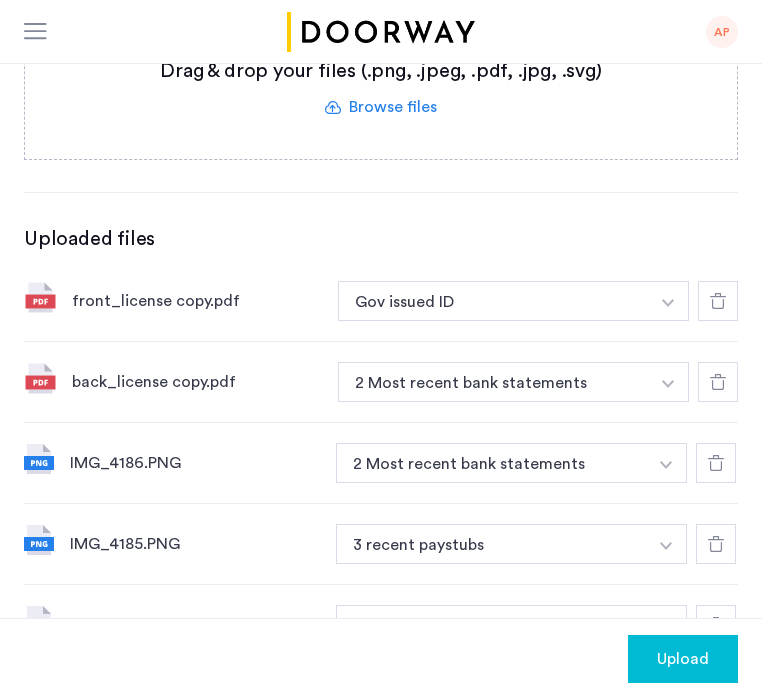 click on "2 Most recent bank statements" at bounding box center [491, 463] 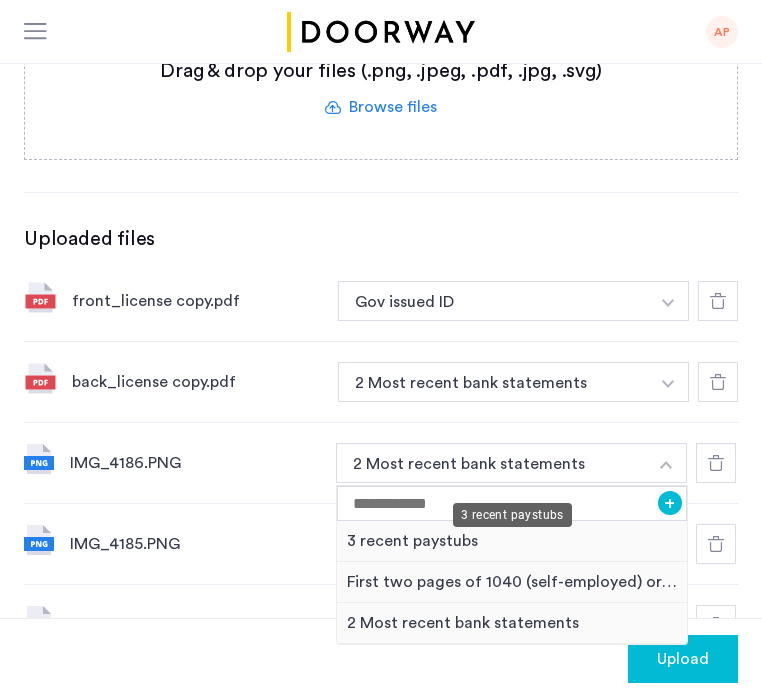 click on "3 recent paystubs" at bounding box center (512, 541) 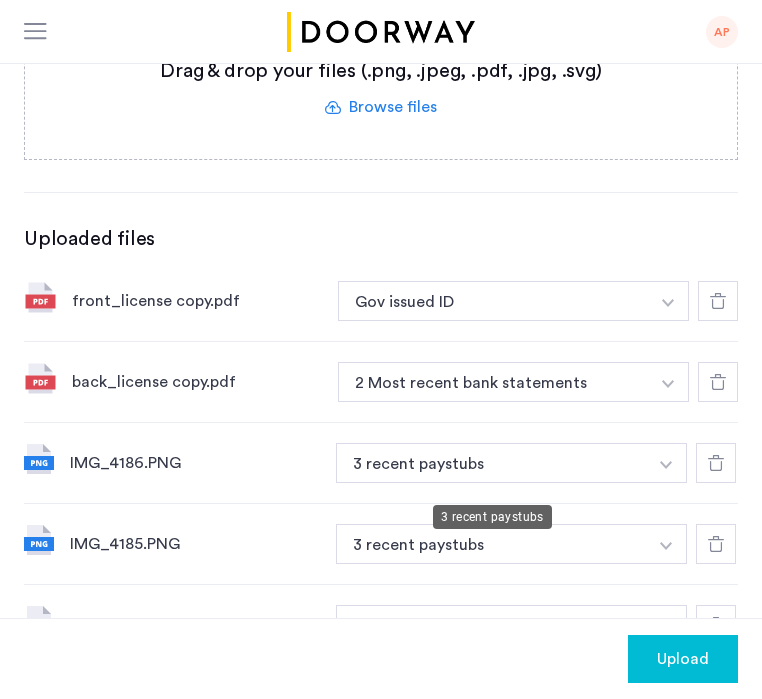click on "3 recent paystubs" at bounding box center [491, 463] 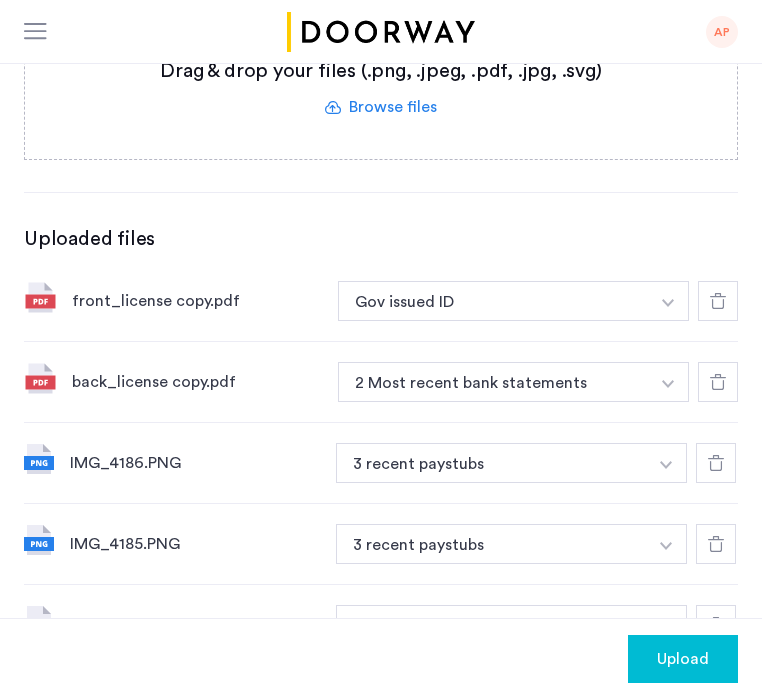 click at bounding box center [668, 303] 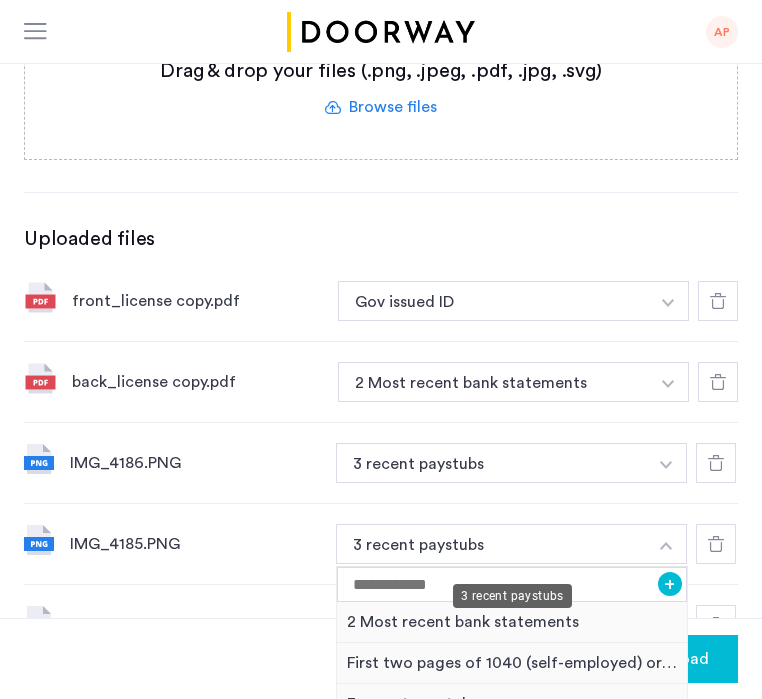 click on "3 recent paystubs" at bounding box center [512, 704] 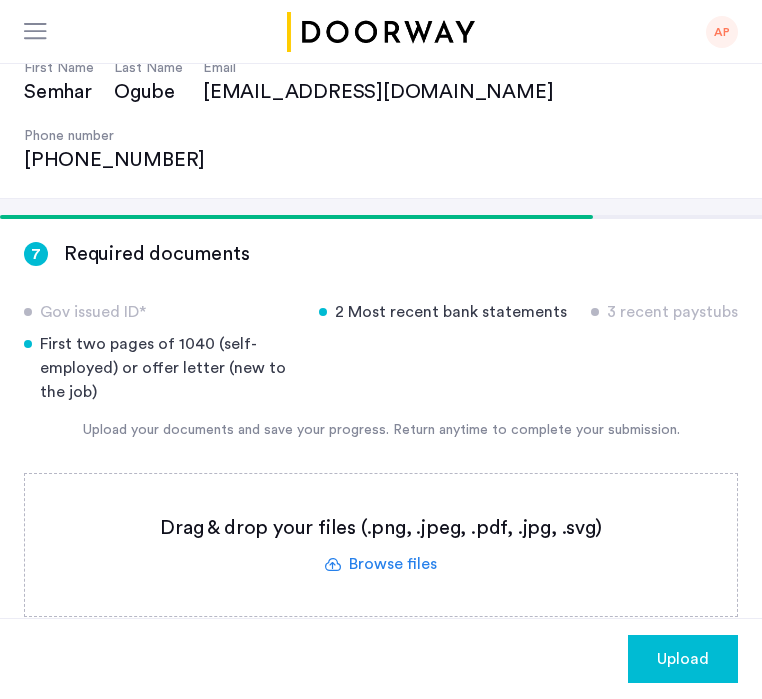 scroll, scrollTop: 203, scrollLeft: 0, axis: vertical 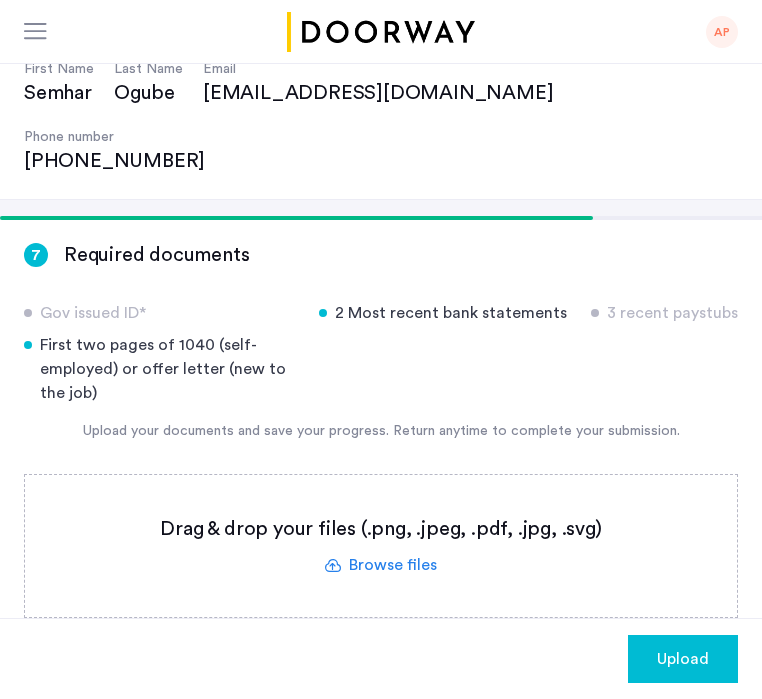click 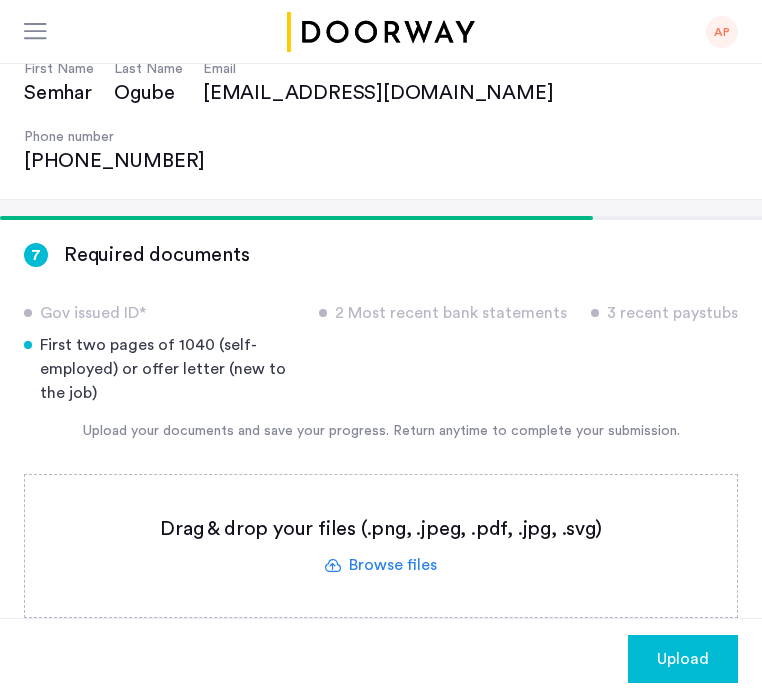 click 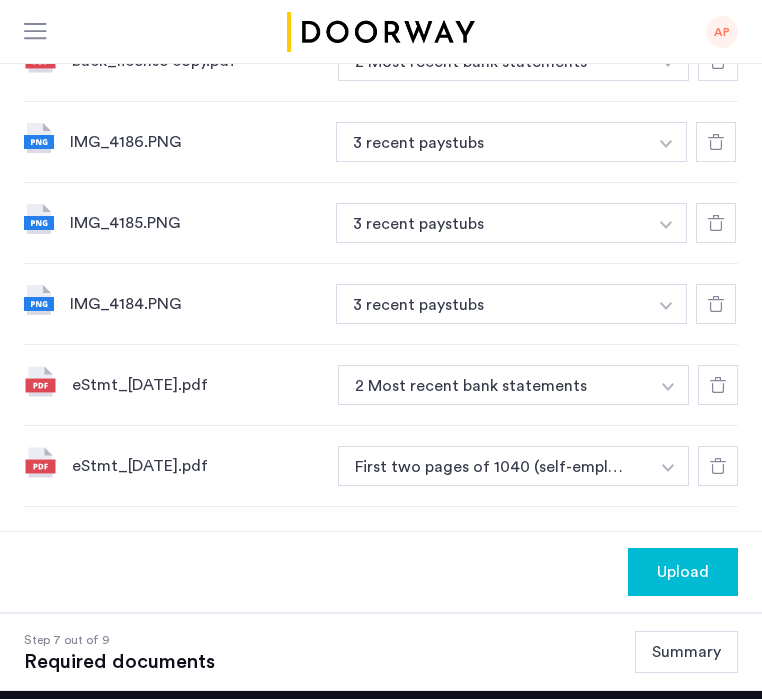scroll, scrollTop: 990, scrollLeft: 0, axis: vertical 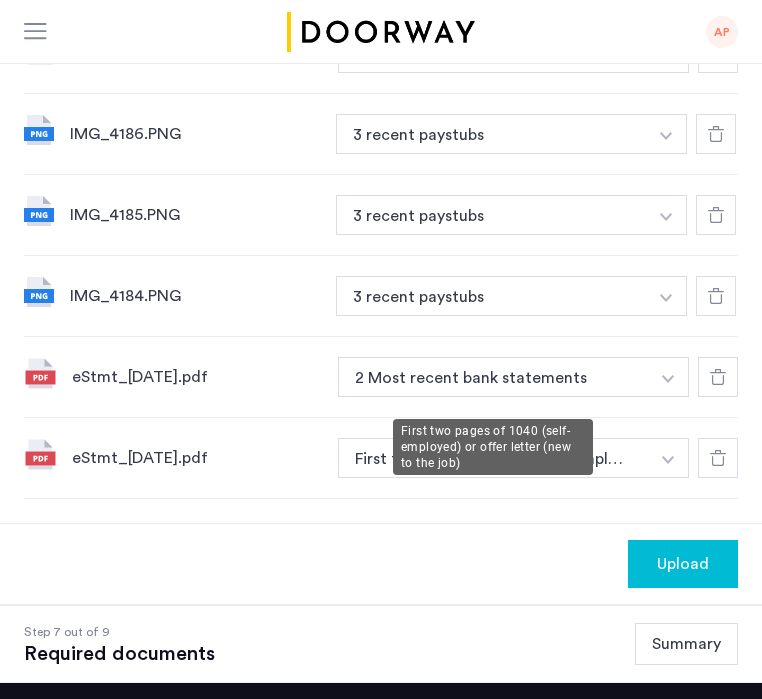 click on "First two pages of 1040 (self-employed) or offer letter (new to the job)" at bounding box center [493, 458] 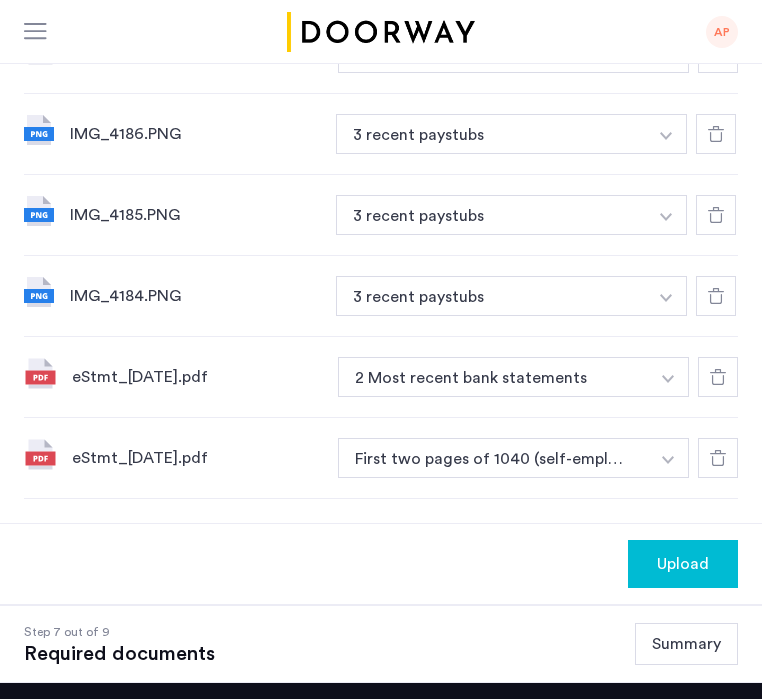 click at bounding box center (668, -26) 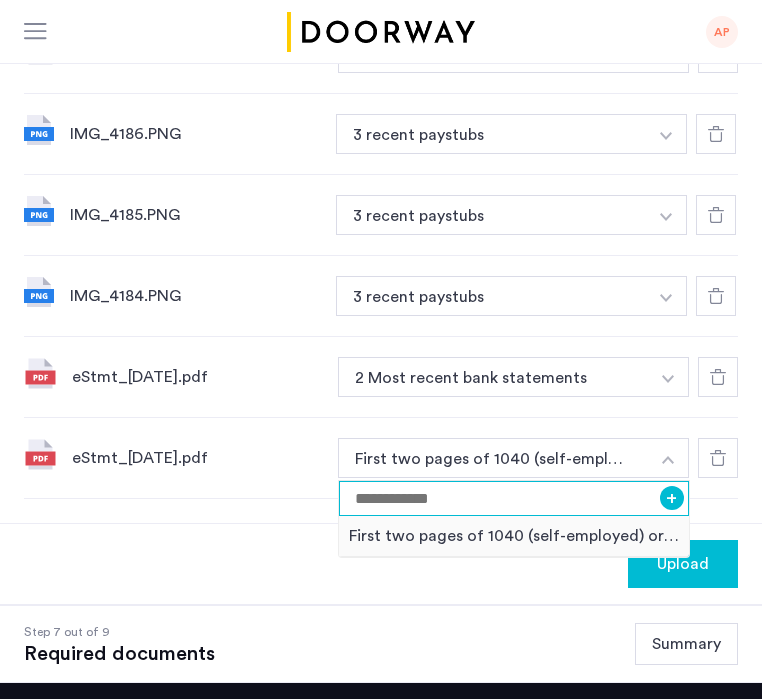 click at bounding box center [514, 498] 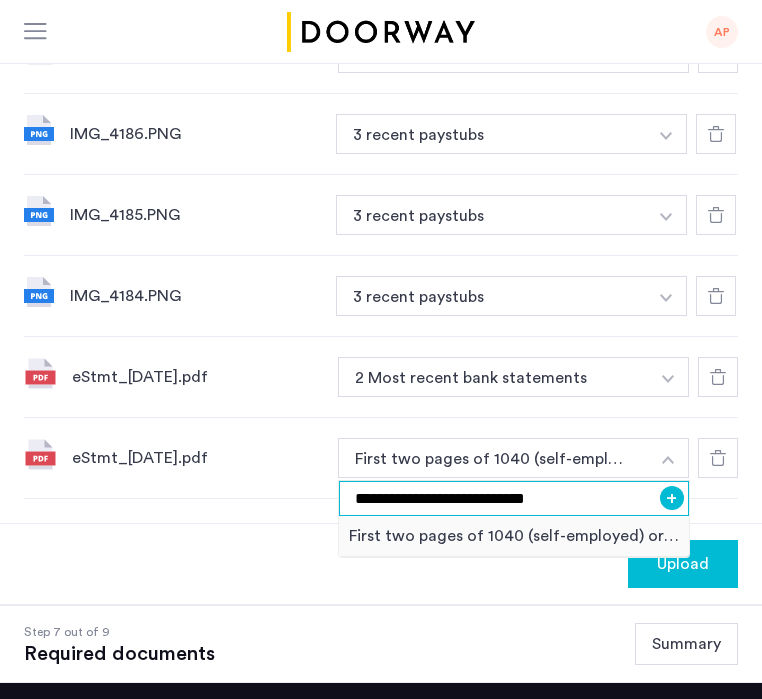 type on "**********" 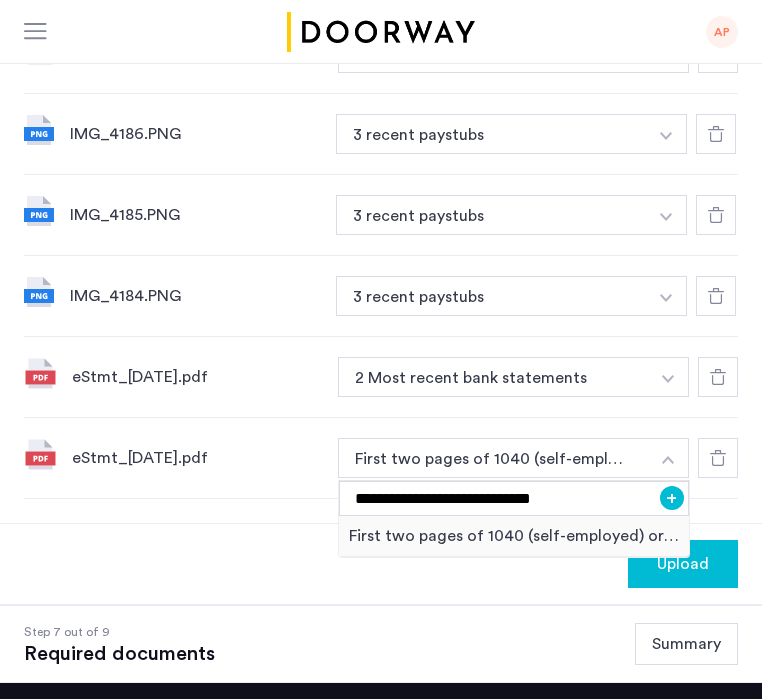 click on "+" at bounding box center (672, 498) 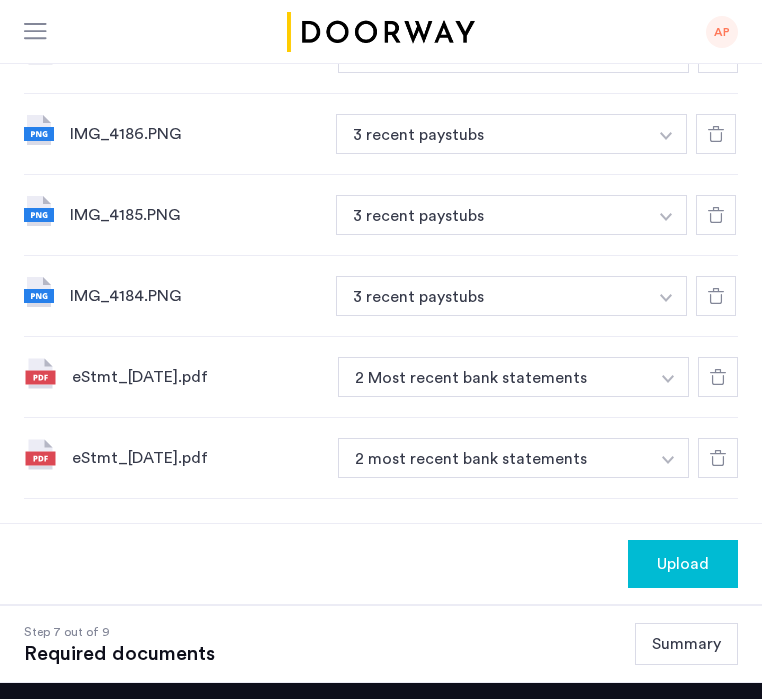 click on "Upload" 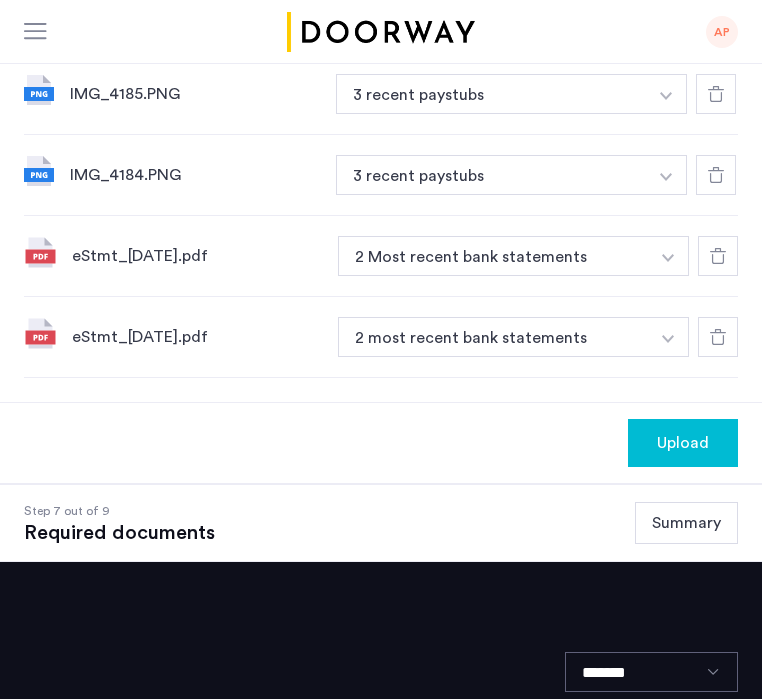 scroll, scrollTop: 1128, scrollLeft: 0, axis: vertical 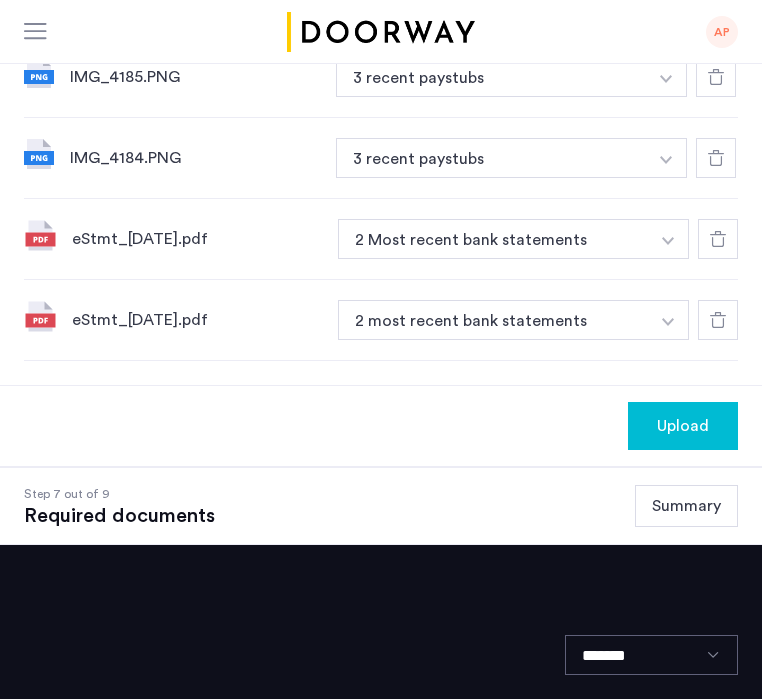 click on "Upload" 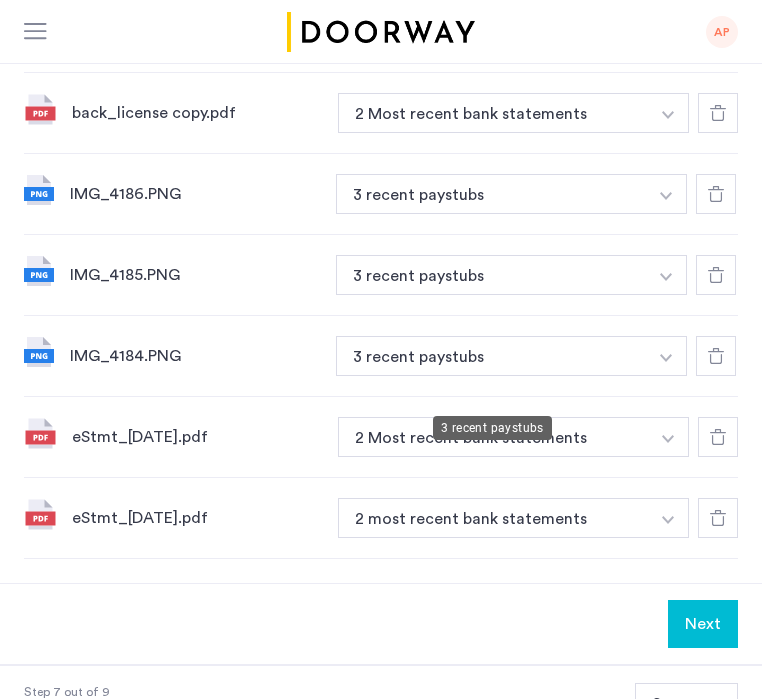 scroll, scrollTop: 1228, scrollLeft: 0, axis: vertical 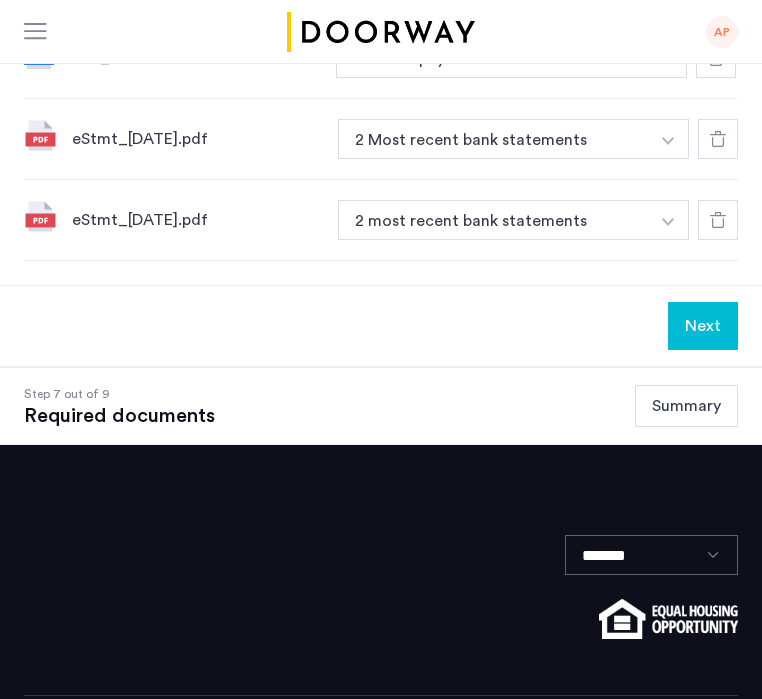 click on "Next" 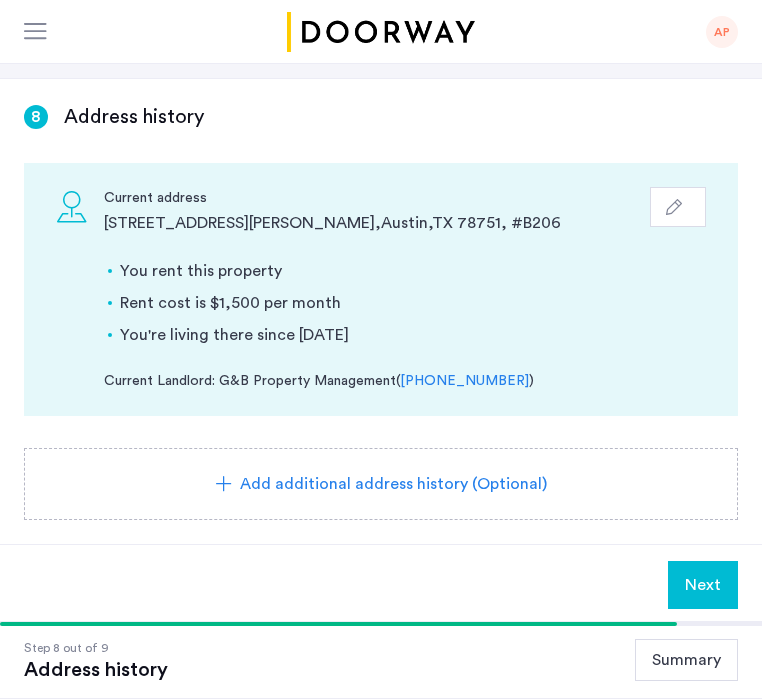 scroll, scrollTop: 560, scrollLeft: 0, axis: vertical 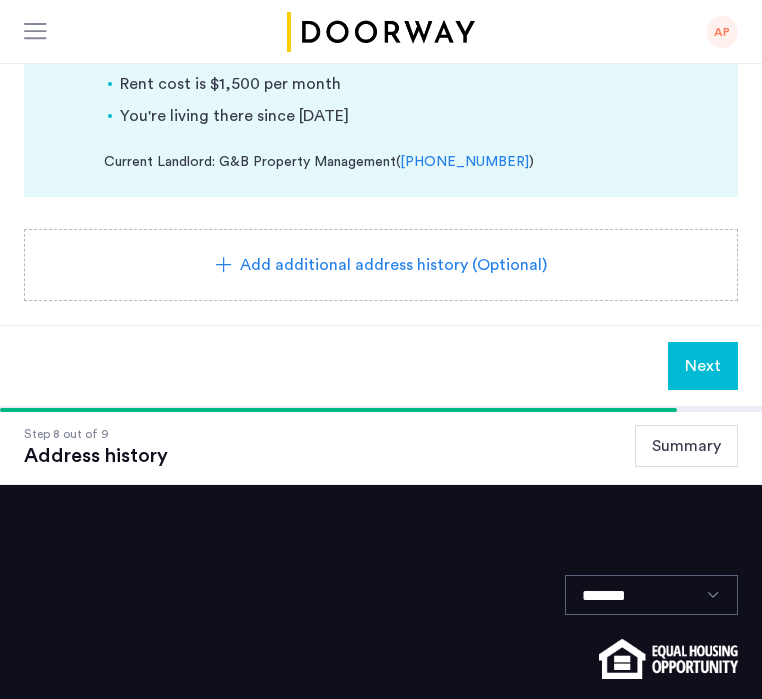 click on "Next" 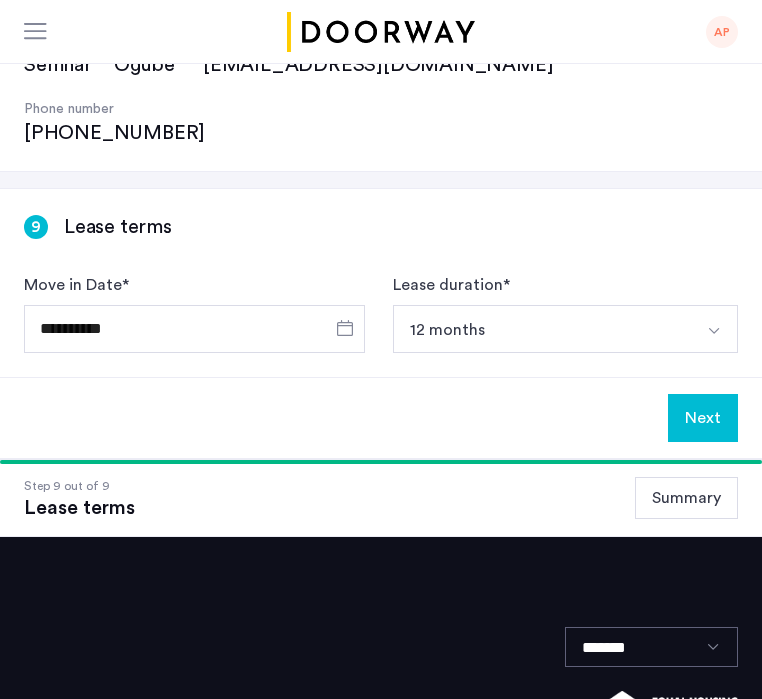 scroll, scrollTop: 323, scrollLeft: 0, axis: vertical 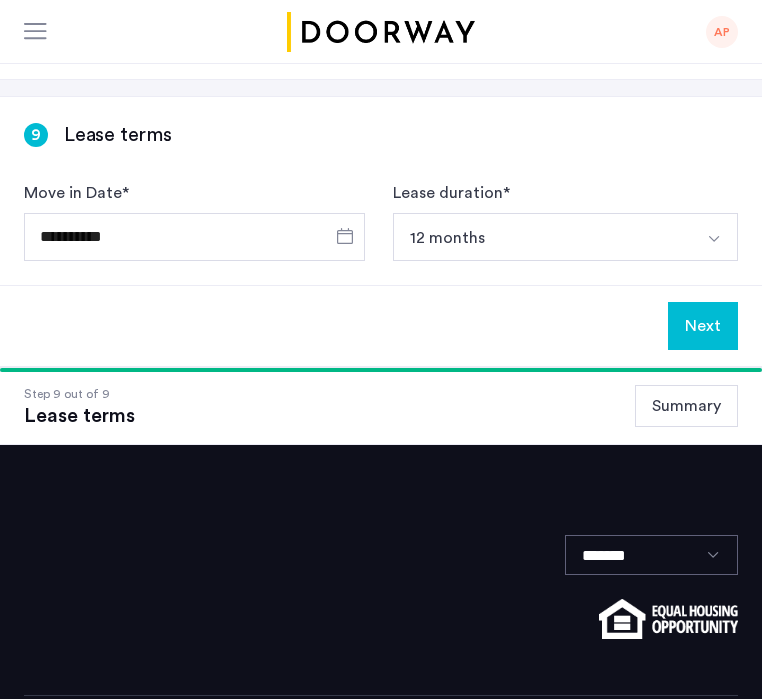 click on "Next" 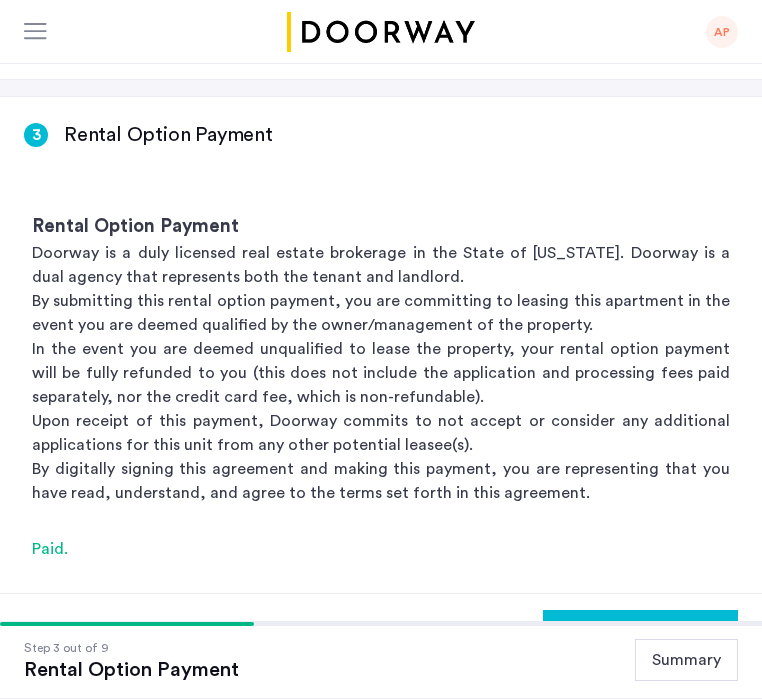 scroll, scrollTop: 0, scrollLeft: 0, axis: both 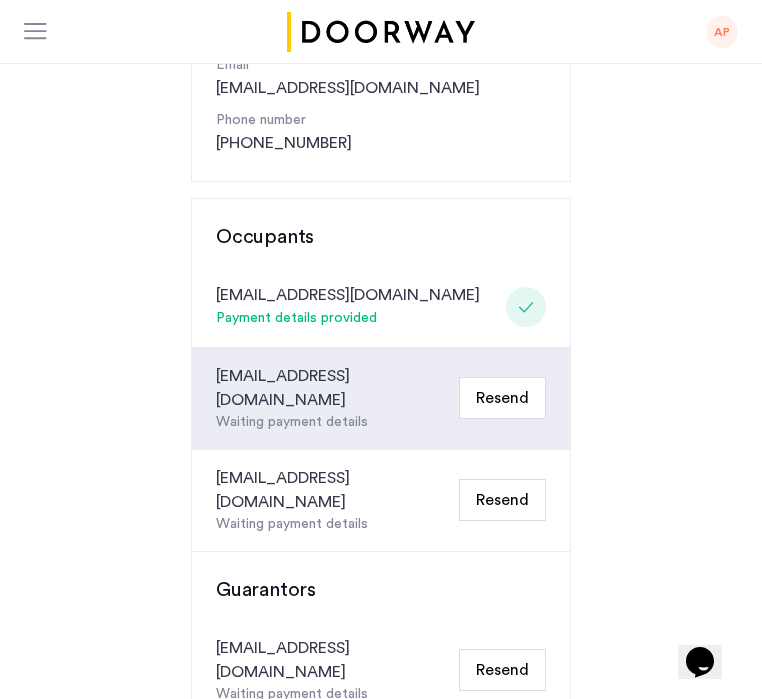 click on "Payment details provided" 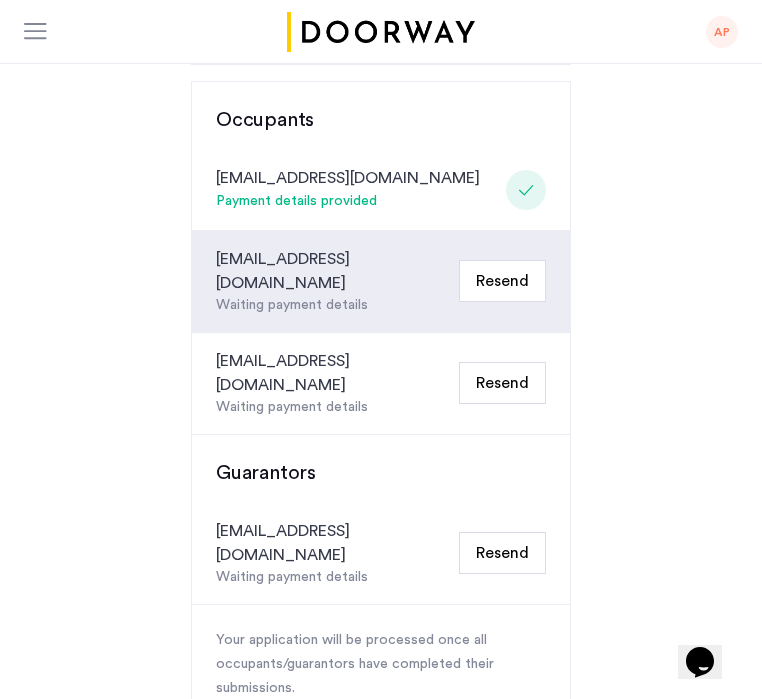 scroll, scrollTop: 407, scrollLeft: 0, axis: vertical 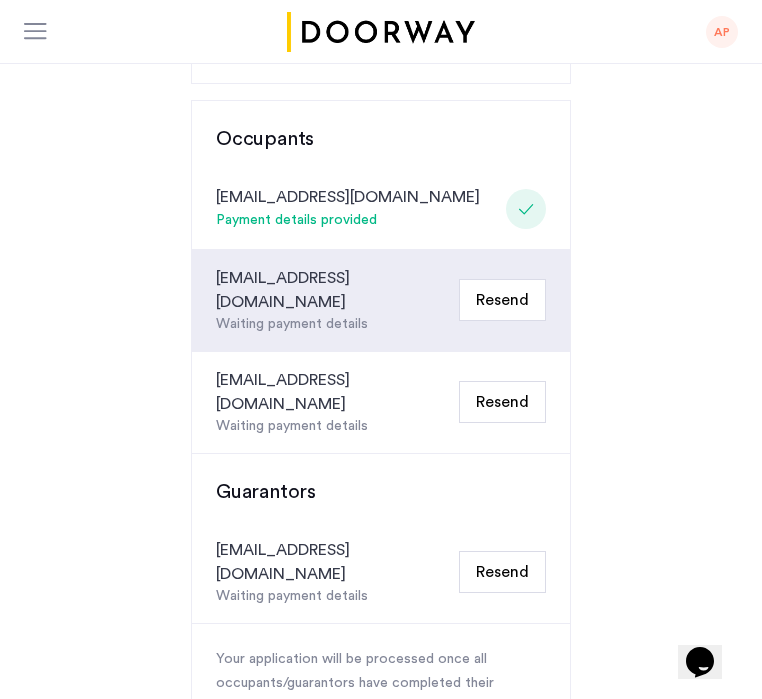 click on "Payment details provided" 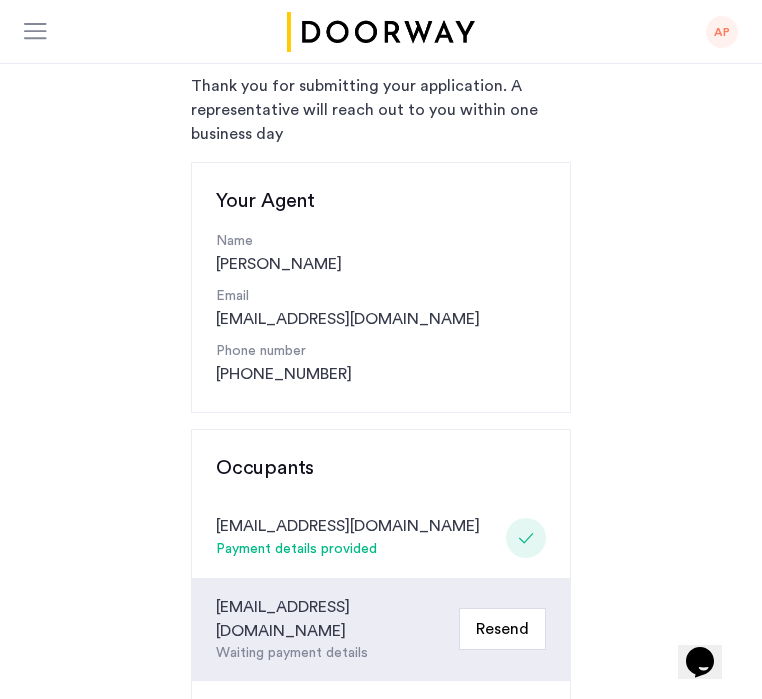 scroll, scrollTop: 0, scrollLeft: 0, axis: both 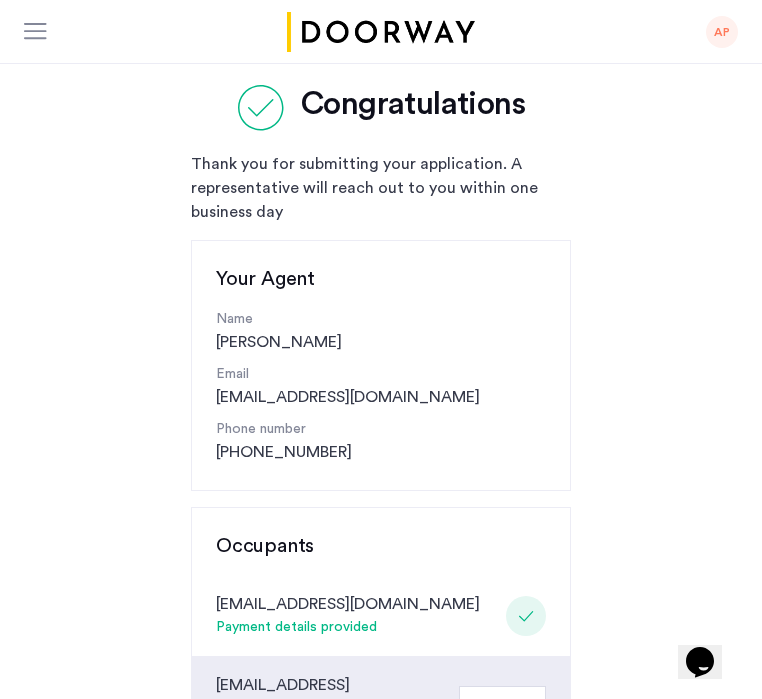click 